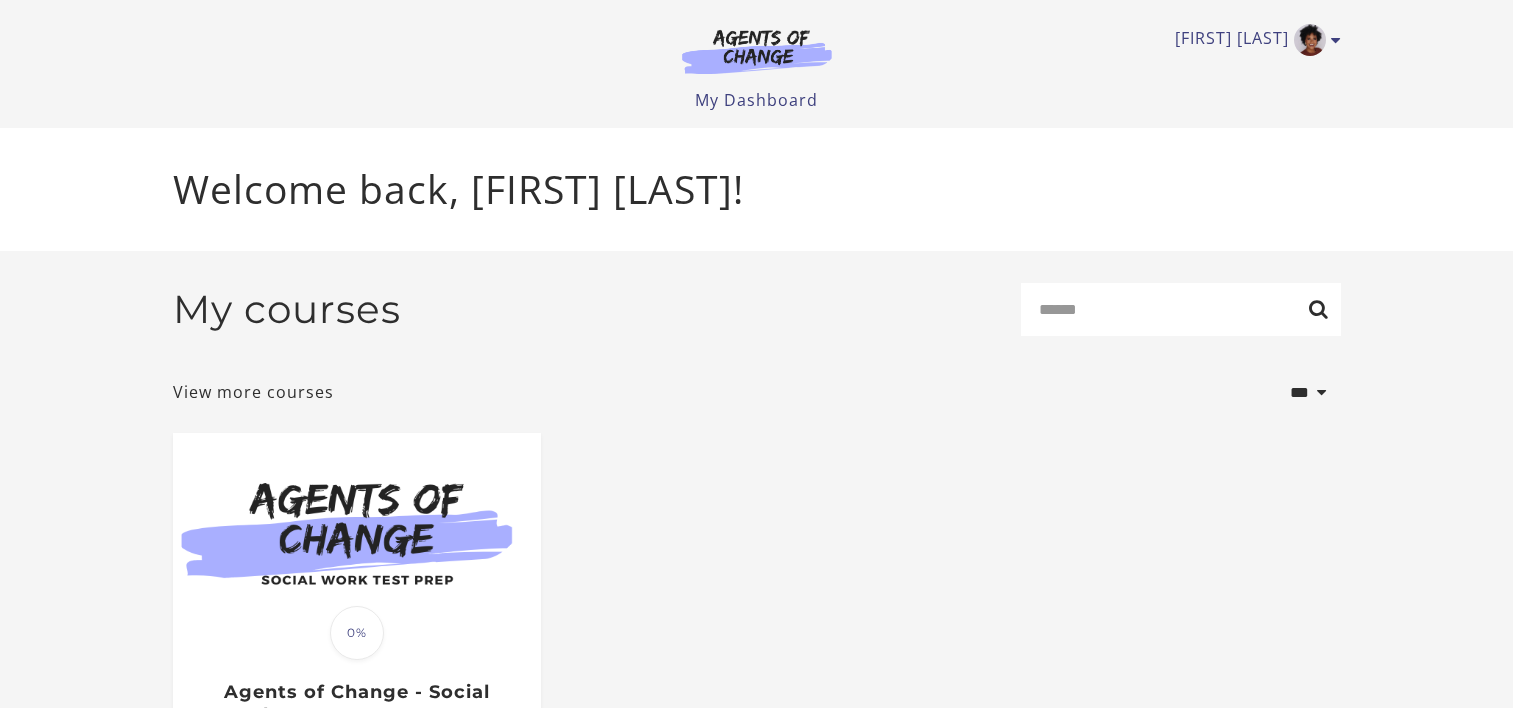scroll, scrollTop: 0, scrollLeft: 0, axis: both 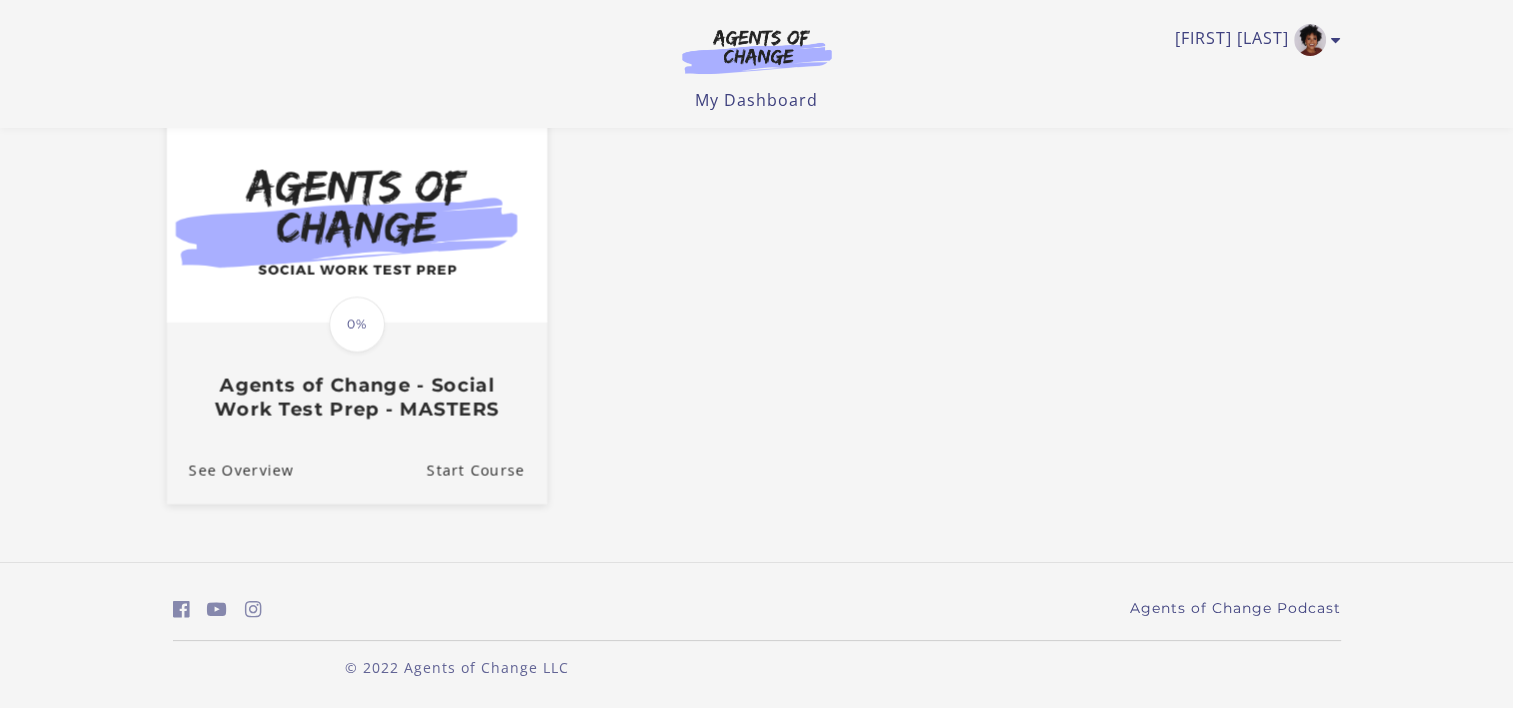 click on "Agents of Change - Social Work Test Prep - MASTERS" at bounding box center [356, 397] 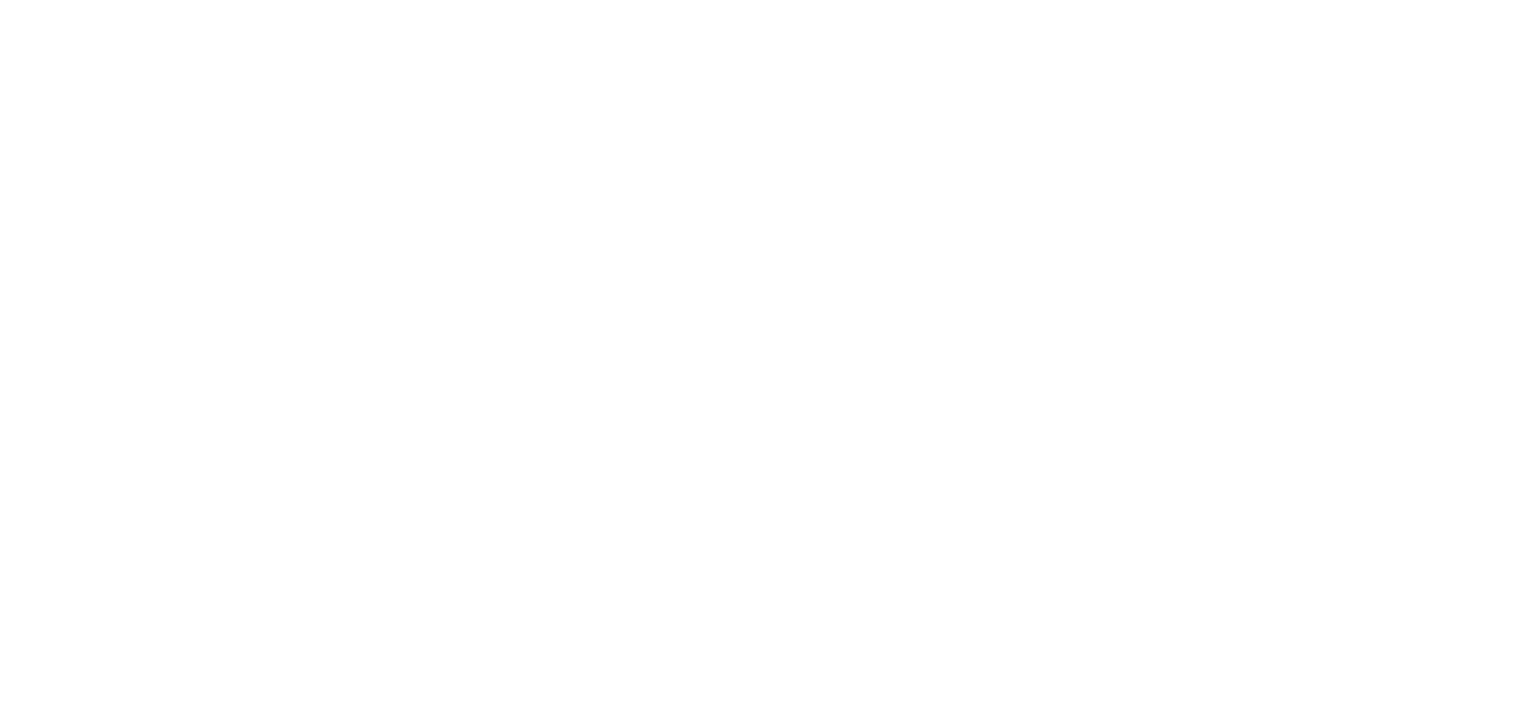 scroll, scrollTop: 0, scrollLeft: 0, axis: both 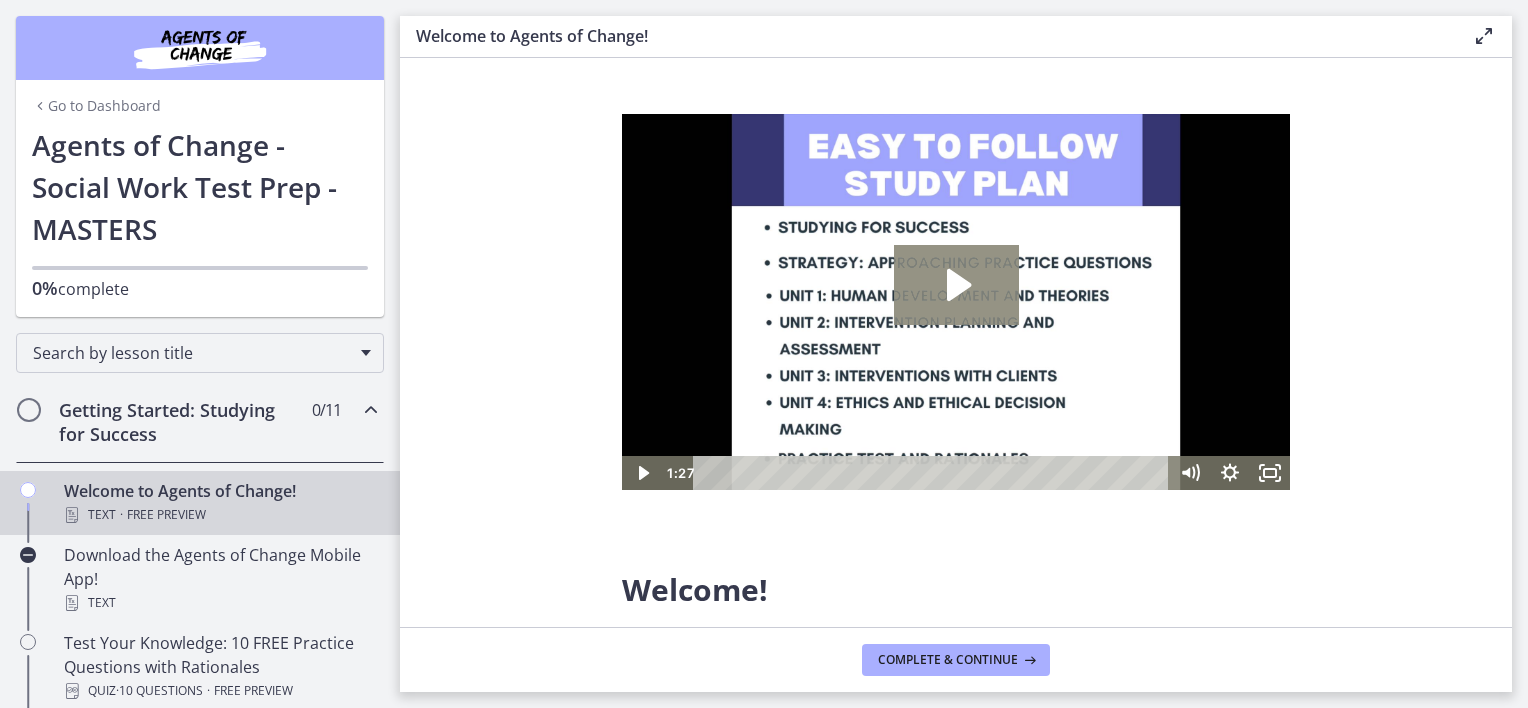 click 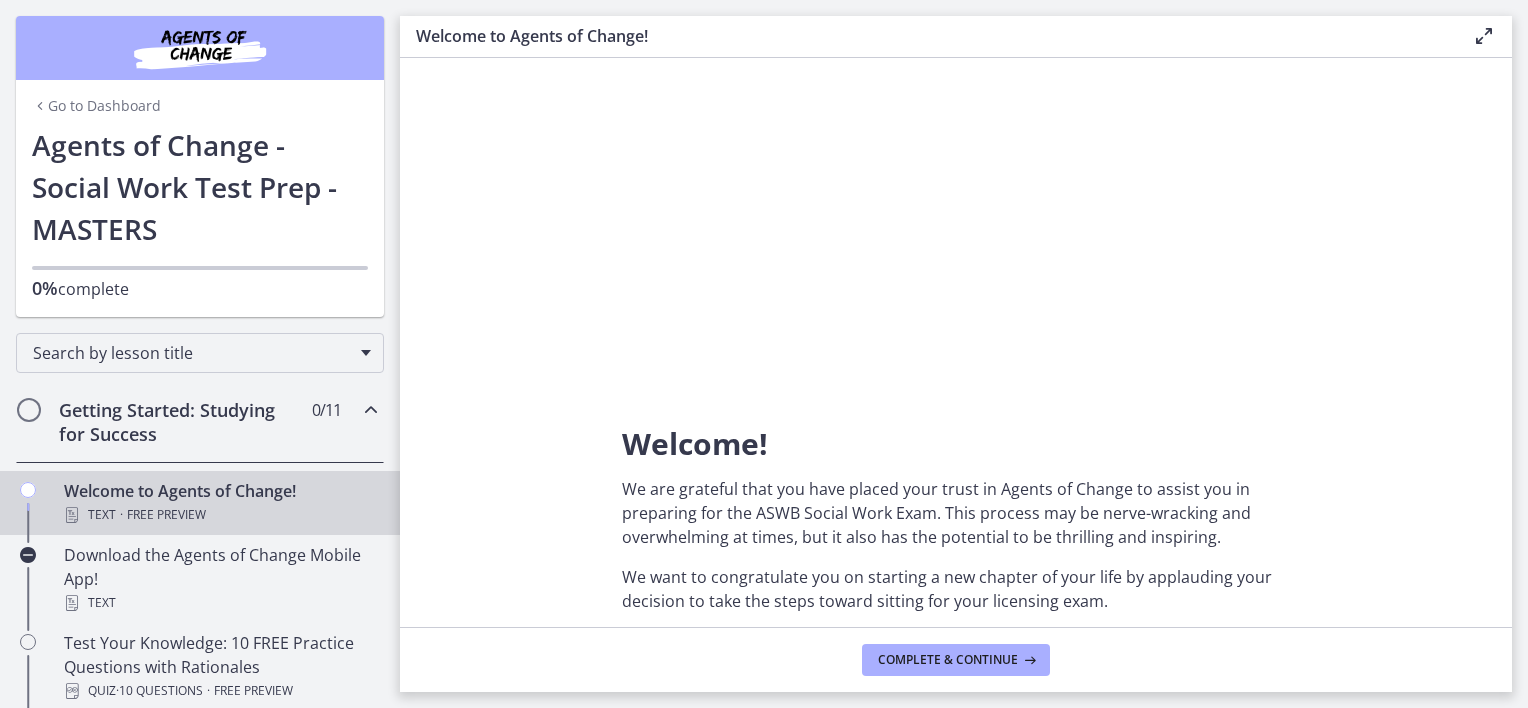 scroll, scrollTop: 0, scrollLeft: 0, axis: both 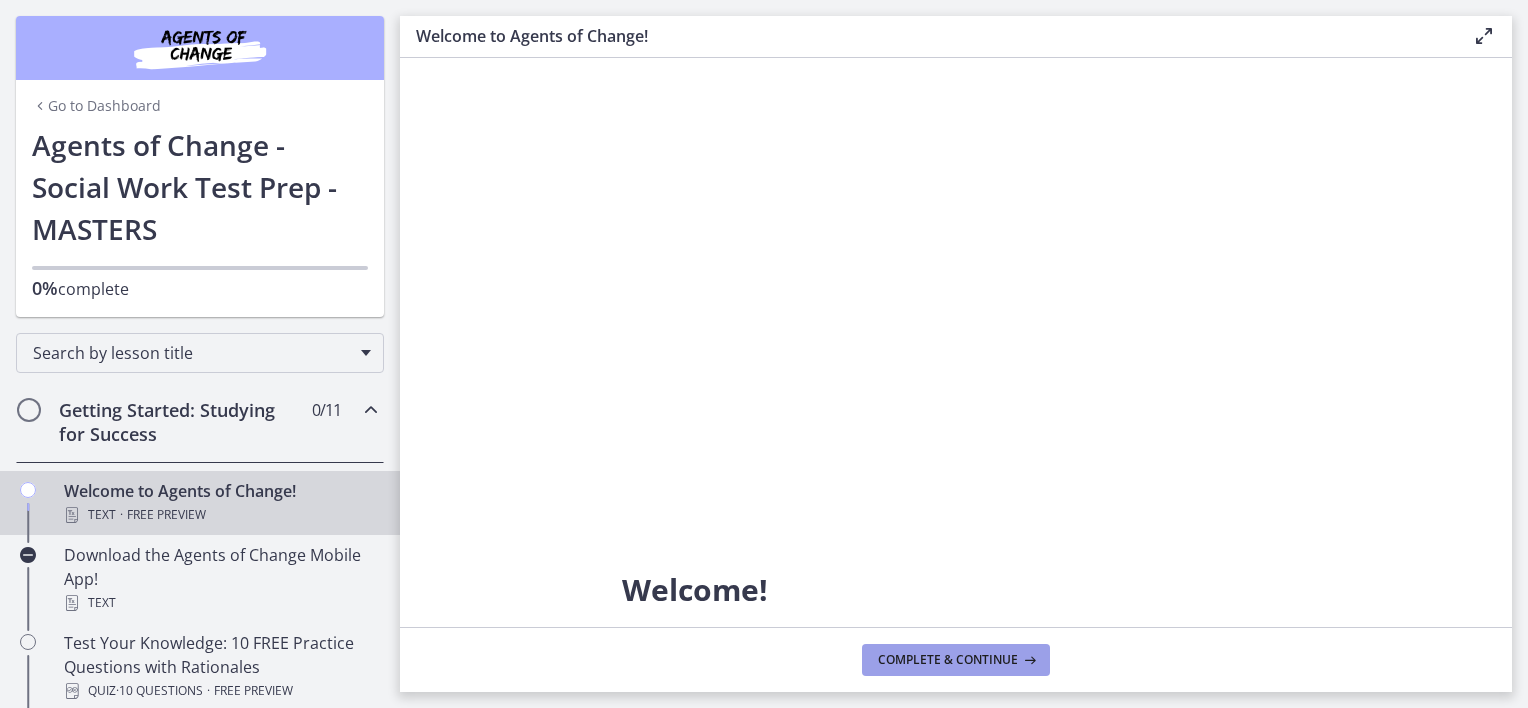 click on "Complete & continue" at bounding box center [948, 660] 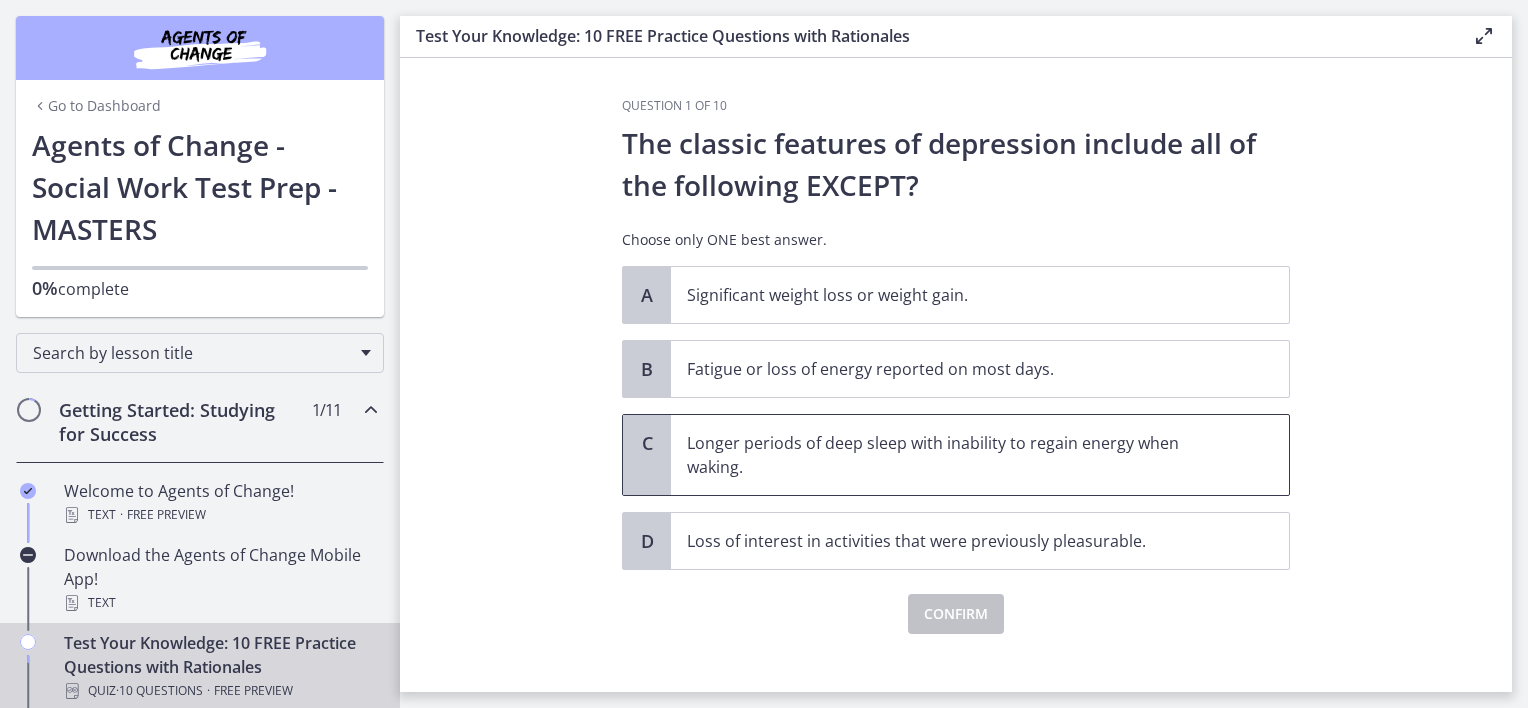 click on "Longer periods of deep sleep with inability to regain energy when waking." at bounding box center [960, 455] 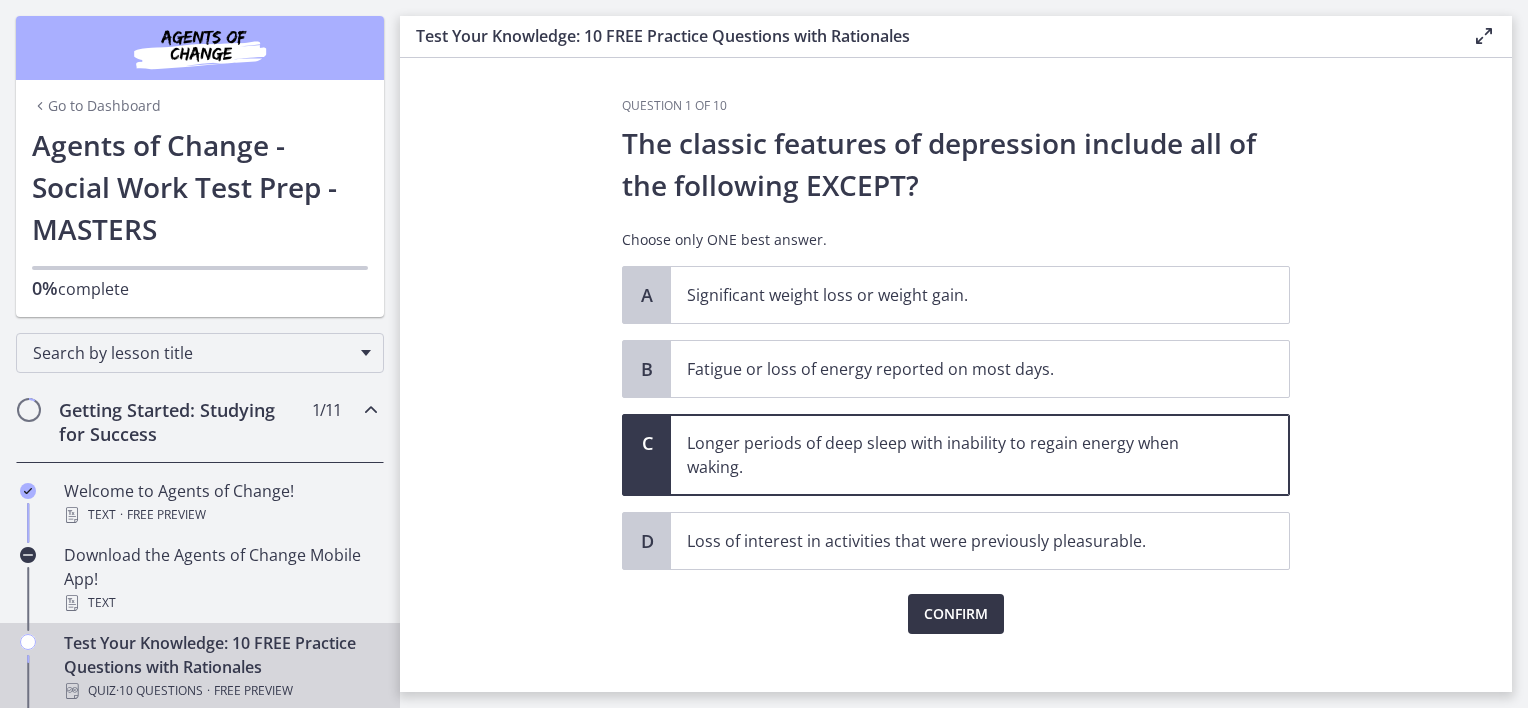 click on "Confirm" at bounding box center [956, 614] 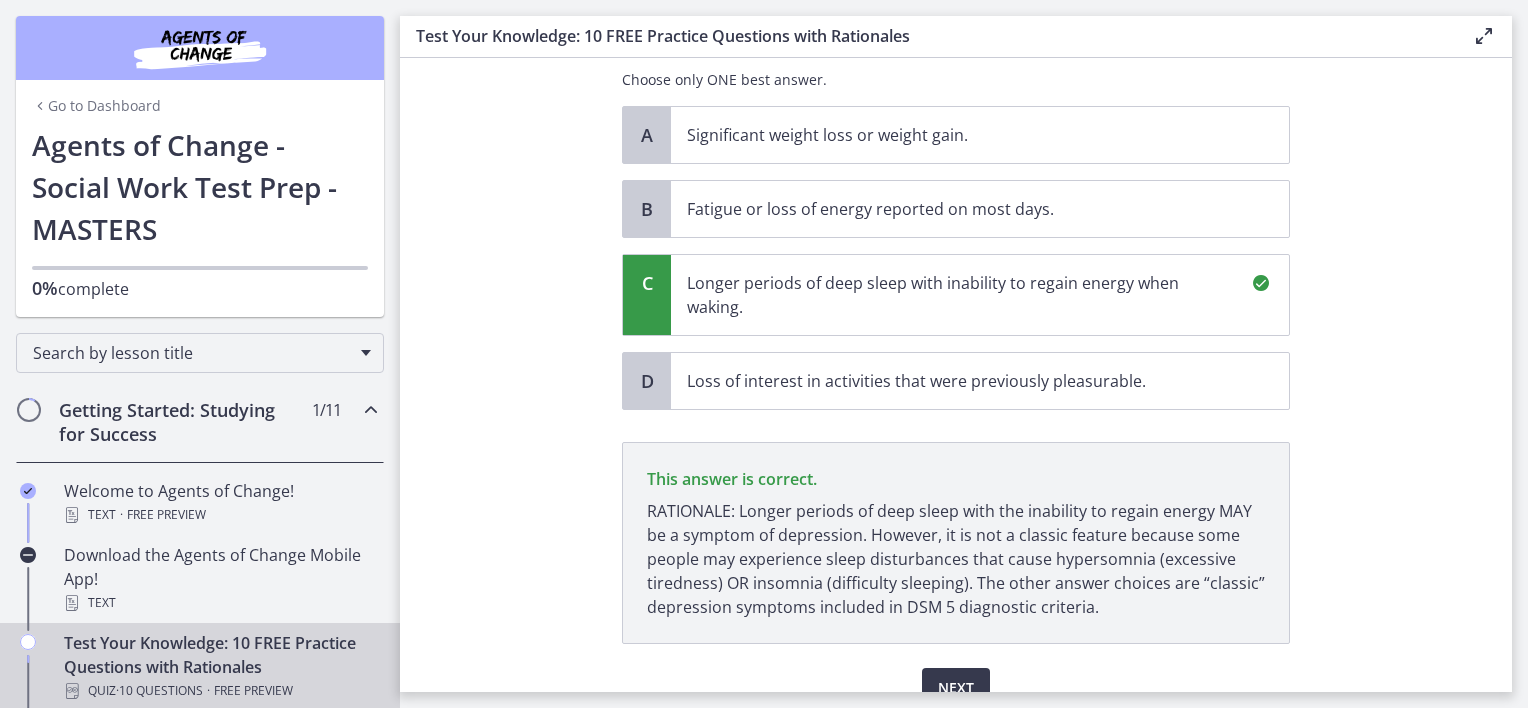 scroll, scrollTop: 253, scrollLeft: 0, axis: vertical 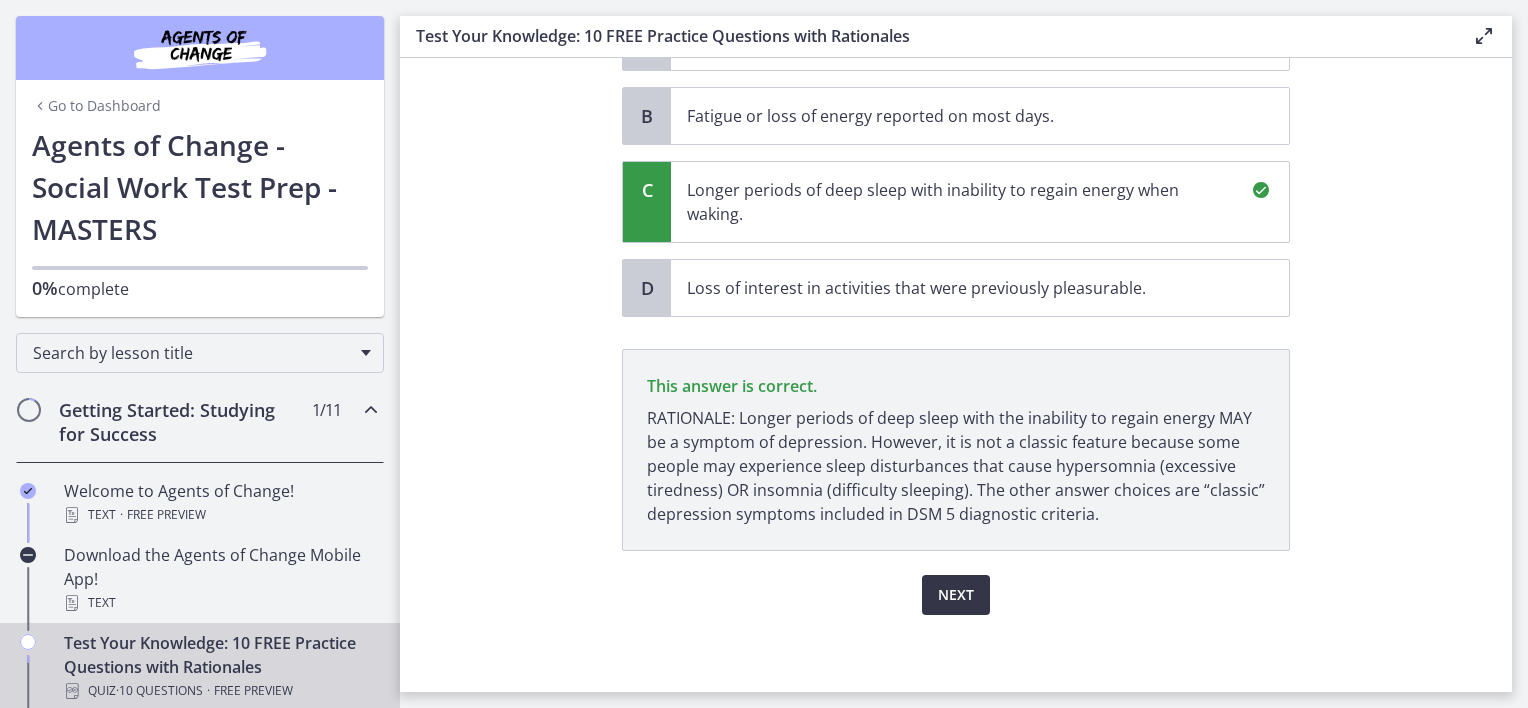 click on "Next" at bounding box center [956, 595] 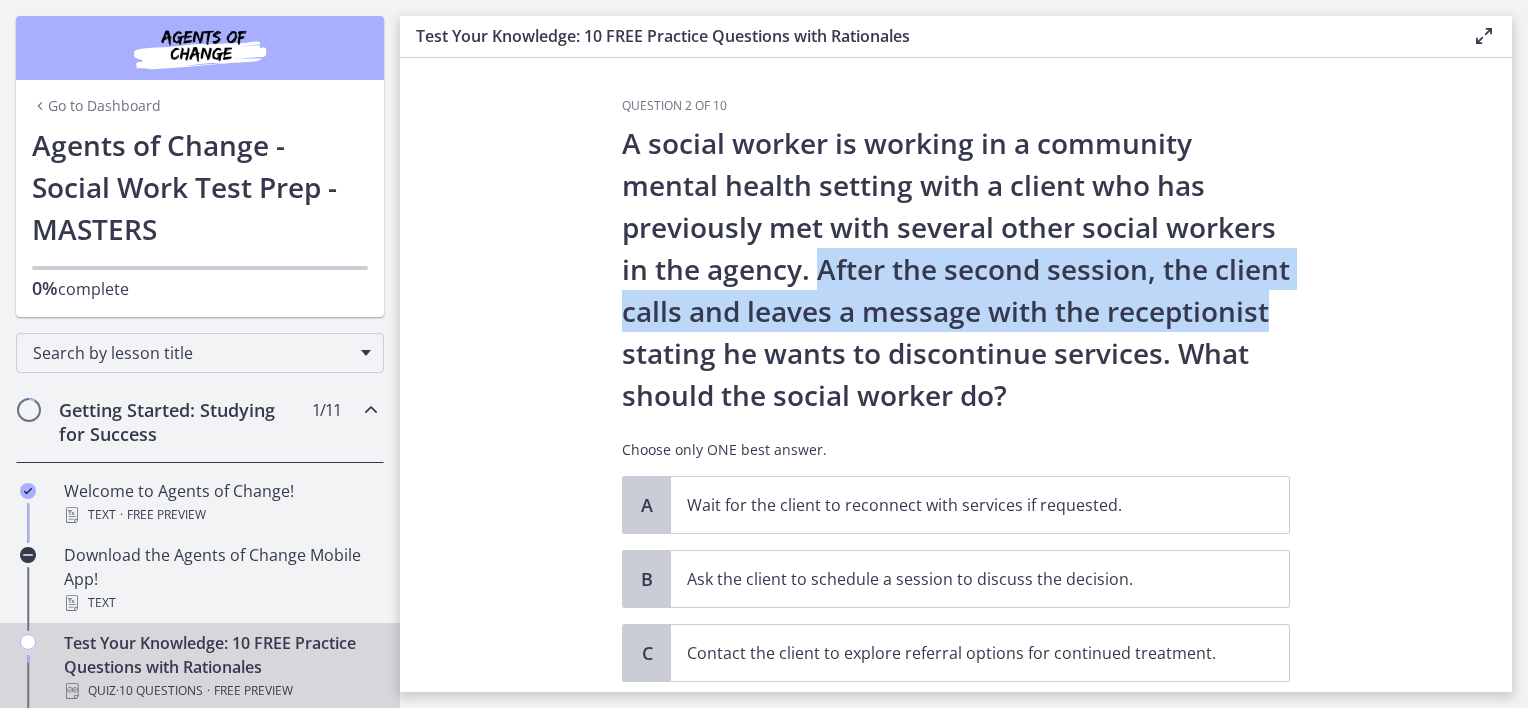 drag, startPoint x: 809, startPoint y: 268, endPoint x: 1268, endPoint y: 312, distance: 461.1041 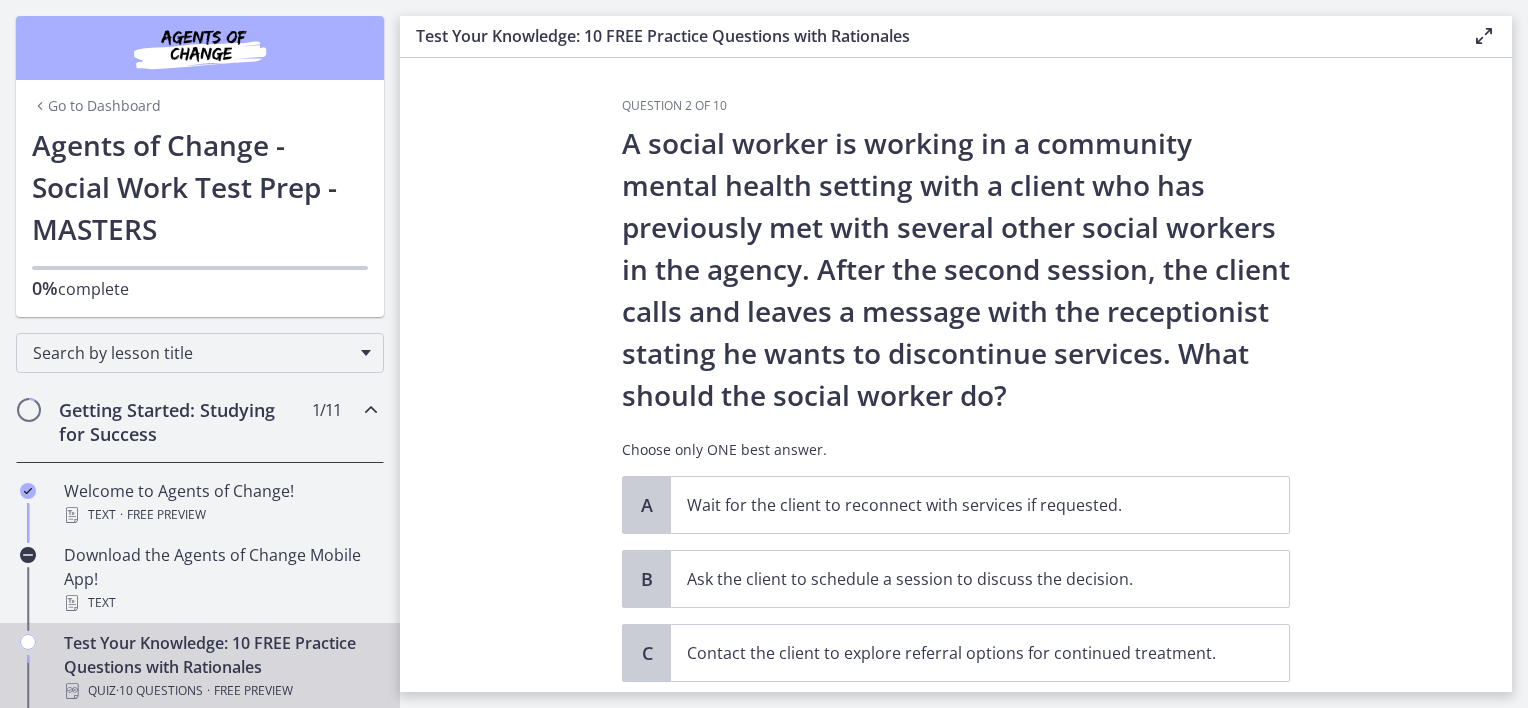 click on "Question   2   of   10
A social worker is working in a community mental health setting with a client who has previously met with several other social workers in the agency. After the second session, the client calls and leaves a message with the receptionist stating he wants to discontinue services. What should the social worker do?
Choose only ONE best answer.
A
Wait for the client to reconnect with services if requested.
B
Ask the client to schedule a session to discuss the decision.
C
Contact the client to explore referral options for continued treatment.
D
Discuss the issue with the clinical supervisor." at bounding box center [956, 375] 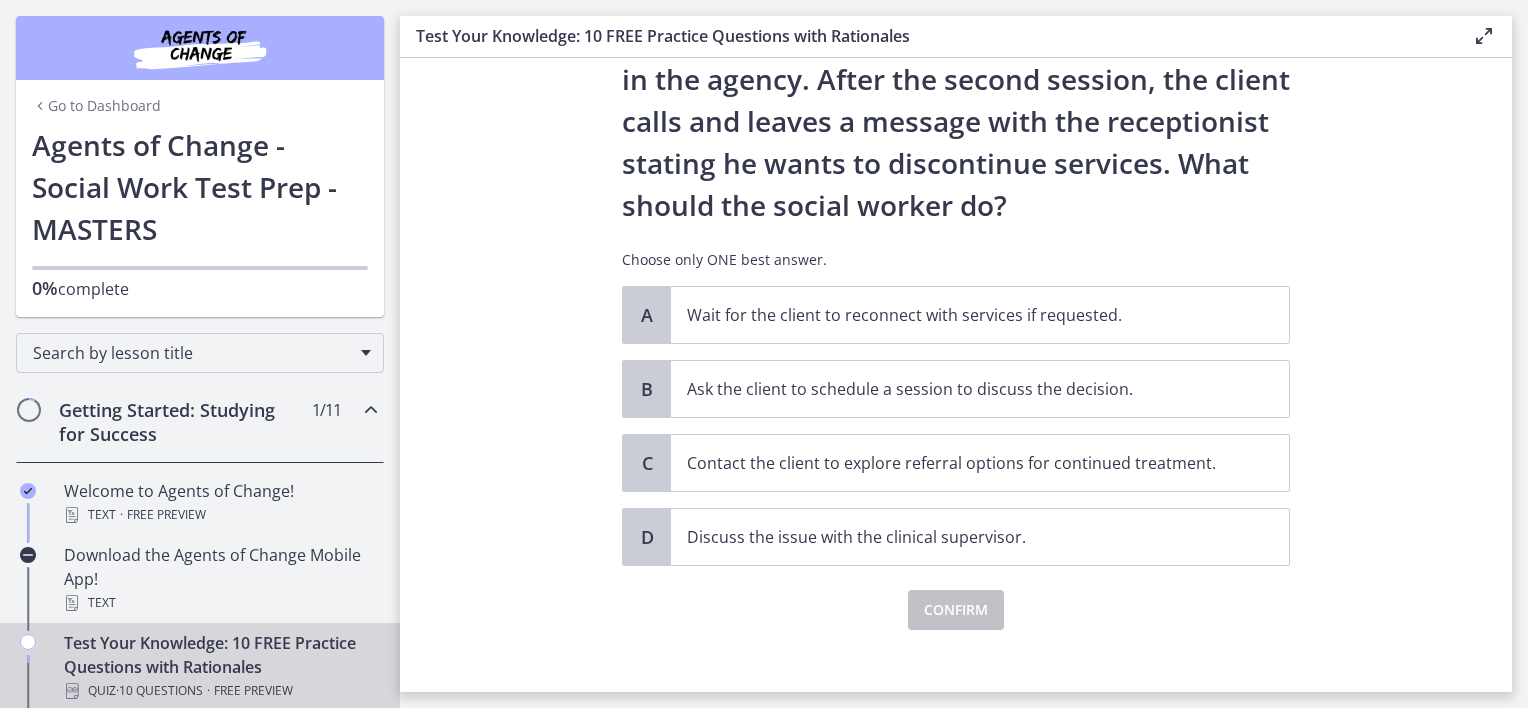 scroll, scrollTop: 206, scrollLeft: 0, axis: vertical 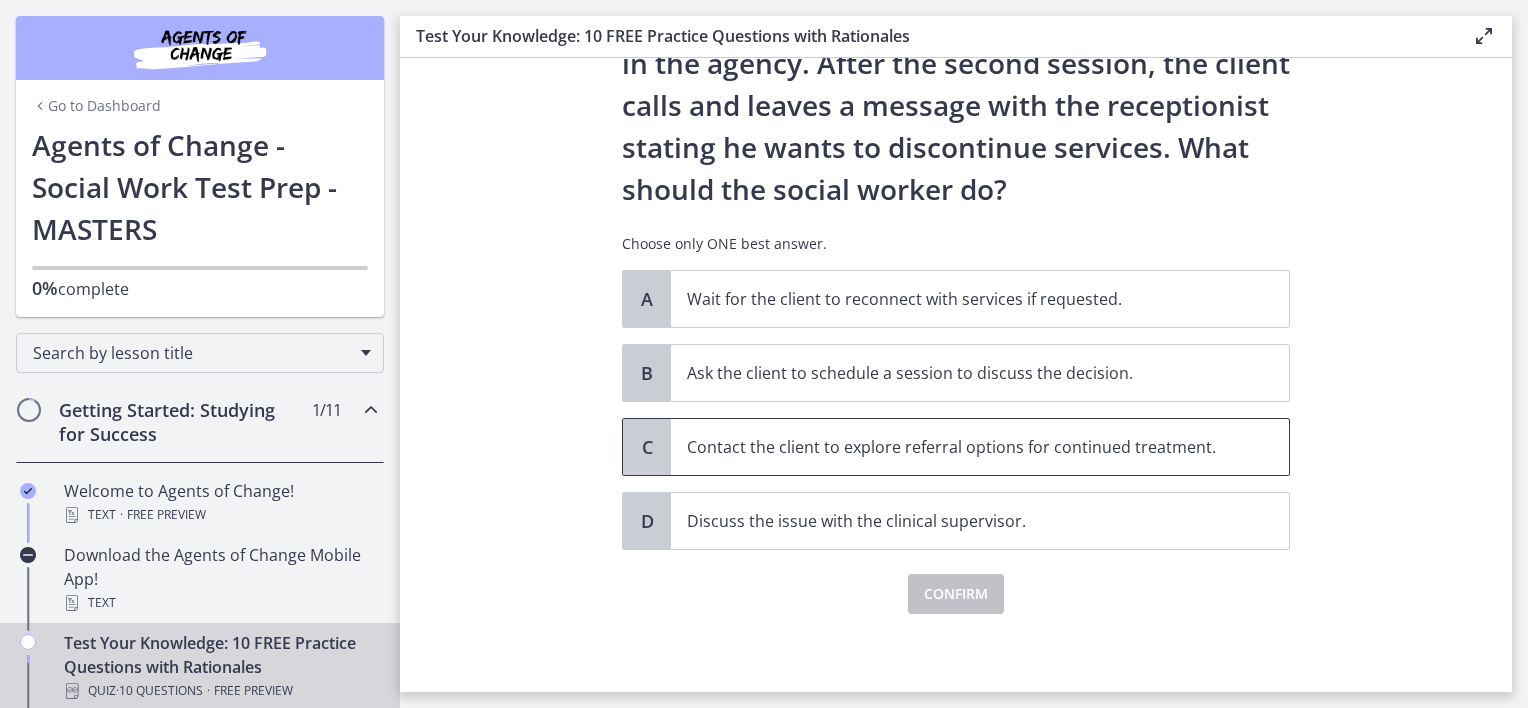 click on "Contact the client to explore referral options for continued treatment." at bounding box center (960, 447) 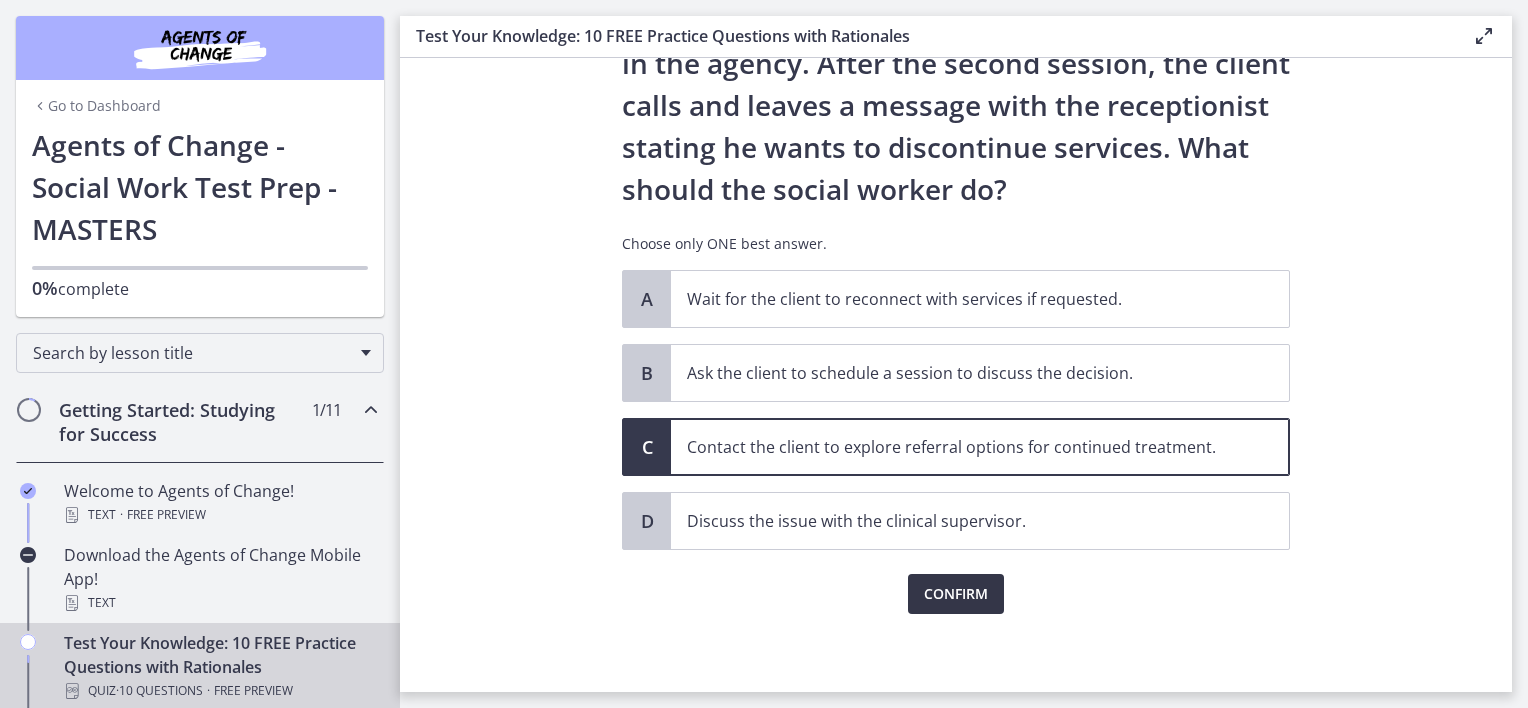 click on "Confirm" at bounding box center [956, 594] 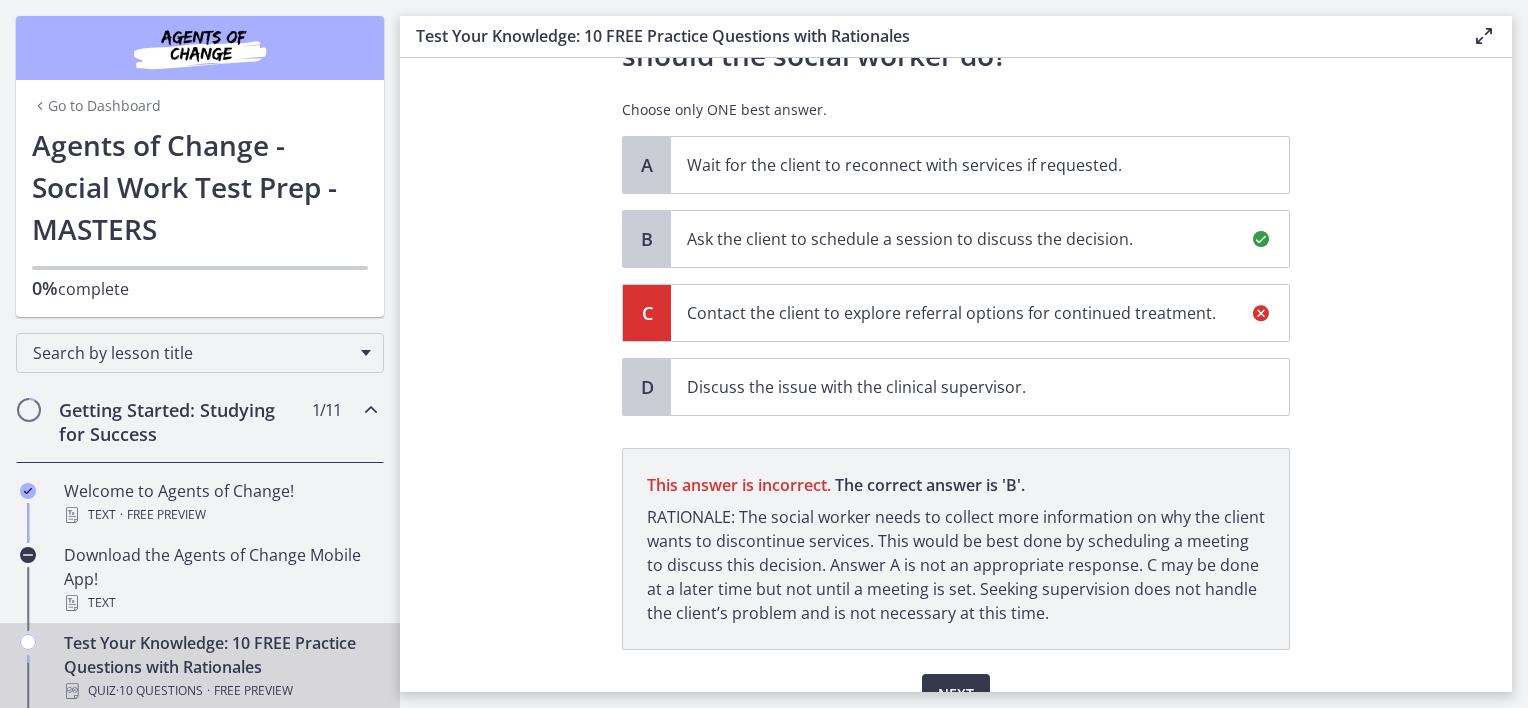 scroll, scrollTop: 440, scrollLeft: 0, axis: vertical 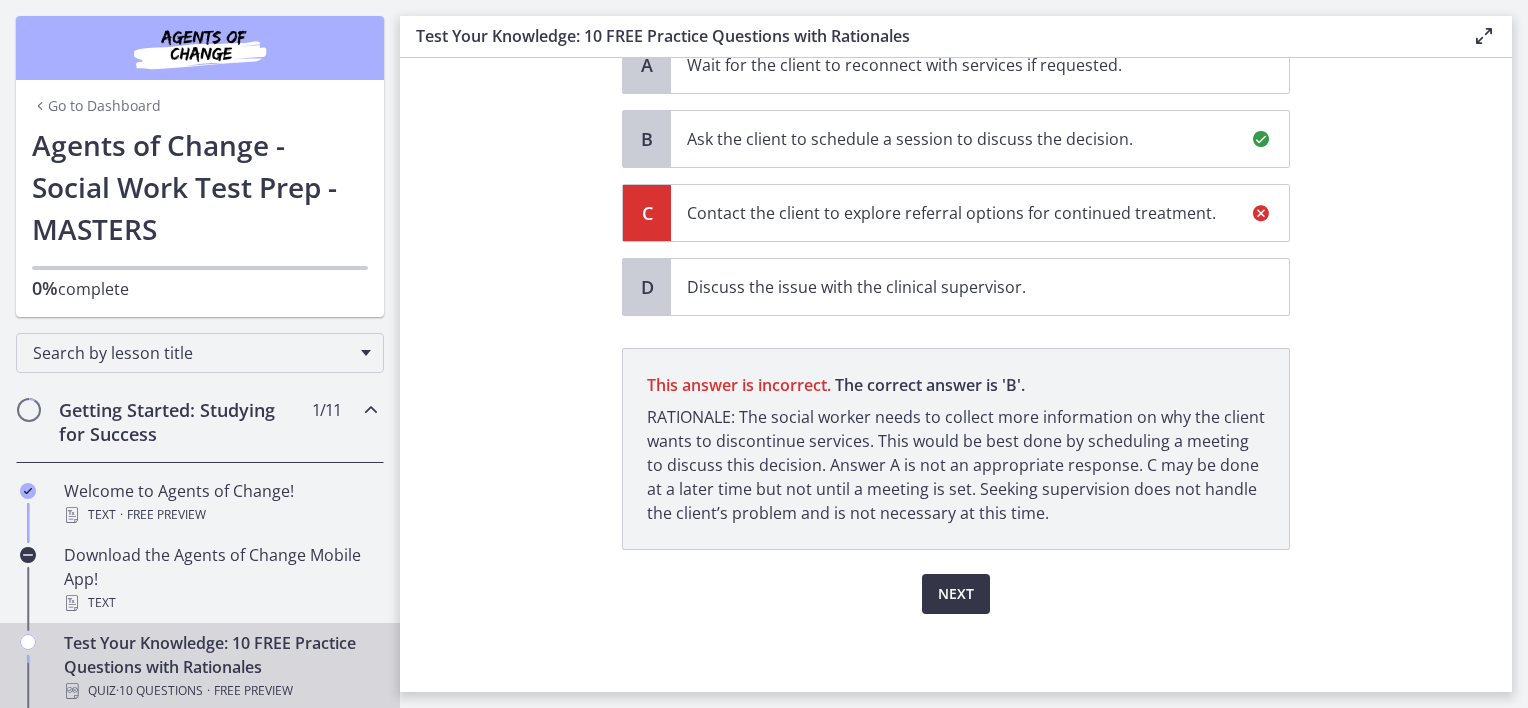 click on "Next" at bounding box center (956, 594) 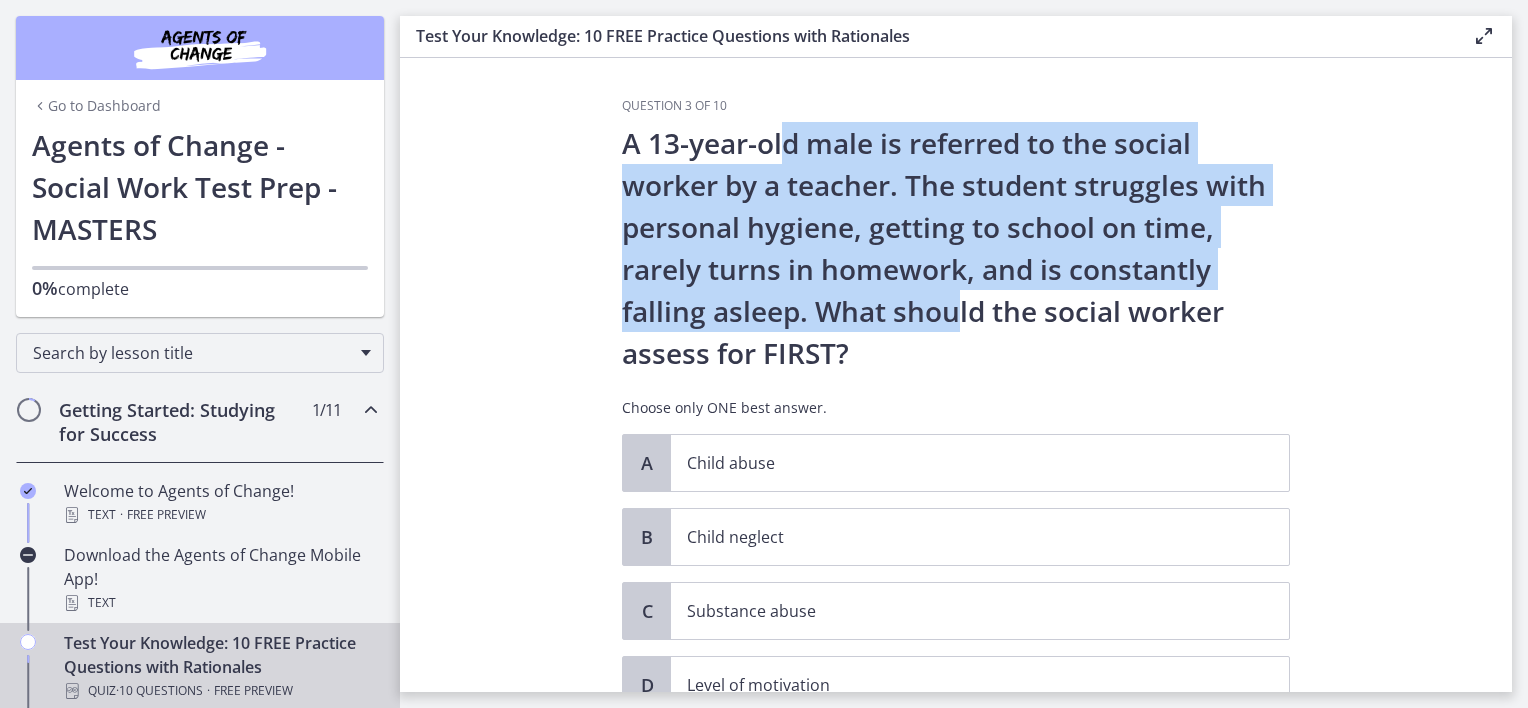 drag, startPoint x: 778, startPoint y: 138, endPoint x: 955, endPoint y: 327, distance: 258.94016 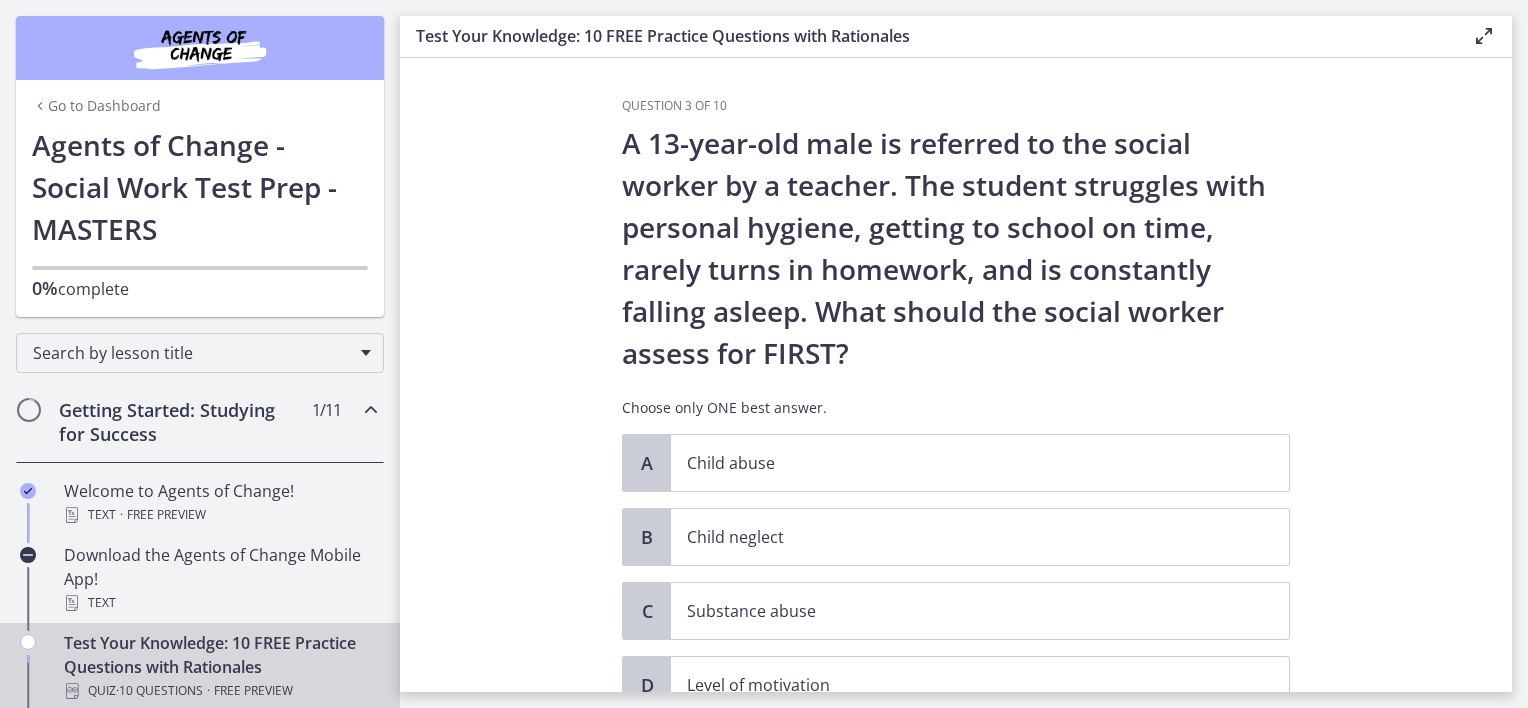 click on "Question   3   of   10
A 13-year-old male is referred to the social worker by a teacher. The student struggles with personal hygiene, getting to school on time, rarely turns in homework, and is constantly falling asleep. What should the social worker assess for FIRST?
Choose only ONE best answer.
A
Child abuse
B
Child neglect
C
Substance abuse
D
Level of motivation
Confirm" at bounding box center [956, 375] 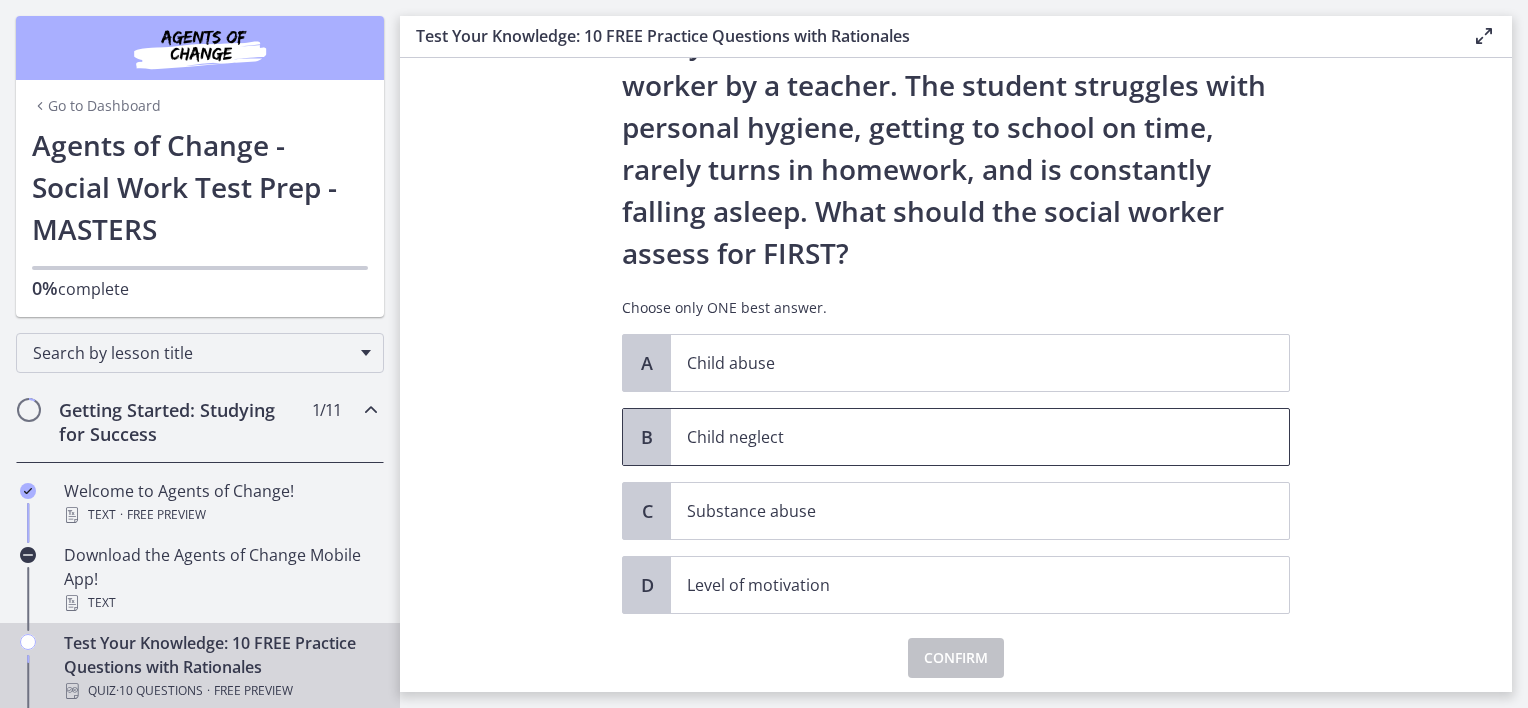 click on "Child neglect" at bounding box center [960, 437] 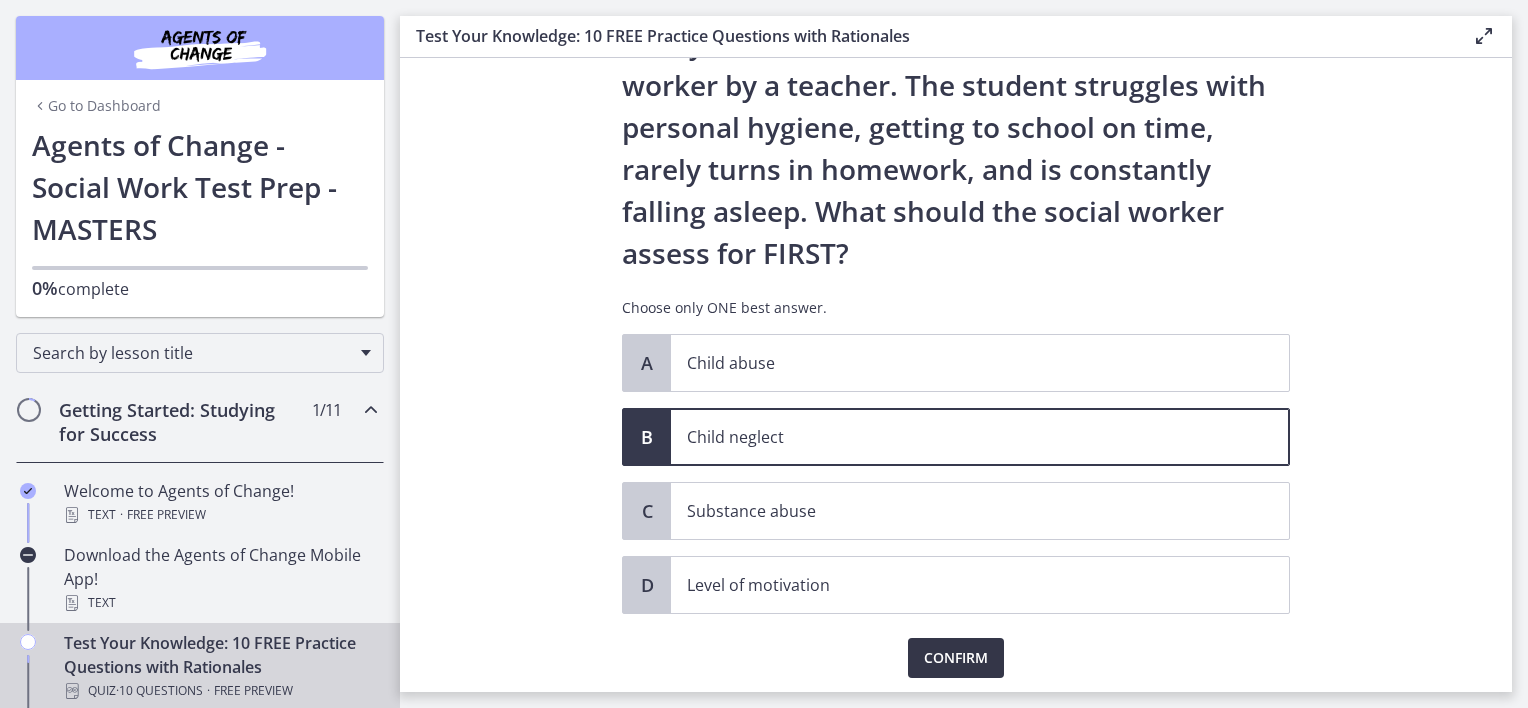 click on "Confirm" at bounding box center [956, 658] 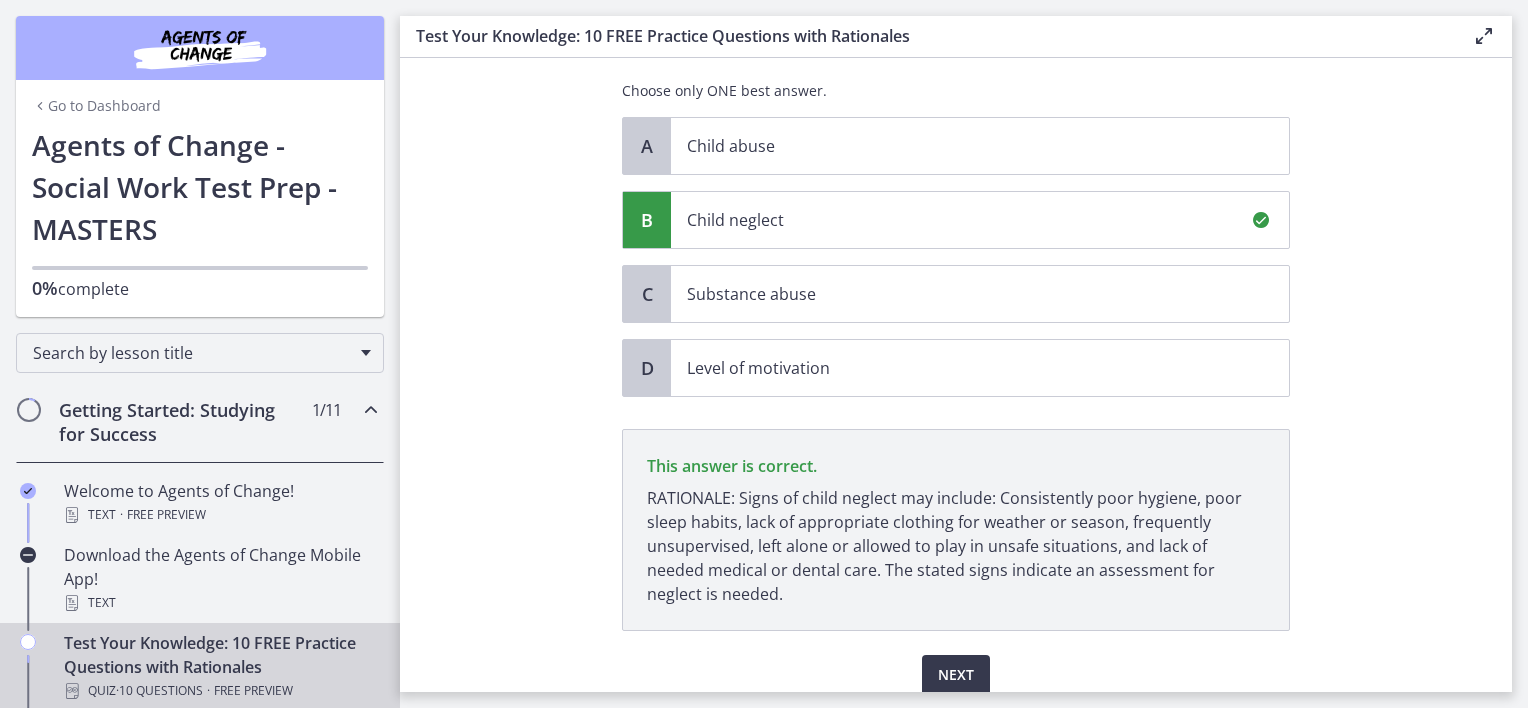 scroll, scrollTop: 397, scrollLeft: 0, axis: vertical 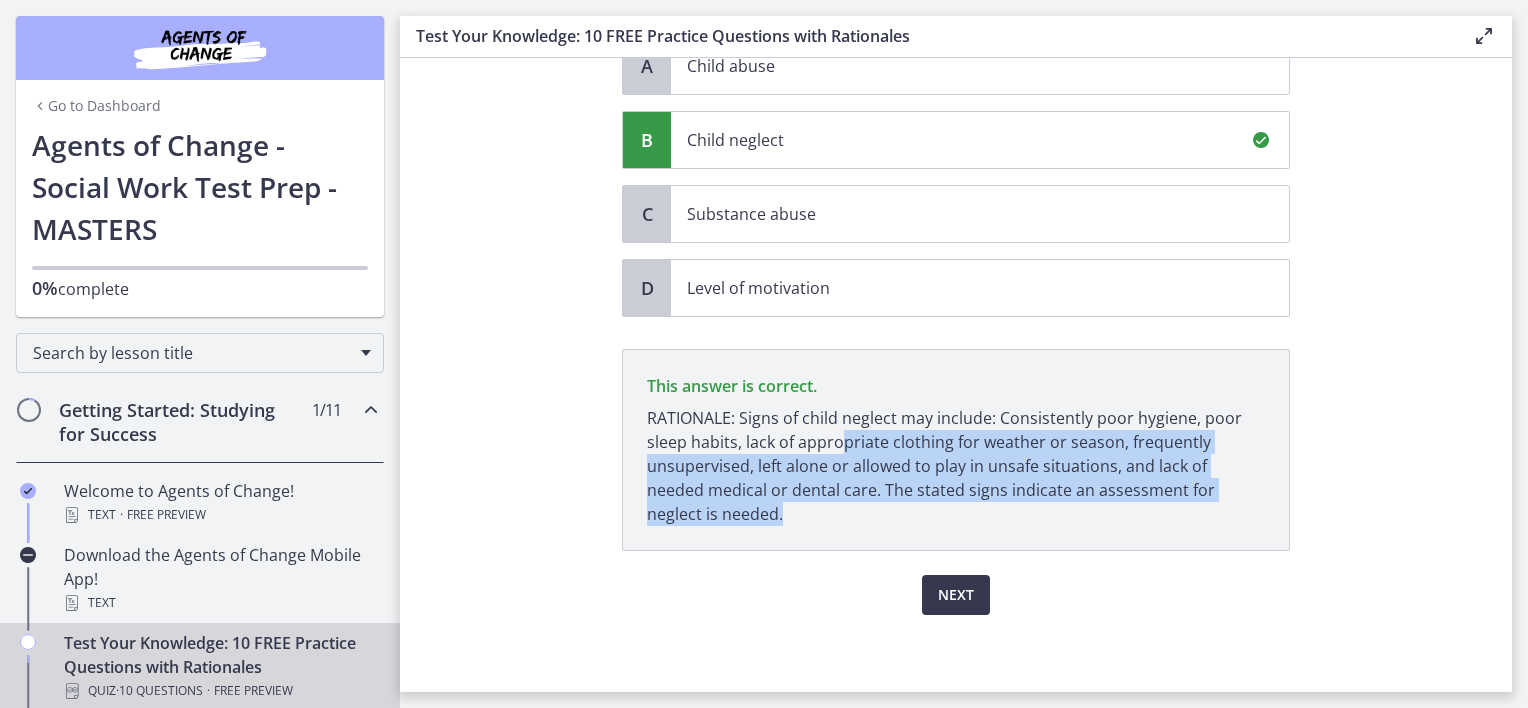 drag, startPoint x: 832, startPoint y: 445, endPoint x: 852, endPoint y: 506, distance: 64.195015 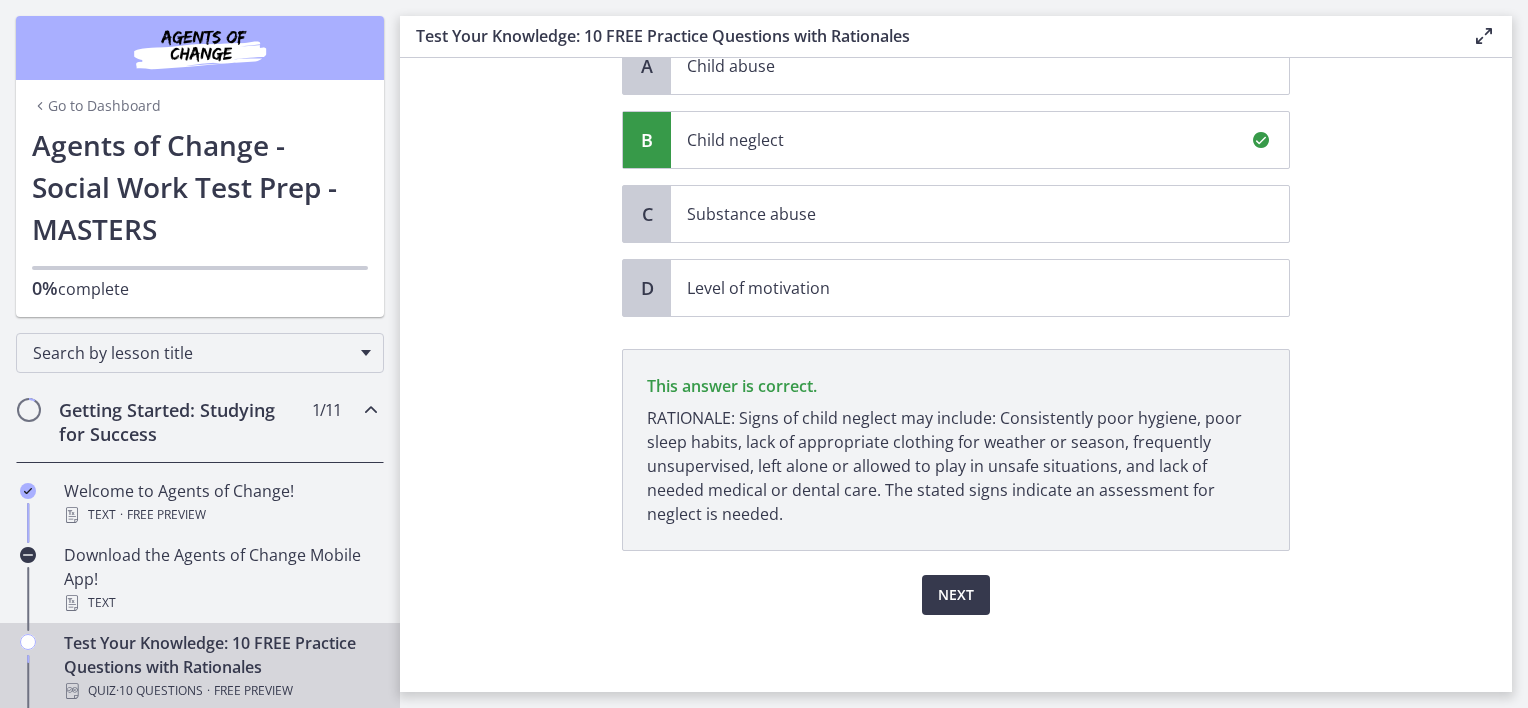 click on "Question   3   of   10
A 13-year-old male is referred to the social worker by a teacher. The student struggles with personal hygiene, getting to school on time, rarely turns in homework, and is constantly falling asleep. What should the social worker assess for FIRST?
Choose only ONE best answer.
A
Child abuse
B
Child neglect
C
Substance abuse
D
Level of motivation
This answer is correct.
Next" 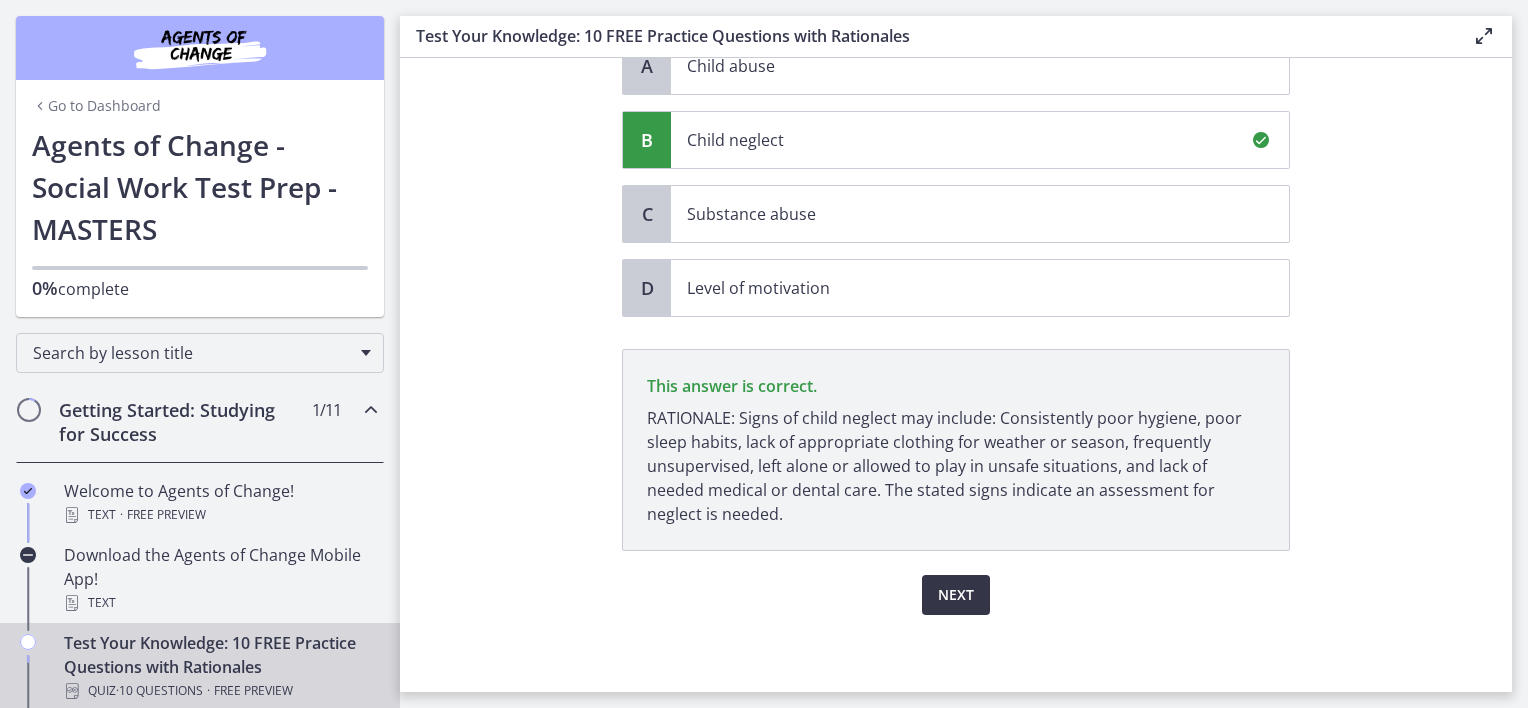 click on "Next" at bounding box center (956, 595) 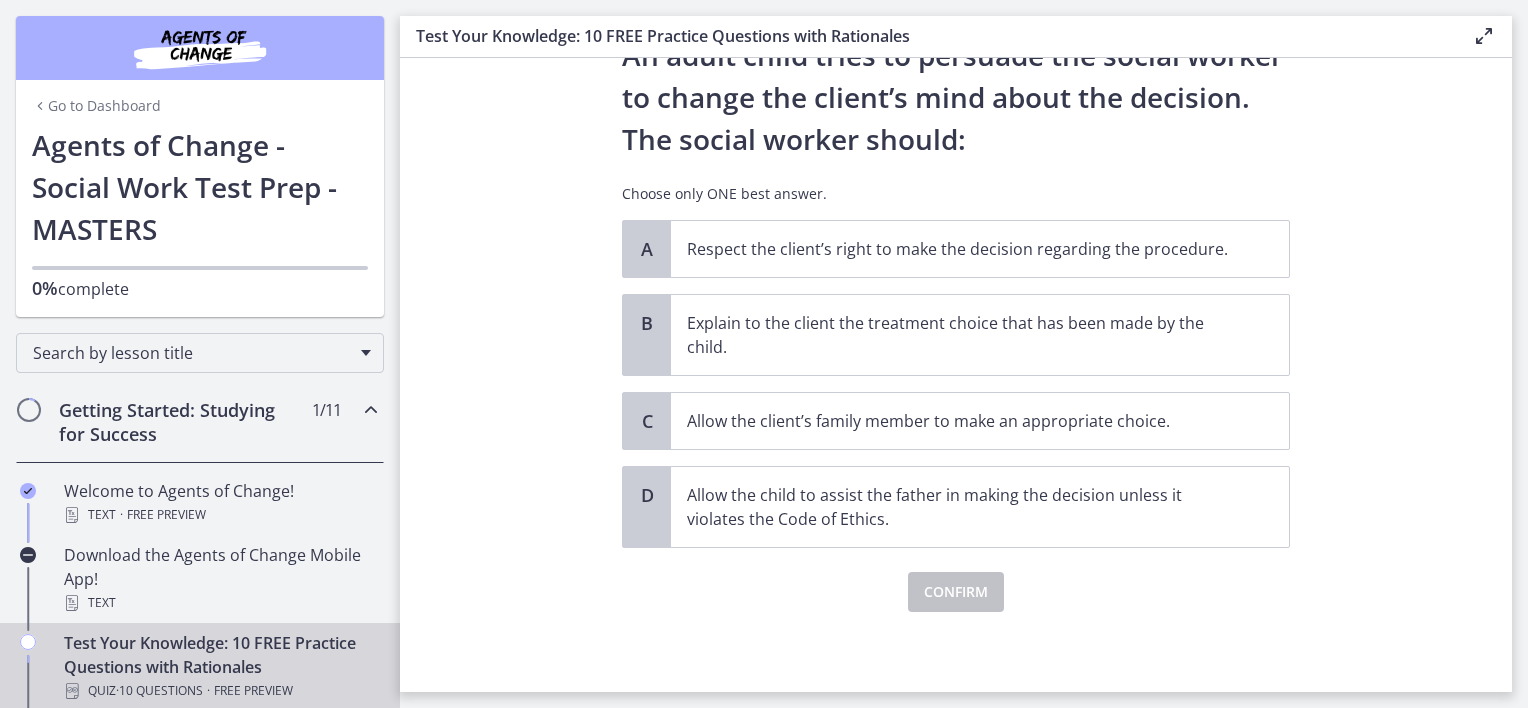 scroll, scrollTop: 0, scrollLeft: 0, axis: both 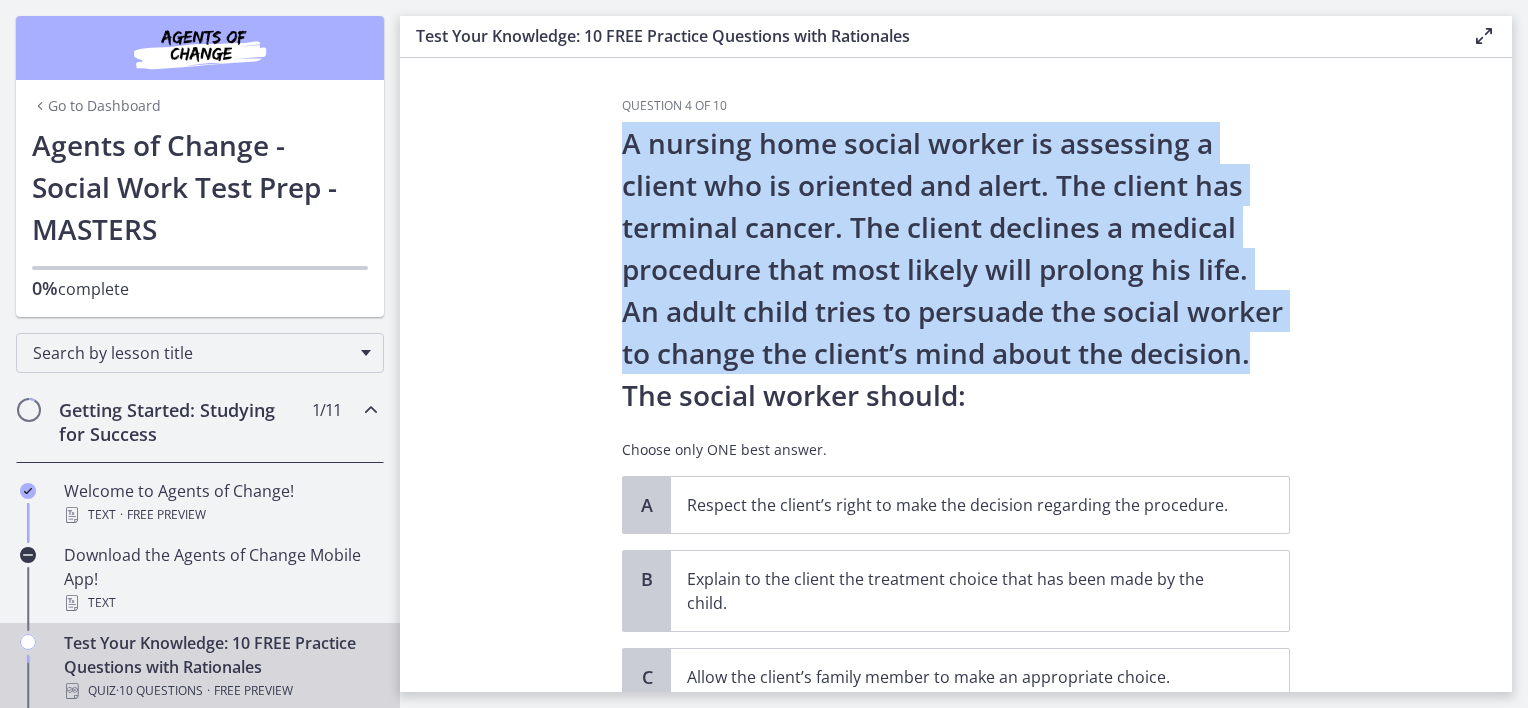drag, startPoint x: 608, startPoint y: 142, endPoint x: 1248, endPoint y: 360, distance: 676.10944 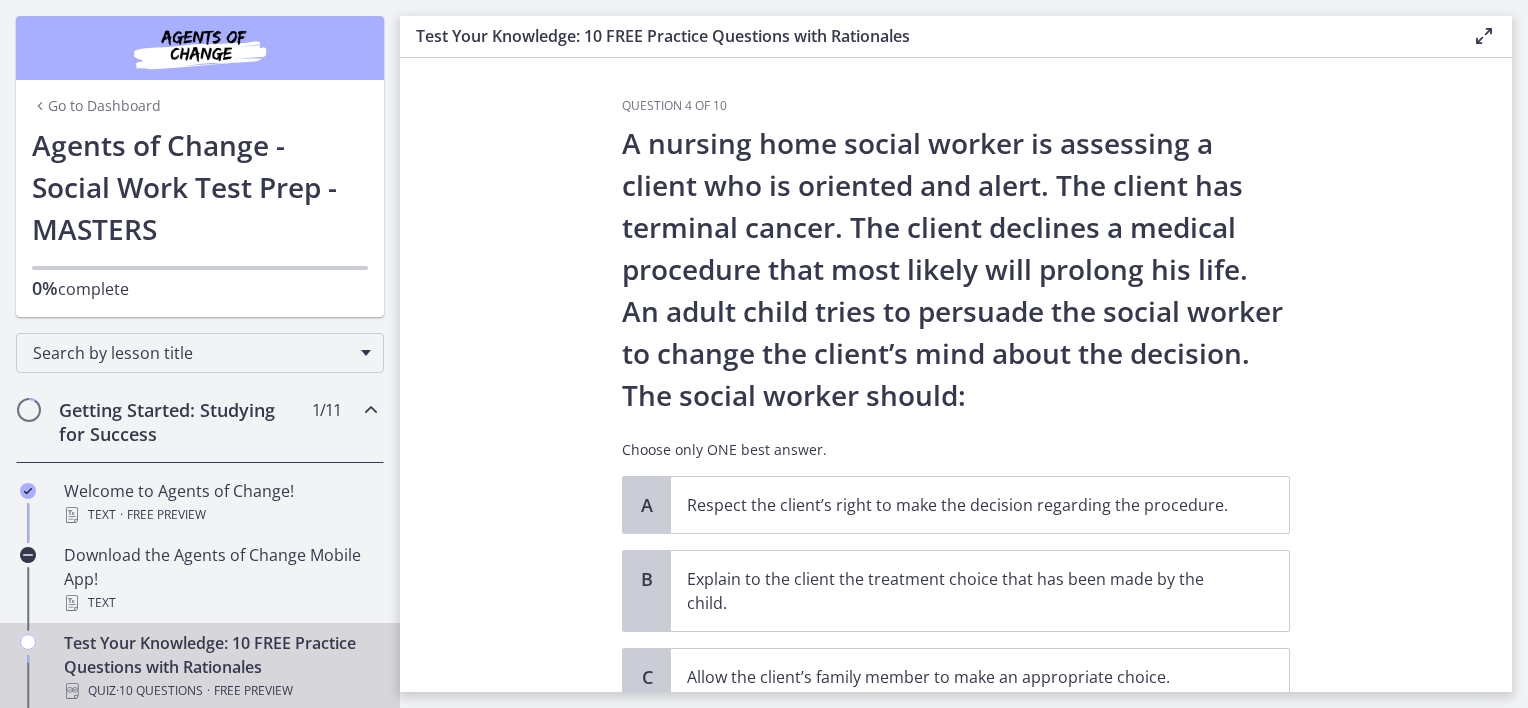 drag, startPoint x: 1248, startPoint y: 360, endPoint x: 1408, endPoint y: 475, distance: 197.0406 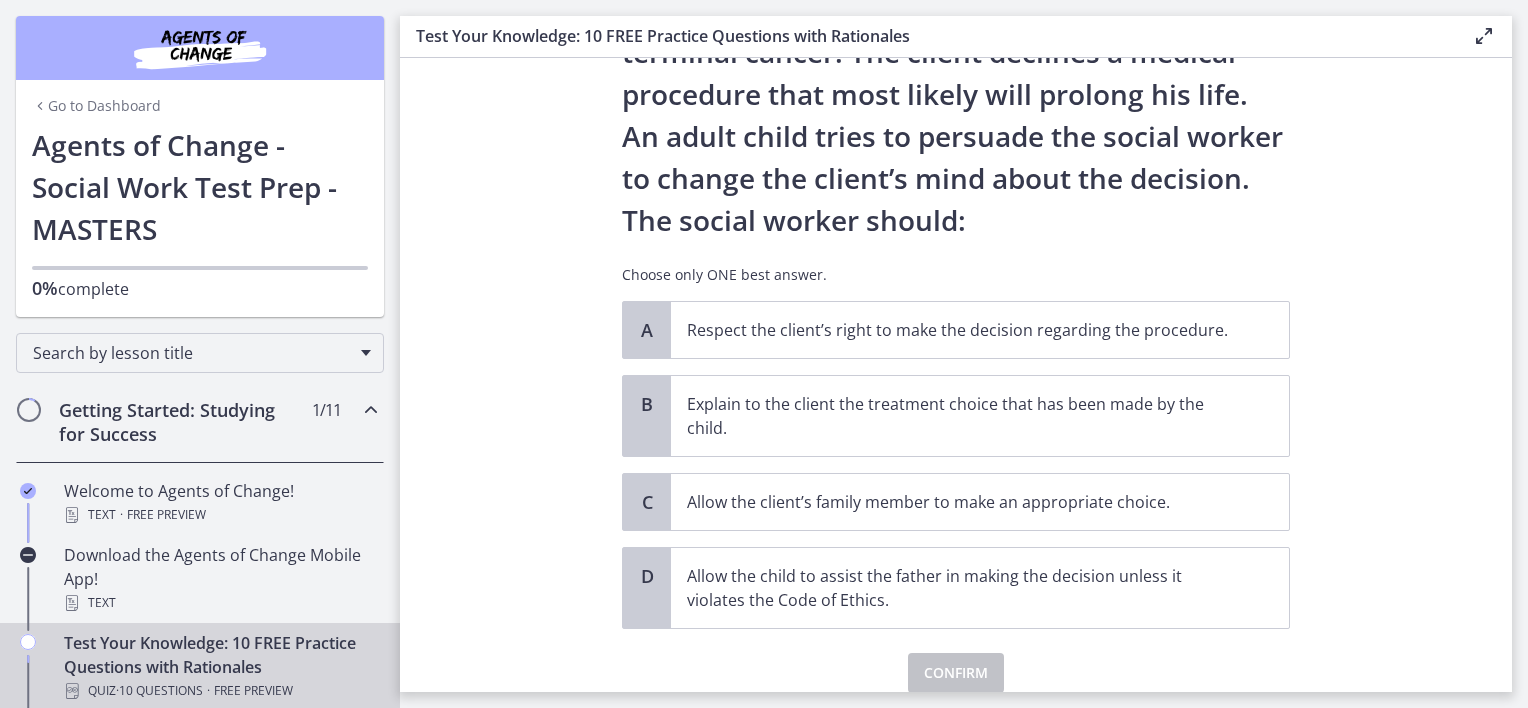scroll, scrollTop: 254, scrollLeft: 0, axis: vertical 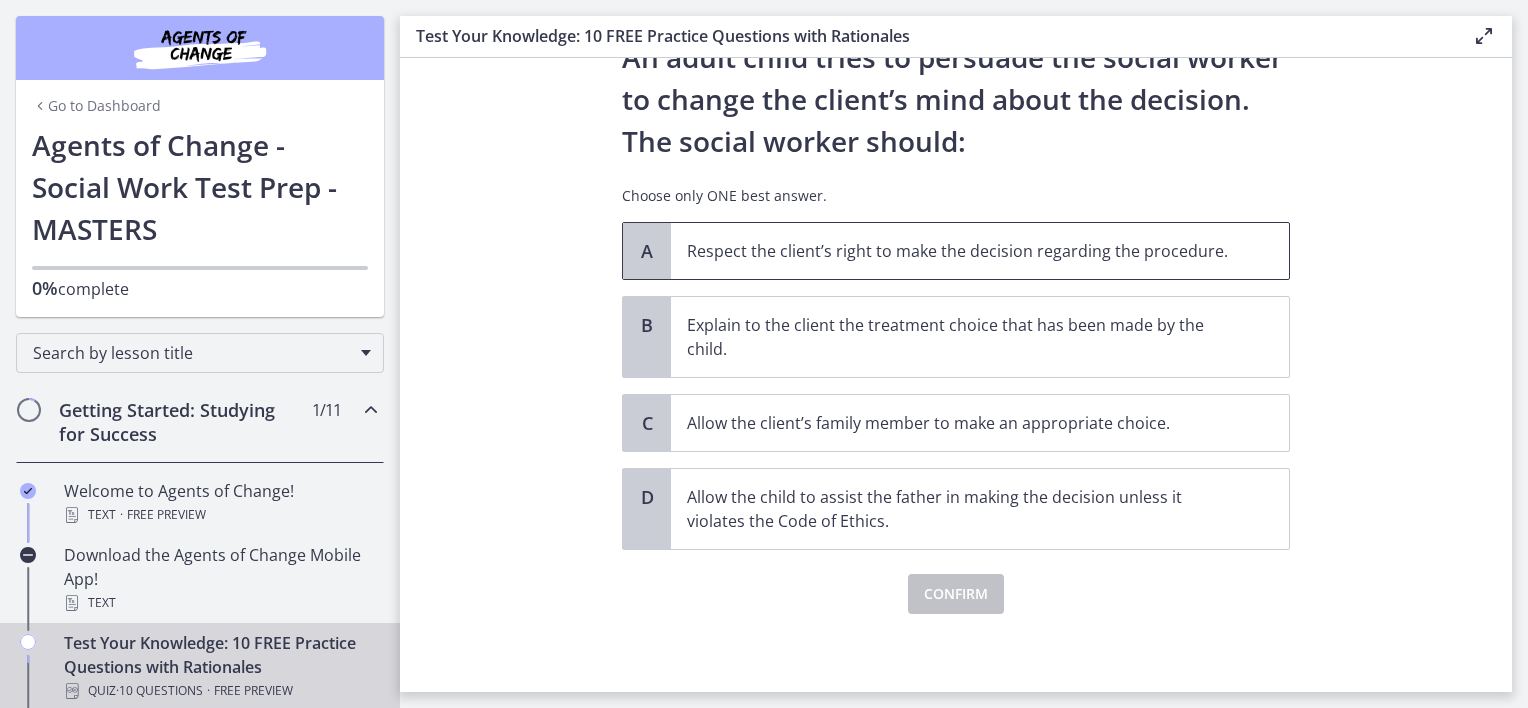 click on "Respect the client’s right to make the decision regarding the procedure." at bounding box center [960, 251] 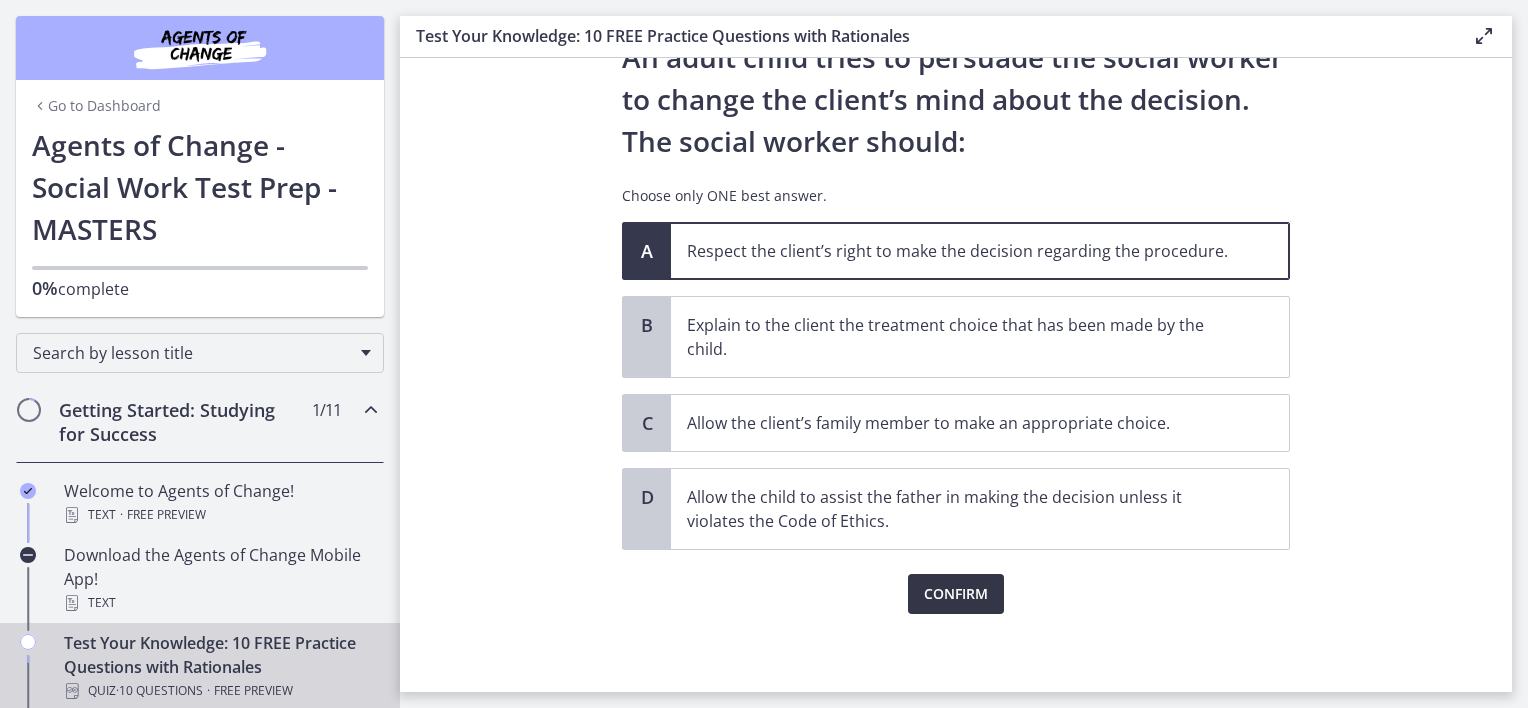 click on "Confirm" at bounding box center [956, 594] 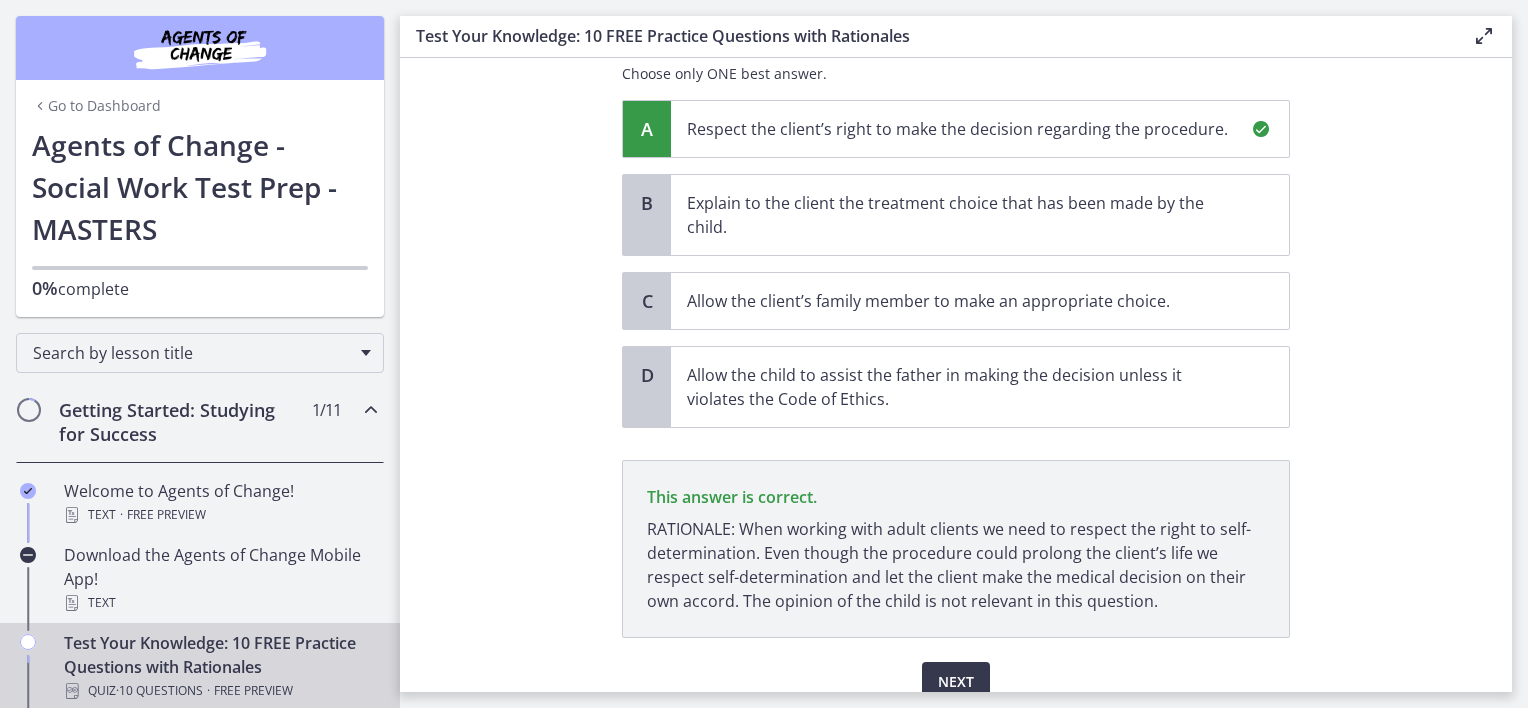 scroll, scrollTop: 464, scrollLeft: 0, axis: vertical 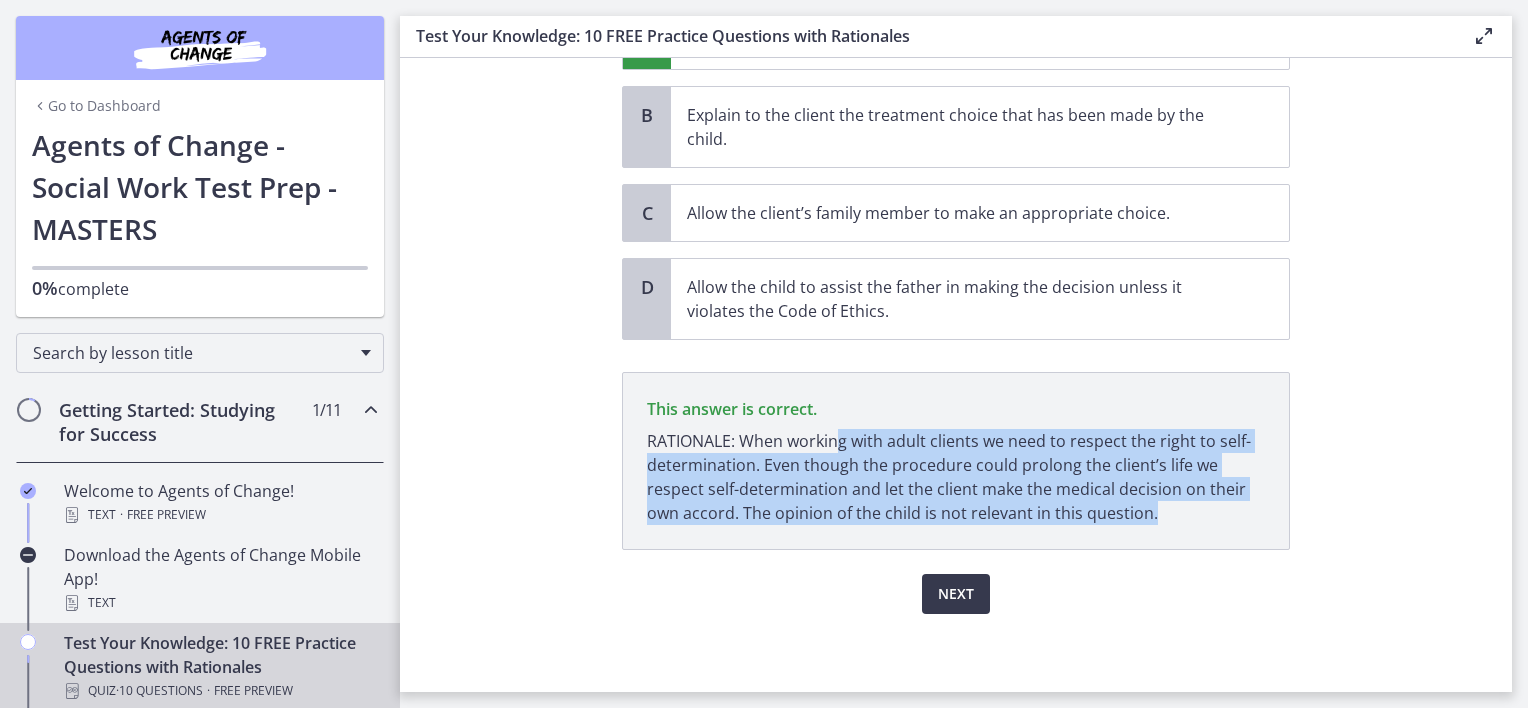 drag, startPoint x: 834, startPoint y: 439, endPoint x: 1157, endPoint y: 524, distance: 333.997 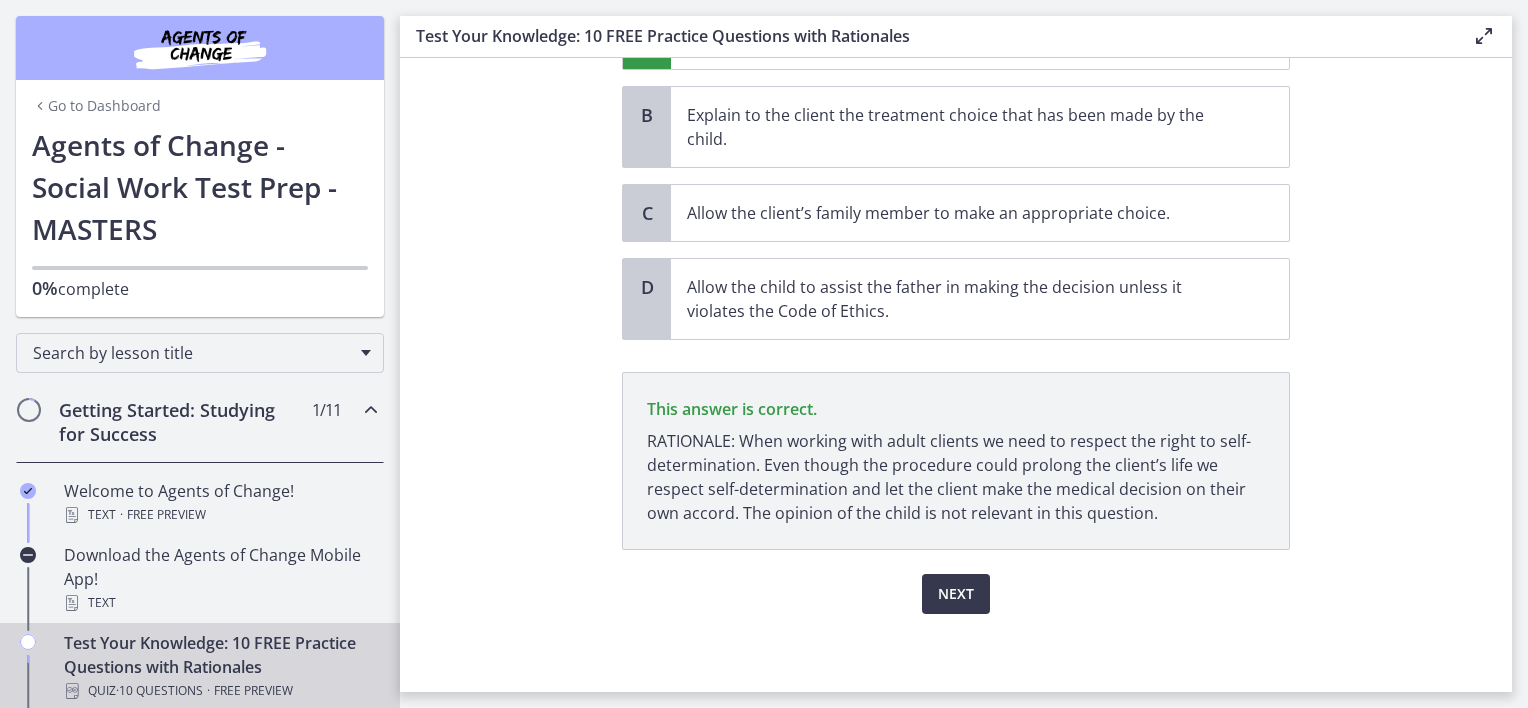 drag, startPoint x: 1157, startPoint y: 524, endPoint x: 1367, endPoint y: 586, distance: 218.96118 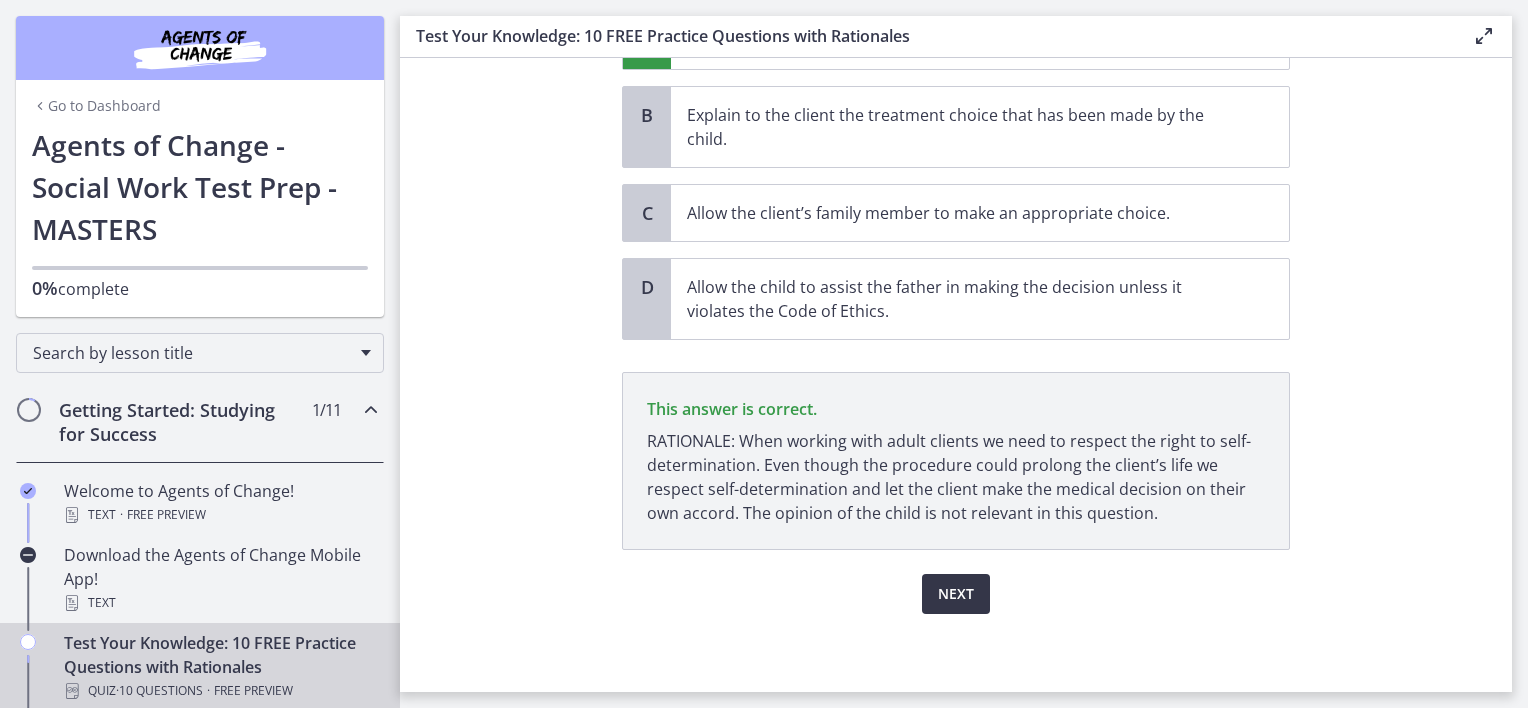click on "Next" at bounding box center [956, 594] 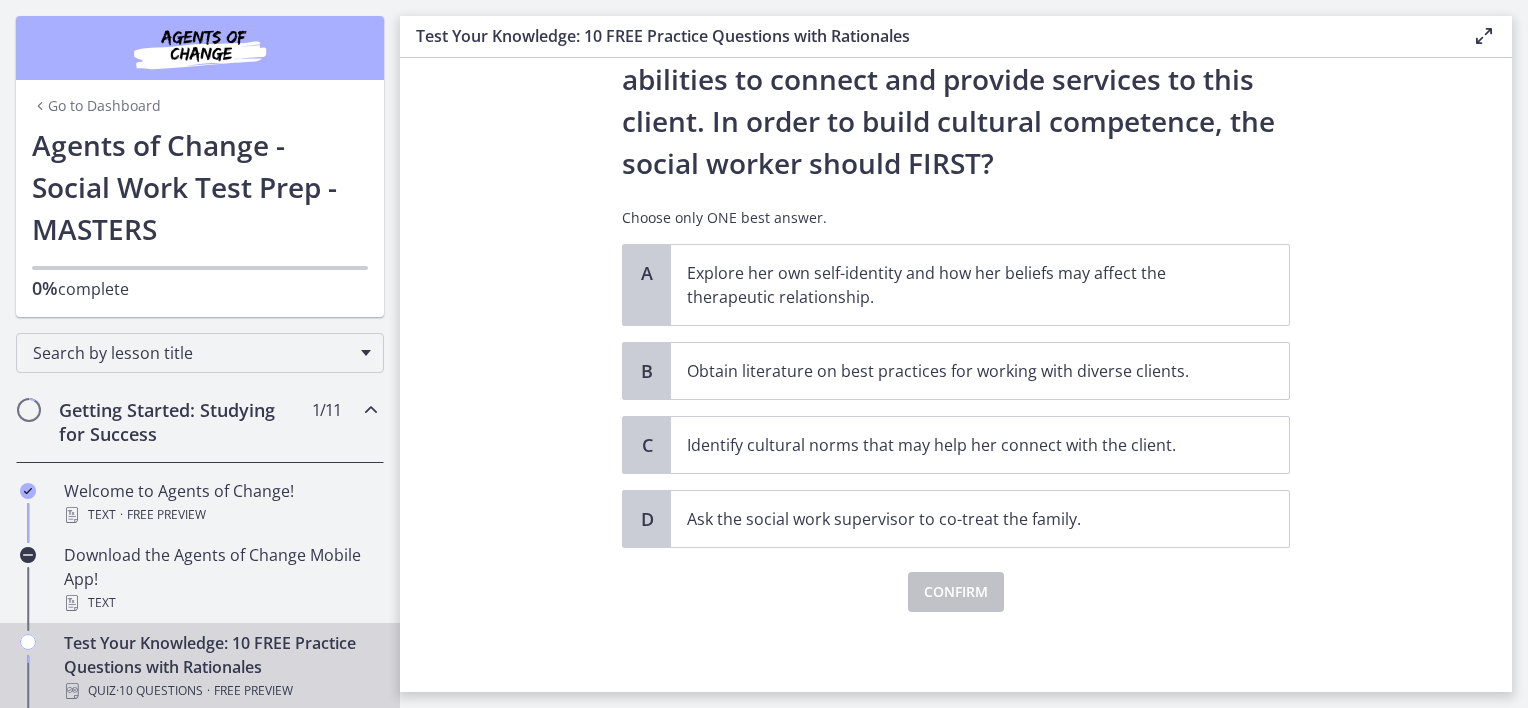 scroll, scrollTop: 0, scrollLeft: 0, axis: both 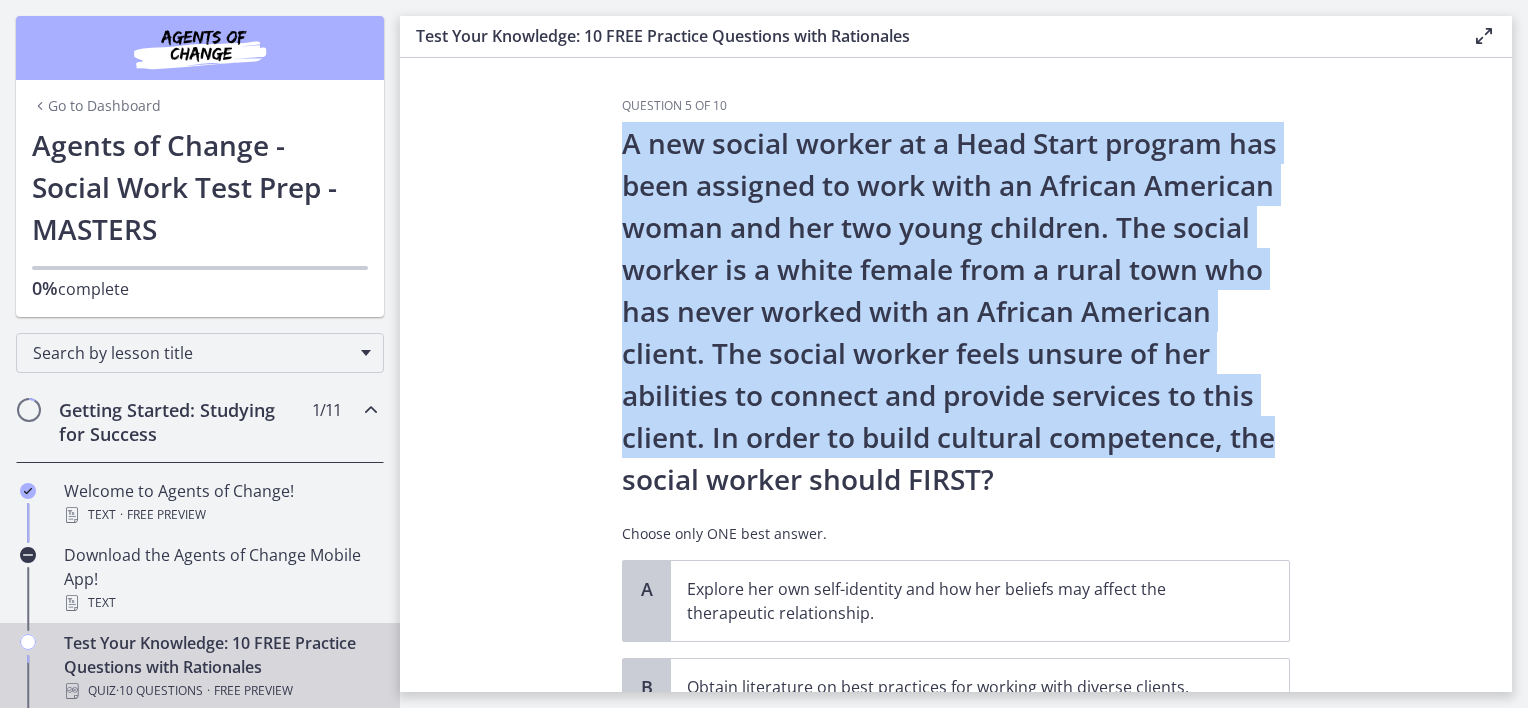 drag, startPoint x: 606, startPoint y: 144, endPoint x: 1295, endPoint y: 454, distance: 755.527 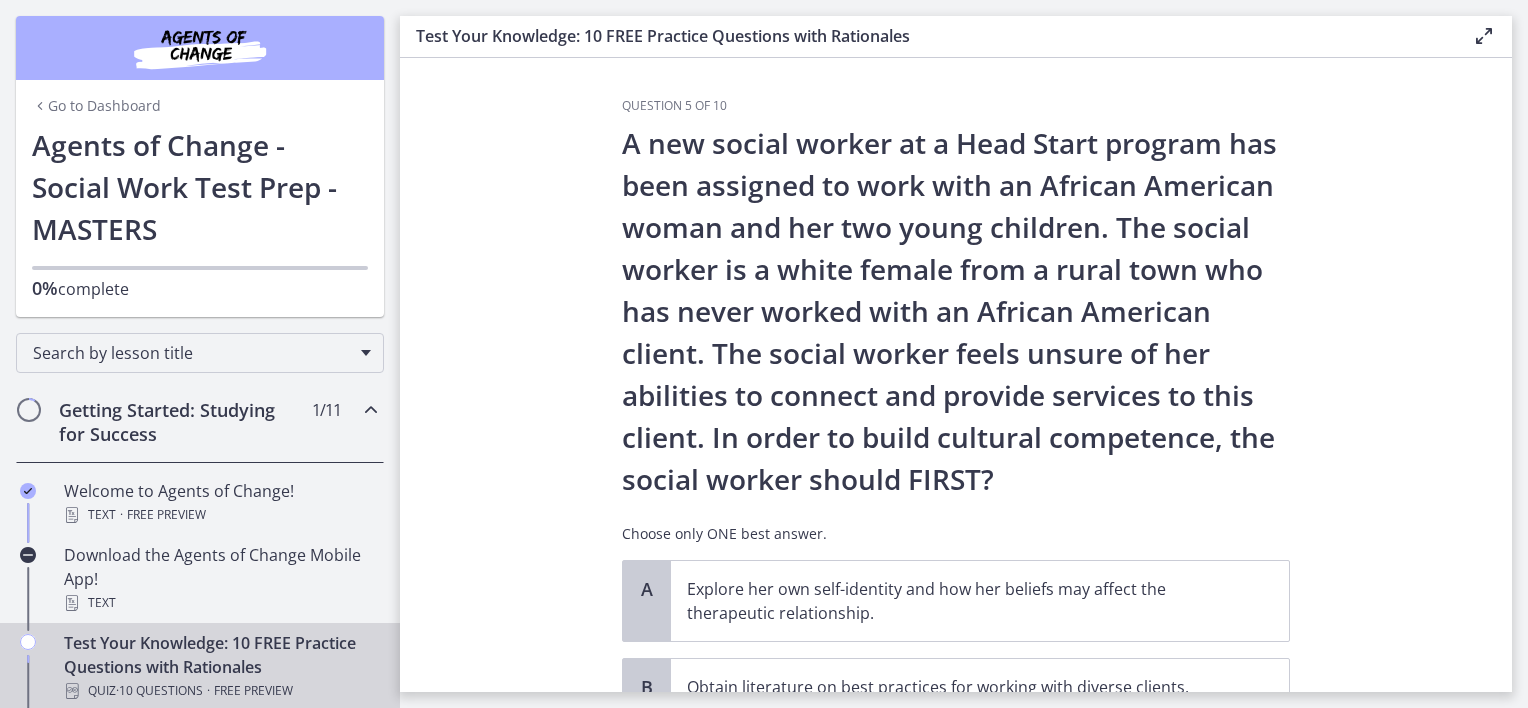 drag, startPoint x: 1295, startPoint y: 454, endPoint x: 1397, endPoint y: 516, distance: 119.36499 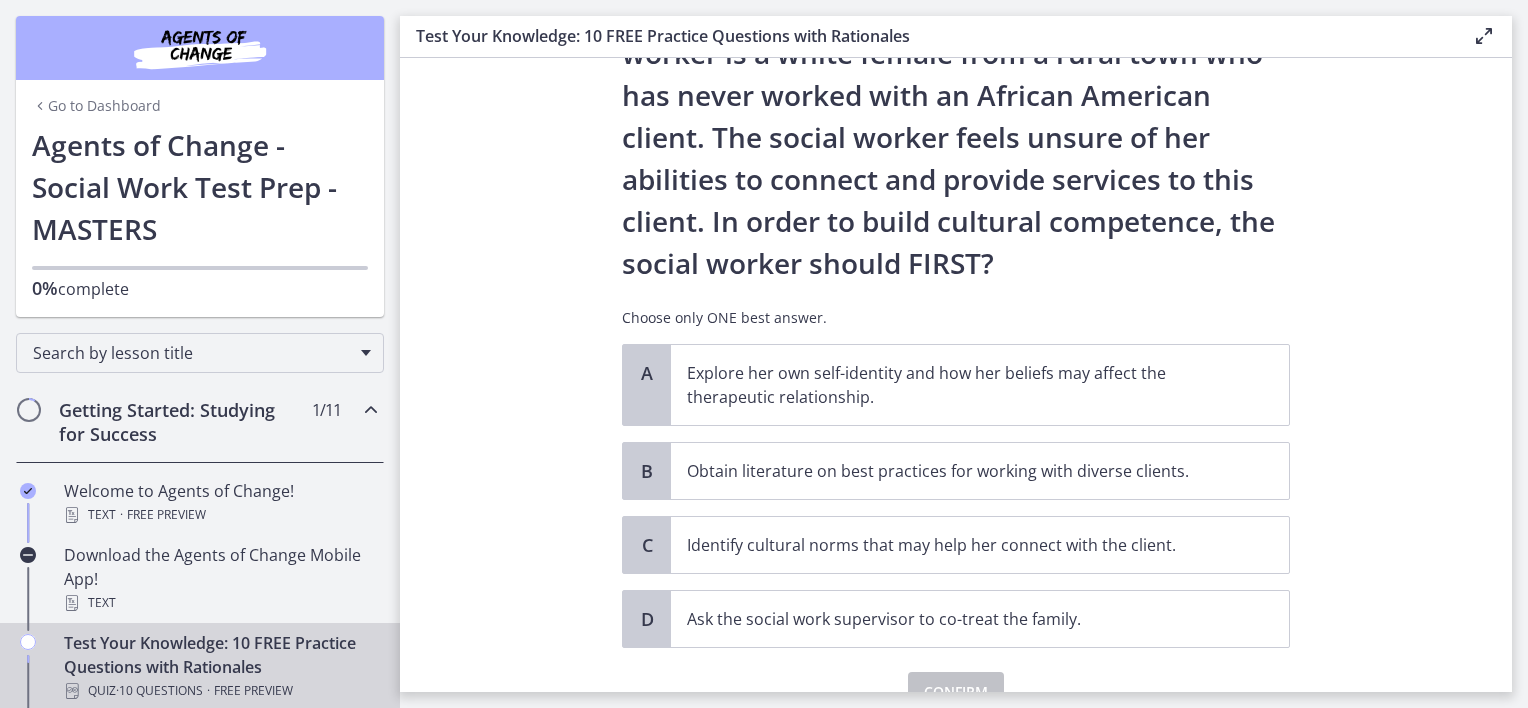 scroll, scrollTop: 300, scrollLeft: 0, axis: vertical 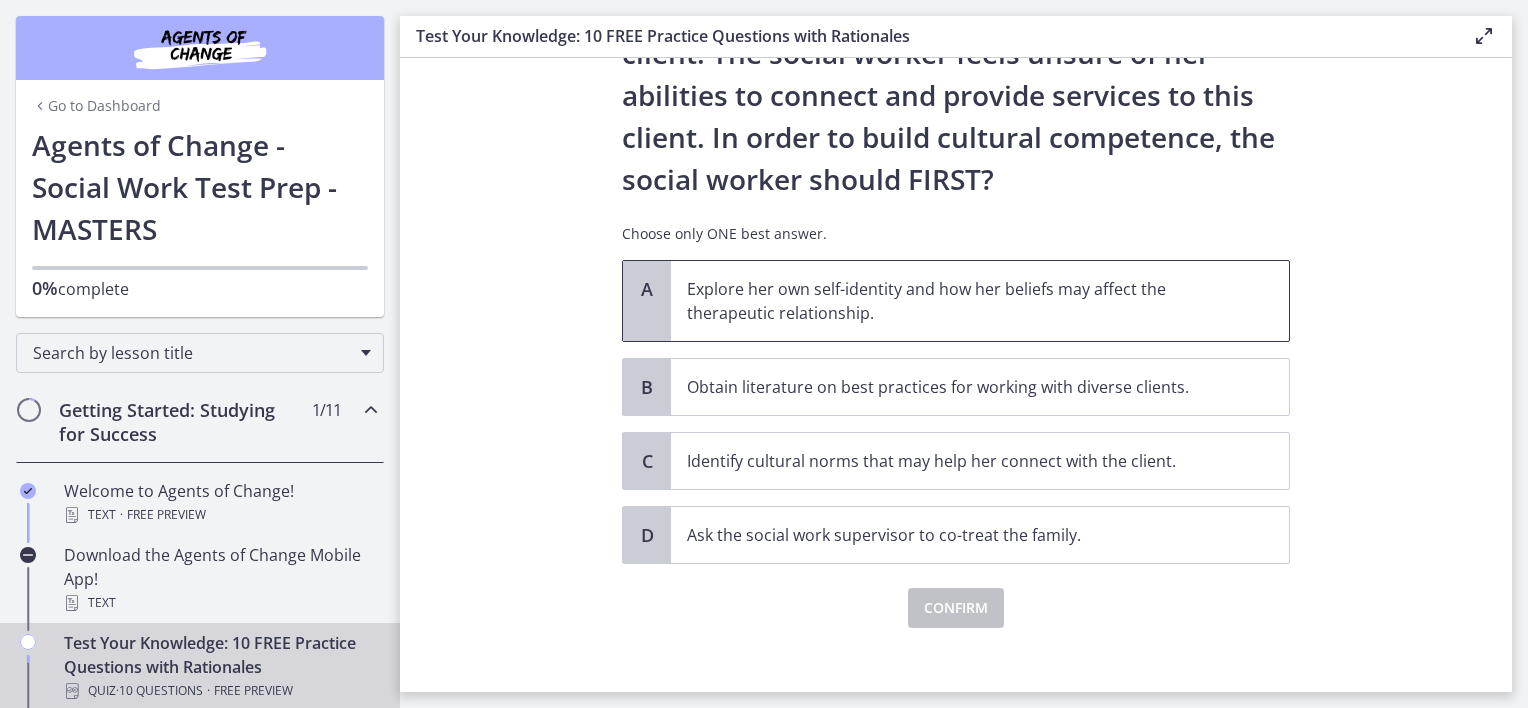 click on "Explore her own self-identity and how her beliefs may affect the therapeutic relationship." at bounding box center [960, 301] 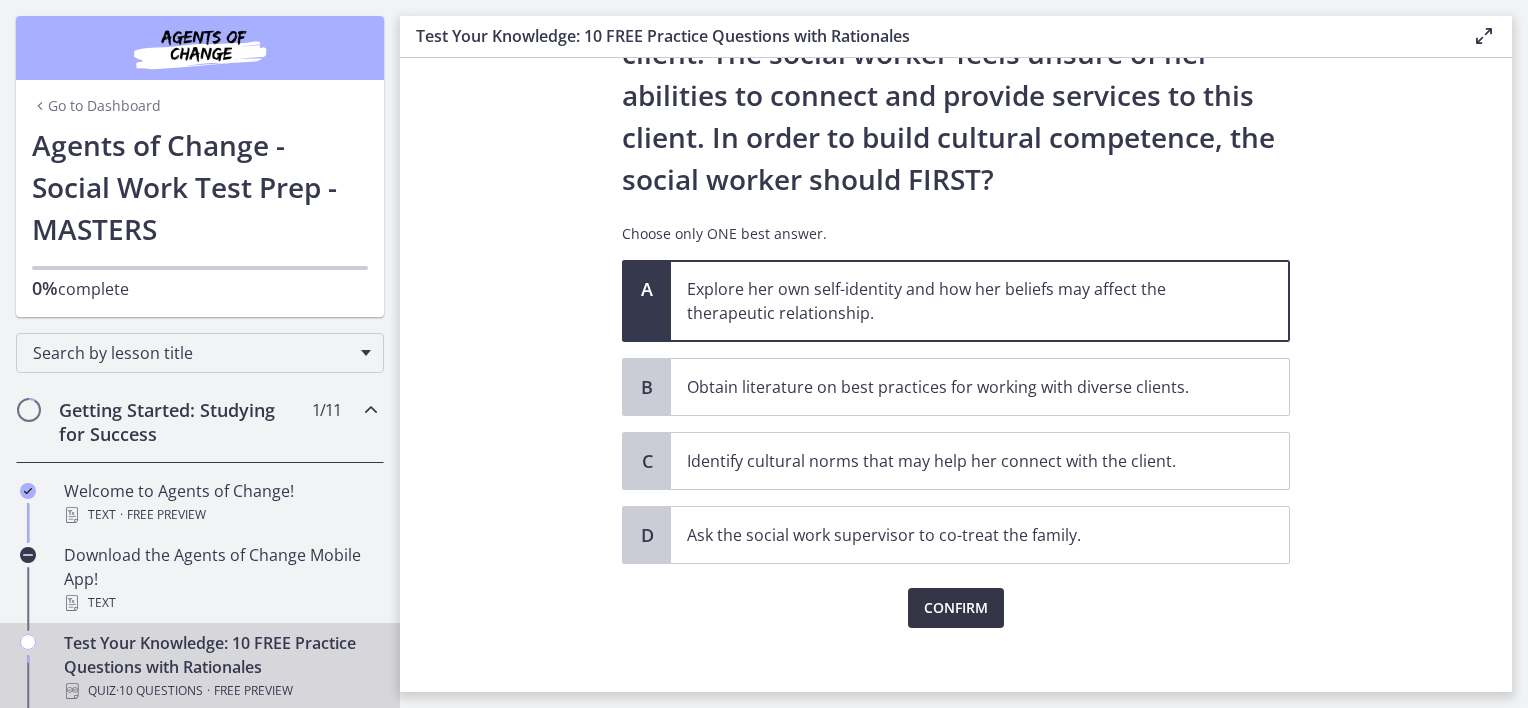 click on "Confirm" at bounding box center (956, 608) 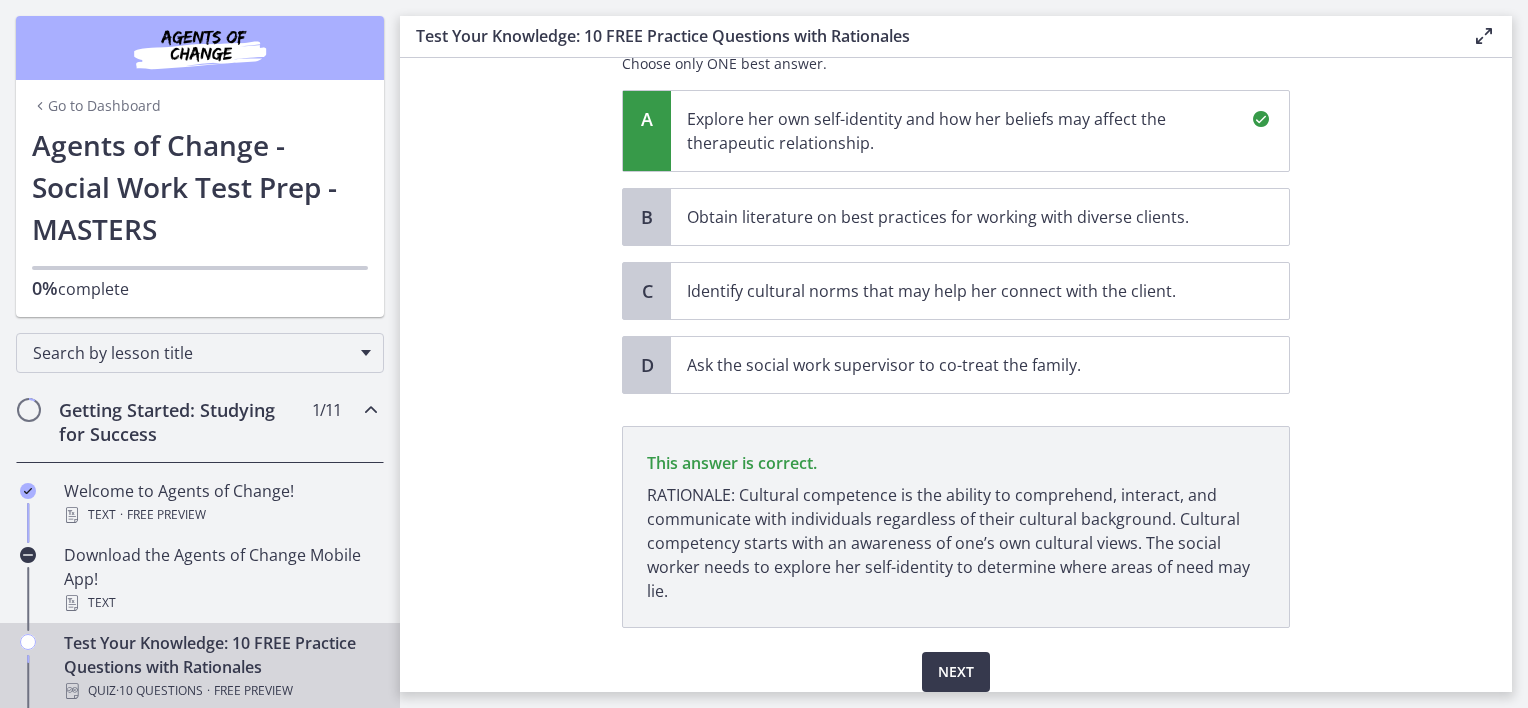 scroll, scrollTop: 548, scrollLeft: 0, axis: vertical 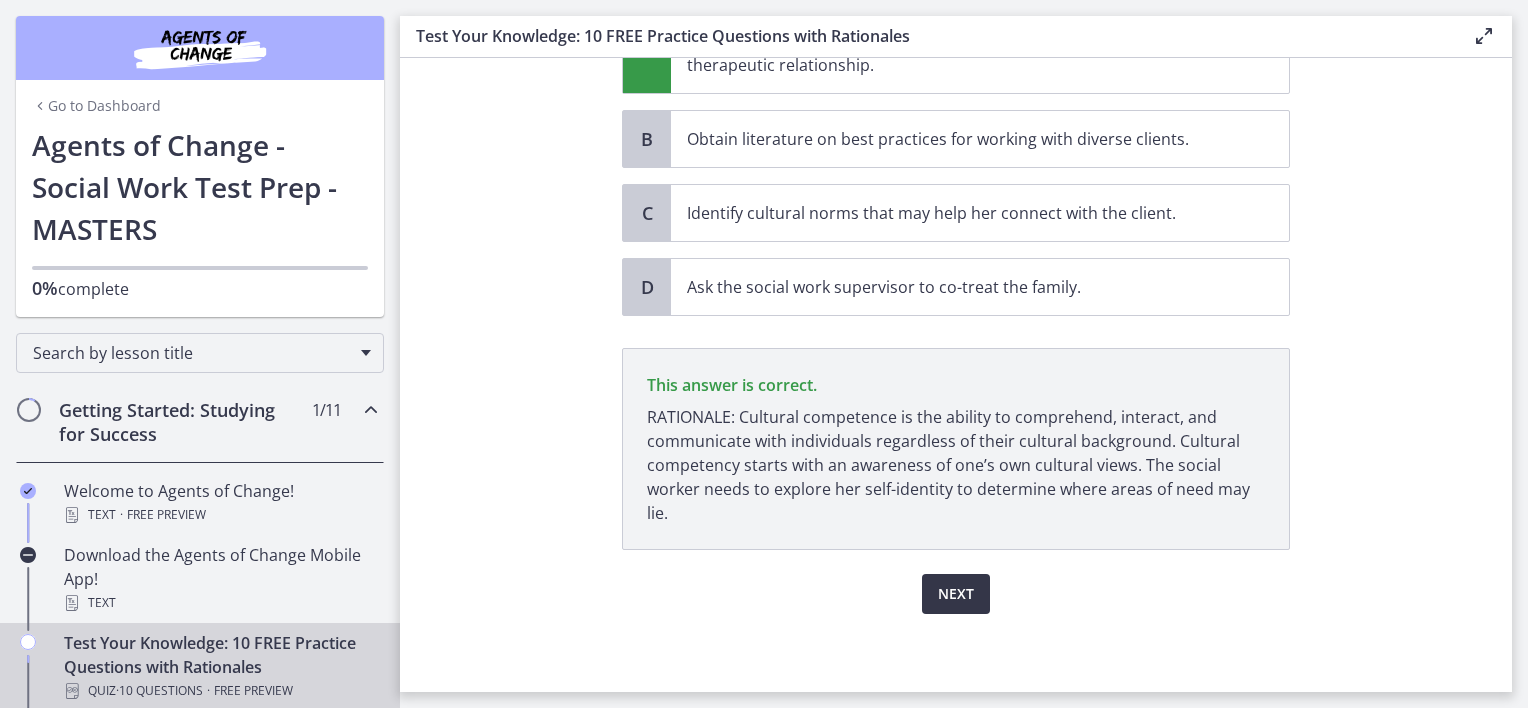 click on "Next" at bounding box center [956, 594] 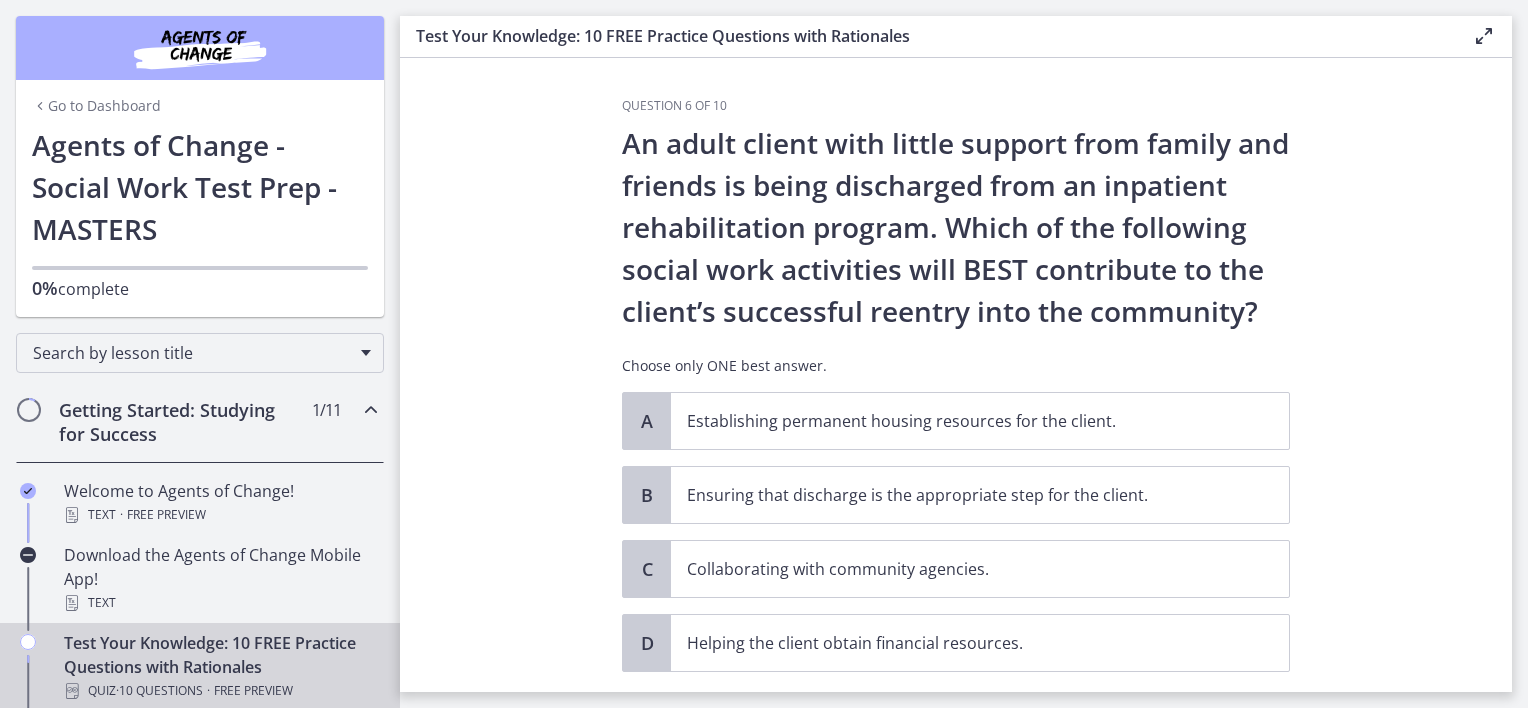 drag, startPoint x: 611, startPoint y: 148, endPoint x: 1264, endPoint y: 309, distance: 672.5548 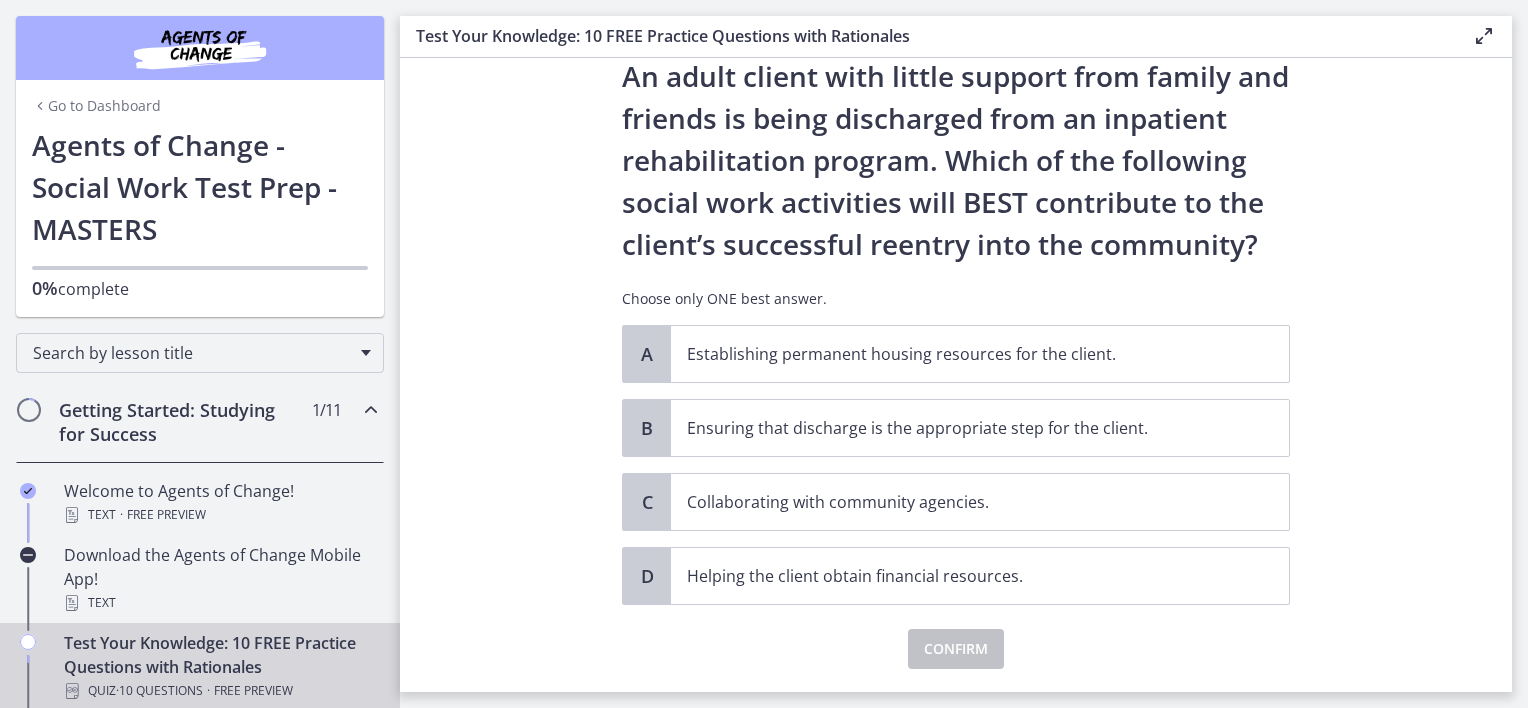 scroll, scrollTop: 100, scrollLeft: 0, axis: vertical 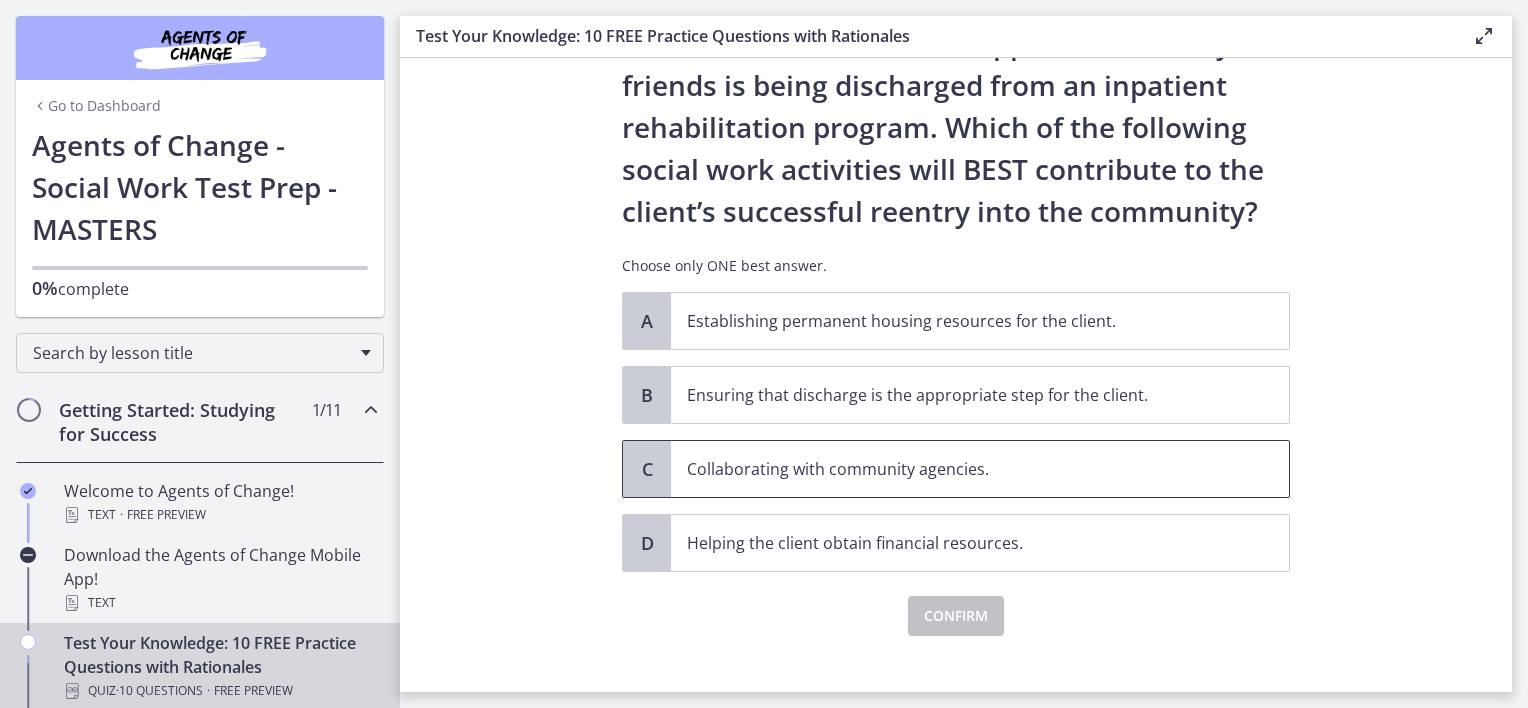 click on "Collaborating with community agencies." at bounding box center (960, 469) 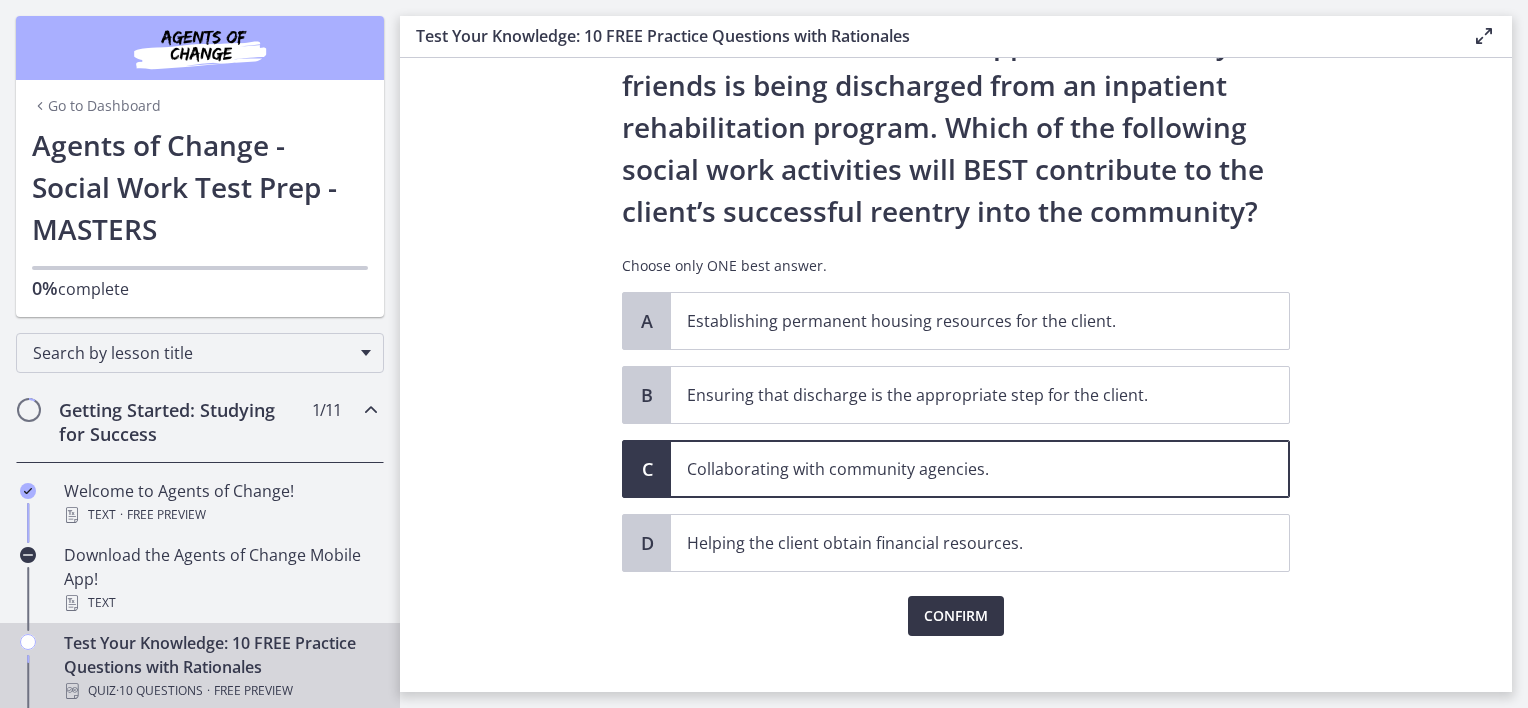 click on "Confirm" at bounding box center (956, 616) 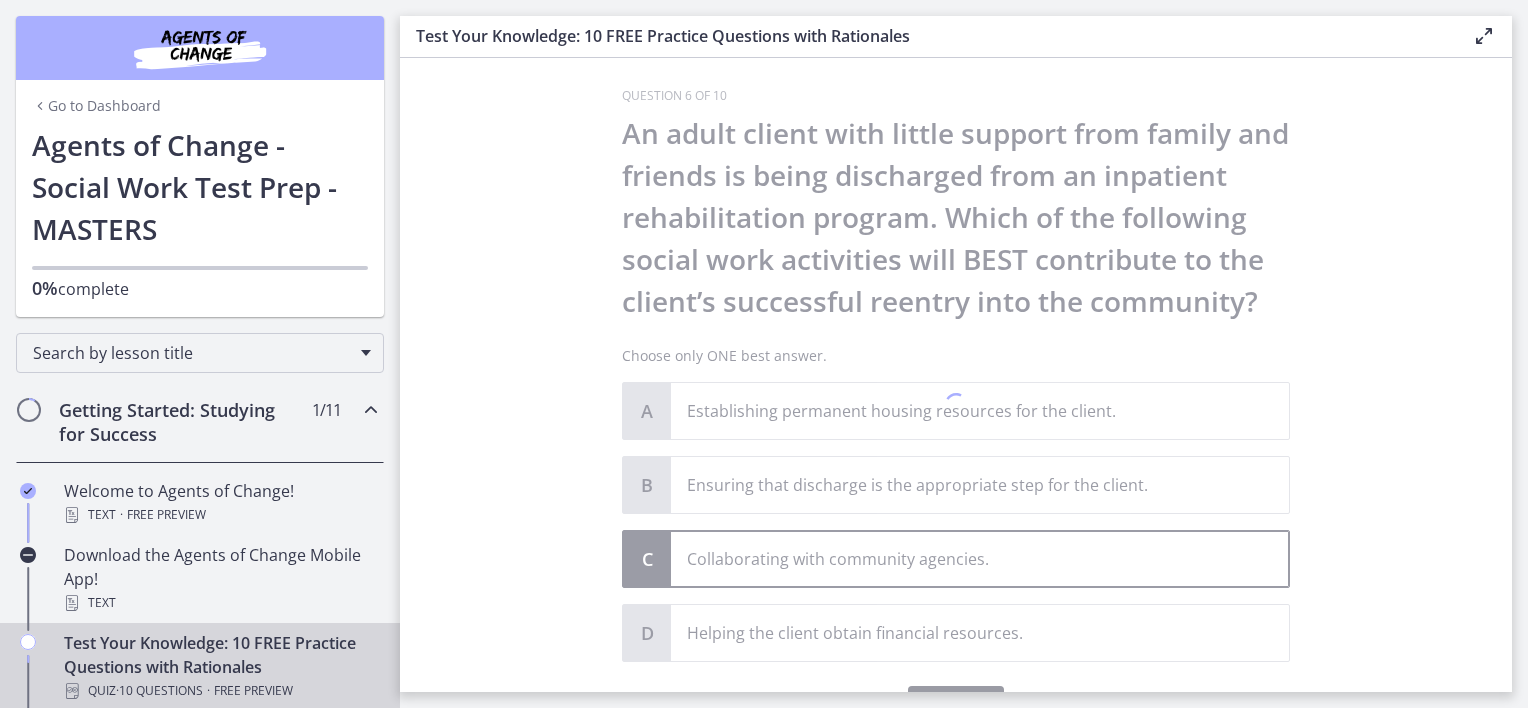 scroll, scrollTop: 0, scrollLeft: 0, axis: both 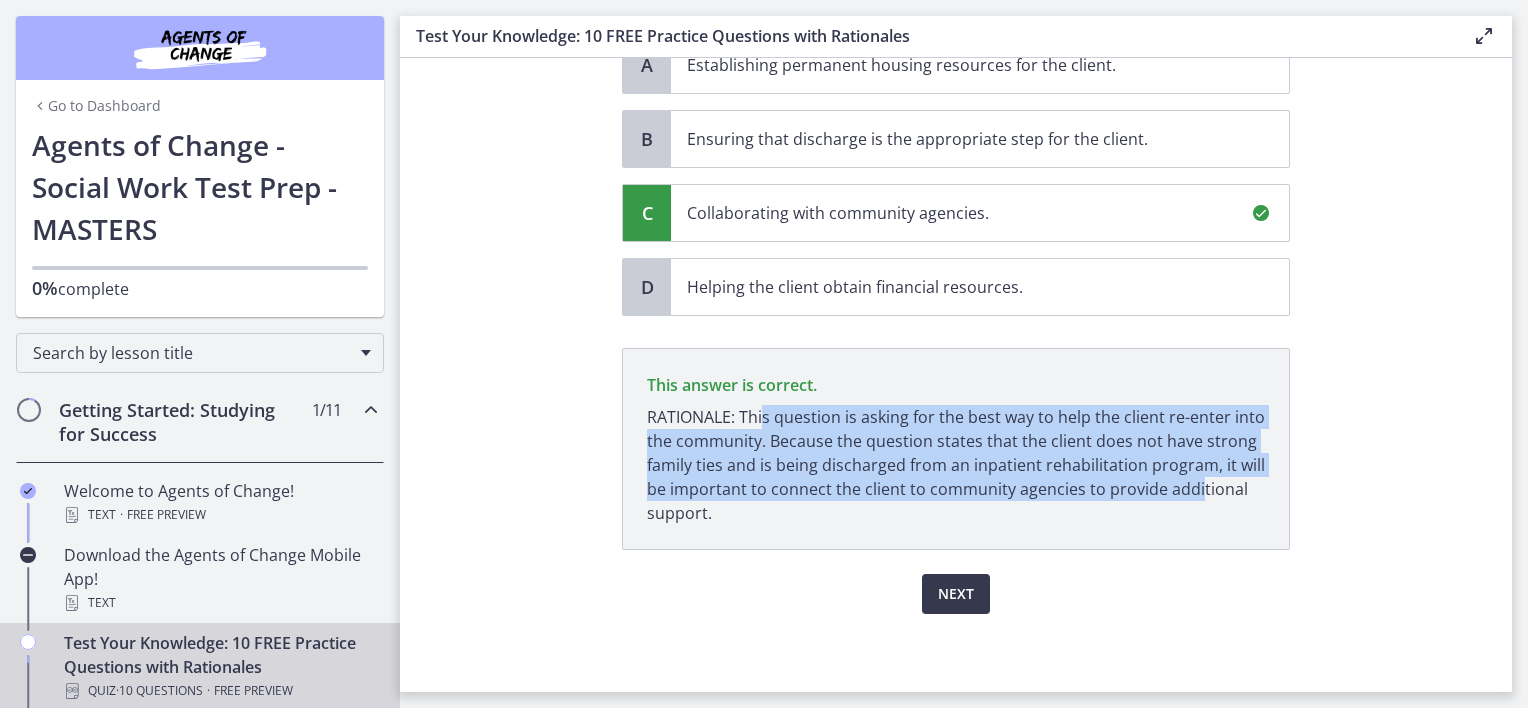 drag, startPoint x: 754, startPoint y: 417, endPoint x: 1186, endPoint y: 495, distance: 438.9852 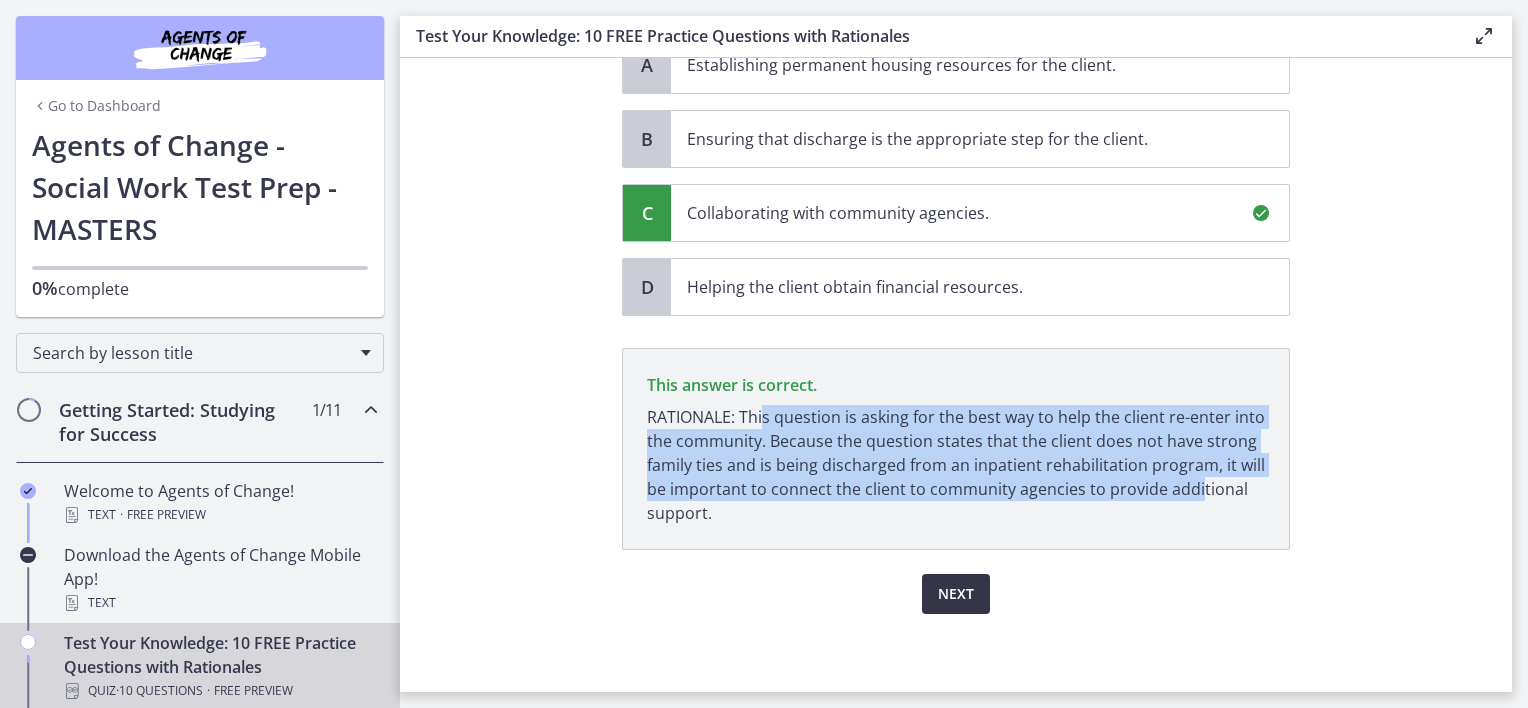 click on "Next" at bounding box center (956, 594) 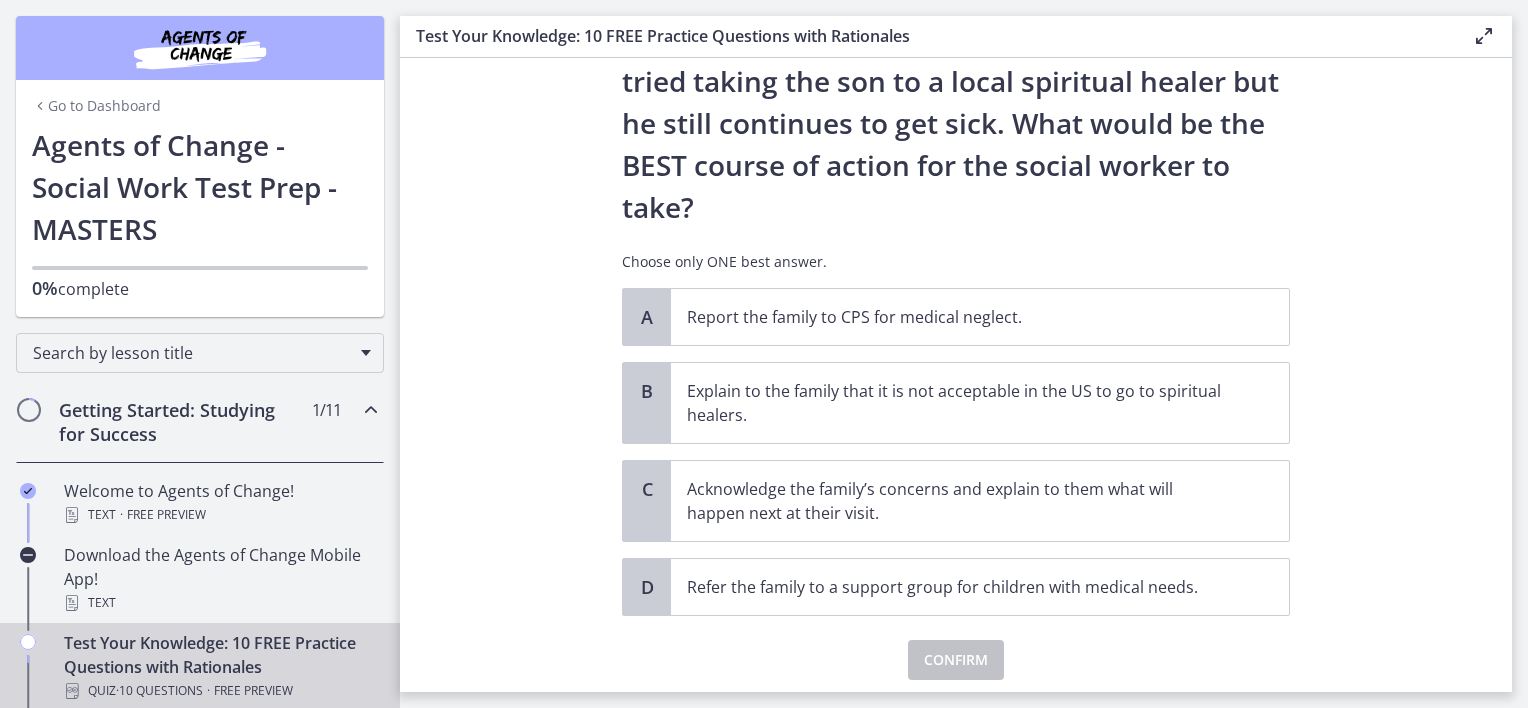 scroll, scrollTop: 0, scrollLeft: 0, axis: both 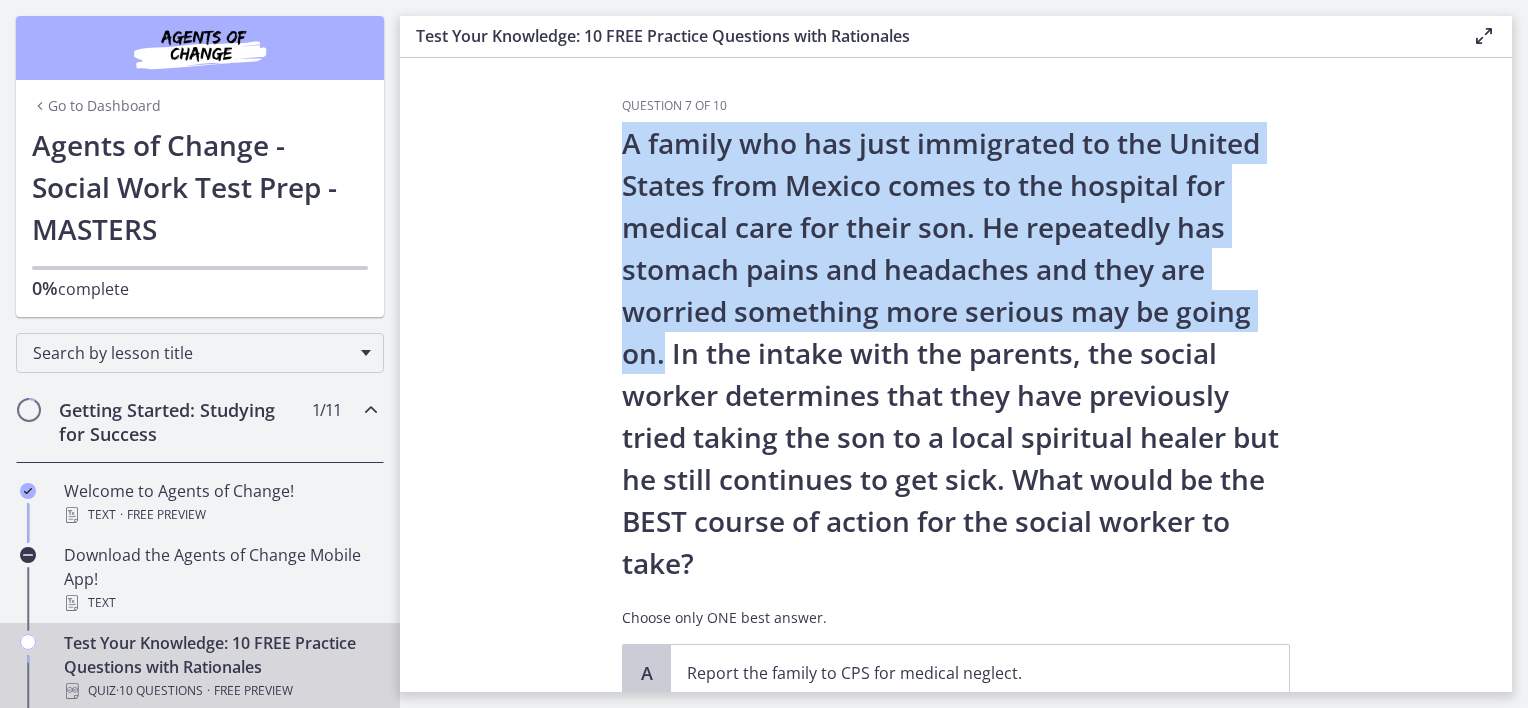 drag, startPoint x: 593, startPoint y: 155, endPoint x: 653, endPoint y: 368, distance: 221.2894 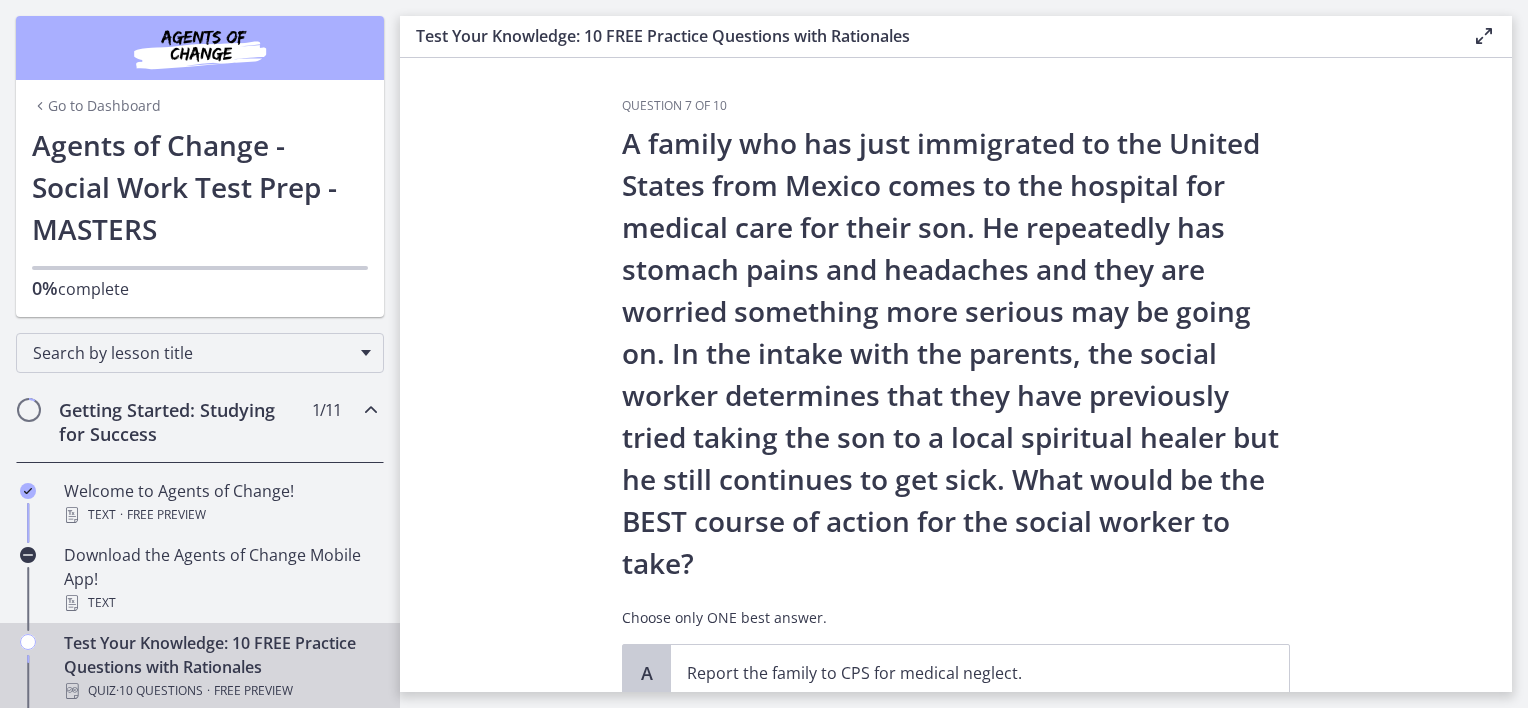 drag, startPoint x: 653, startPoint y: 368, endPoint x: 832, endPoint y: 374, distance: 179.10052 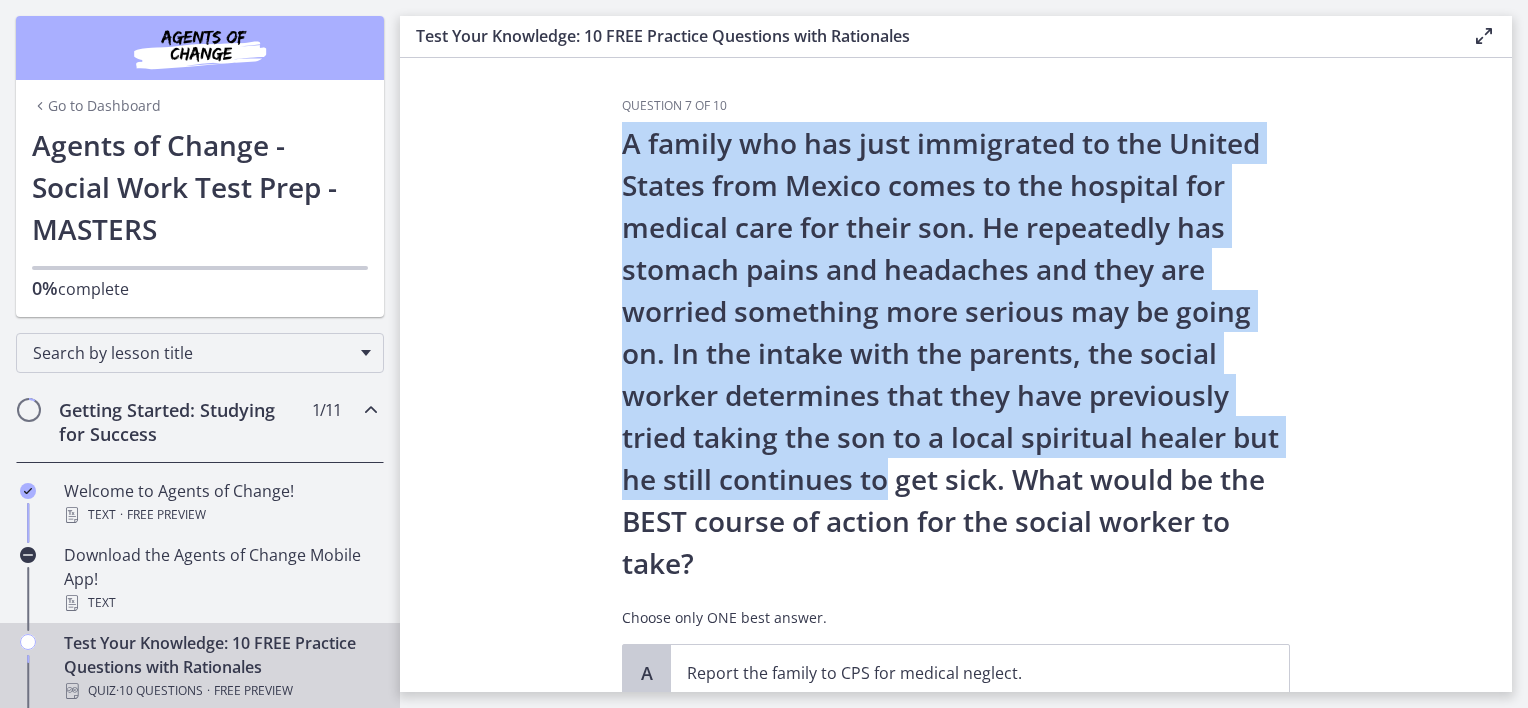 drag, startPoint x: 603, startPoint y: 151, endPoint x: 877, endPoint y: 472, distance: 422.0391 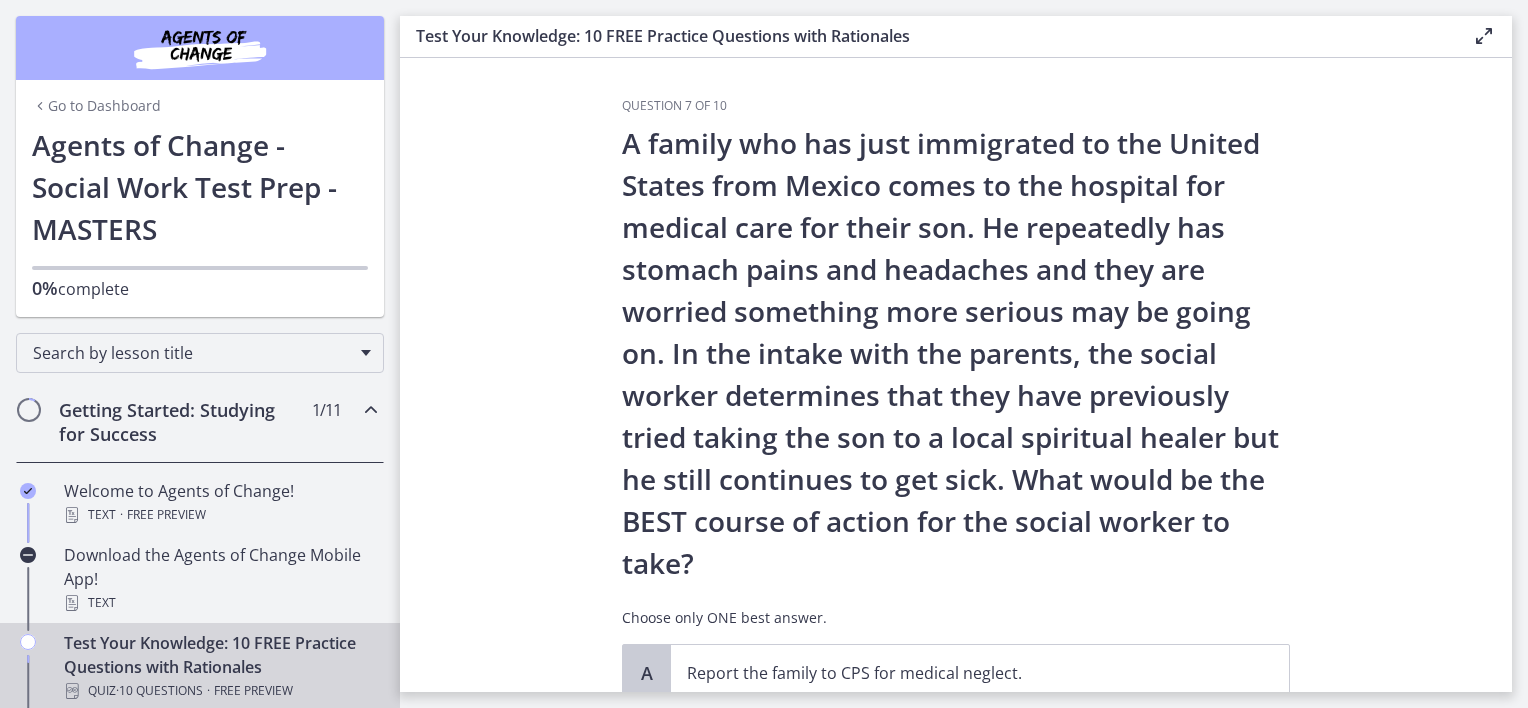 click on "Question   7   of   10
A family who has just immigrated to the United States from Mexico comes to the hospital for medical care for their son. He repeatedly has stomach pains and headaches and they are worried something more serious may be going on. In the intake with the parents, the social worker determines that they have previously tried taking the son to a local spiritual healer but he still continues to get sick. What would be the BEST course of action for the social worker to take?
Choose only ONE best answer.
A
Report the family to CPS for medical neglect.
B
Explain to the family that it is not acceptable in the US to go to spiritual healers.
C
D" at bounding box center (956, 375) 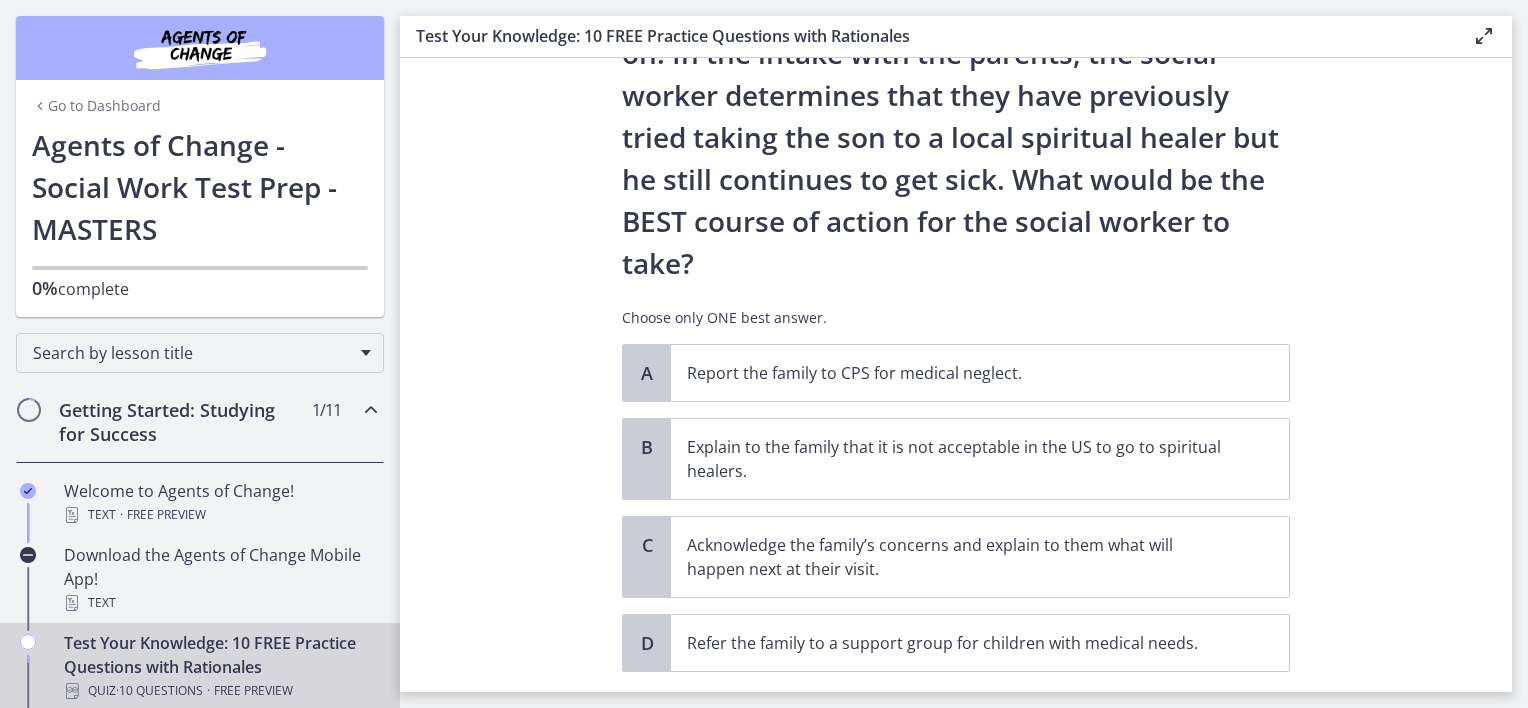 scroll, scrollTop: 400, scrollLeft: 0, axis: vertical 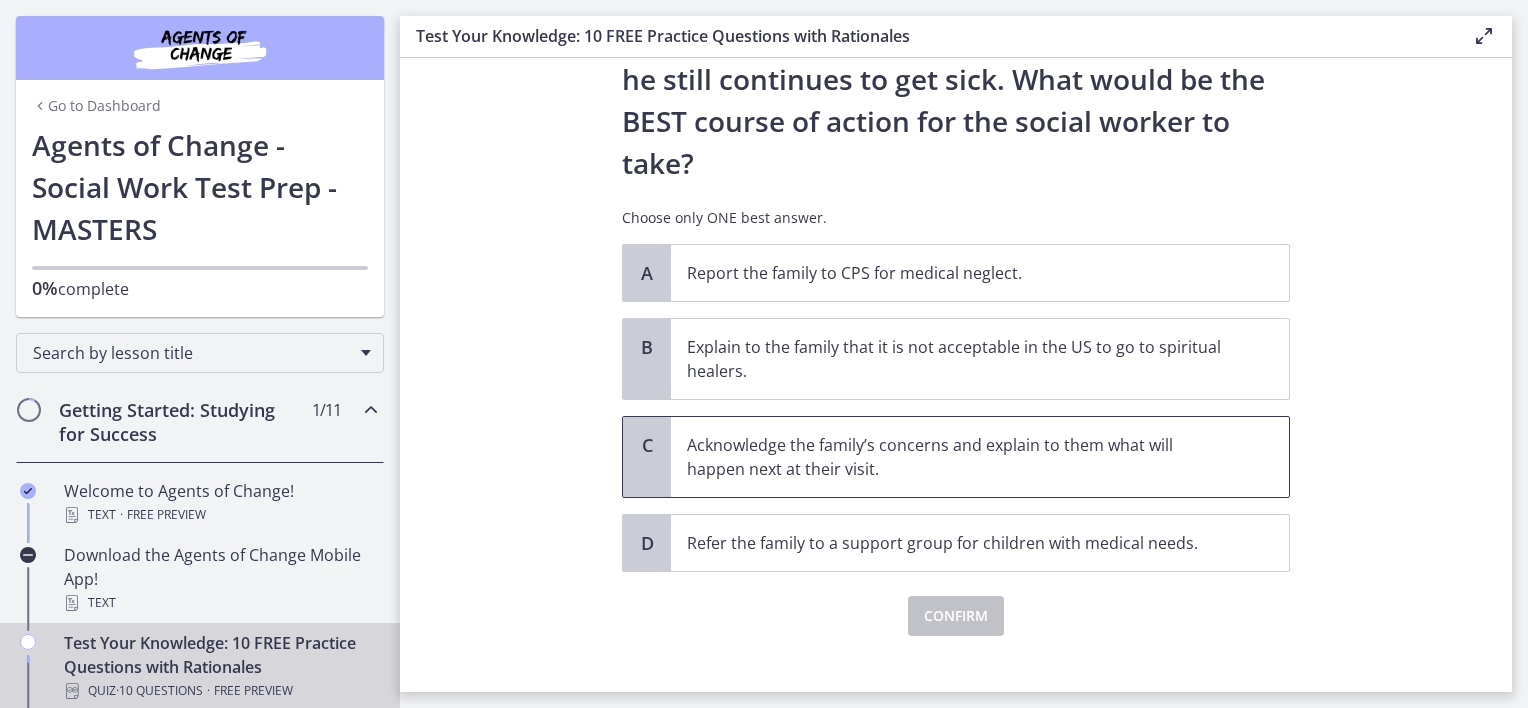 click on "Acknowledge the family’s concerns and explain to them what will happen next at their visit." at bounding box center [960, 457] 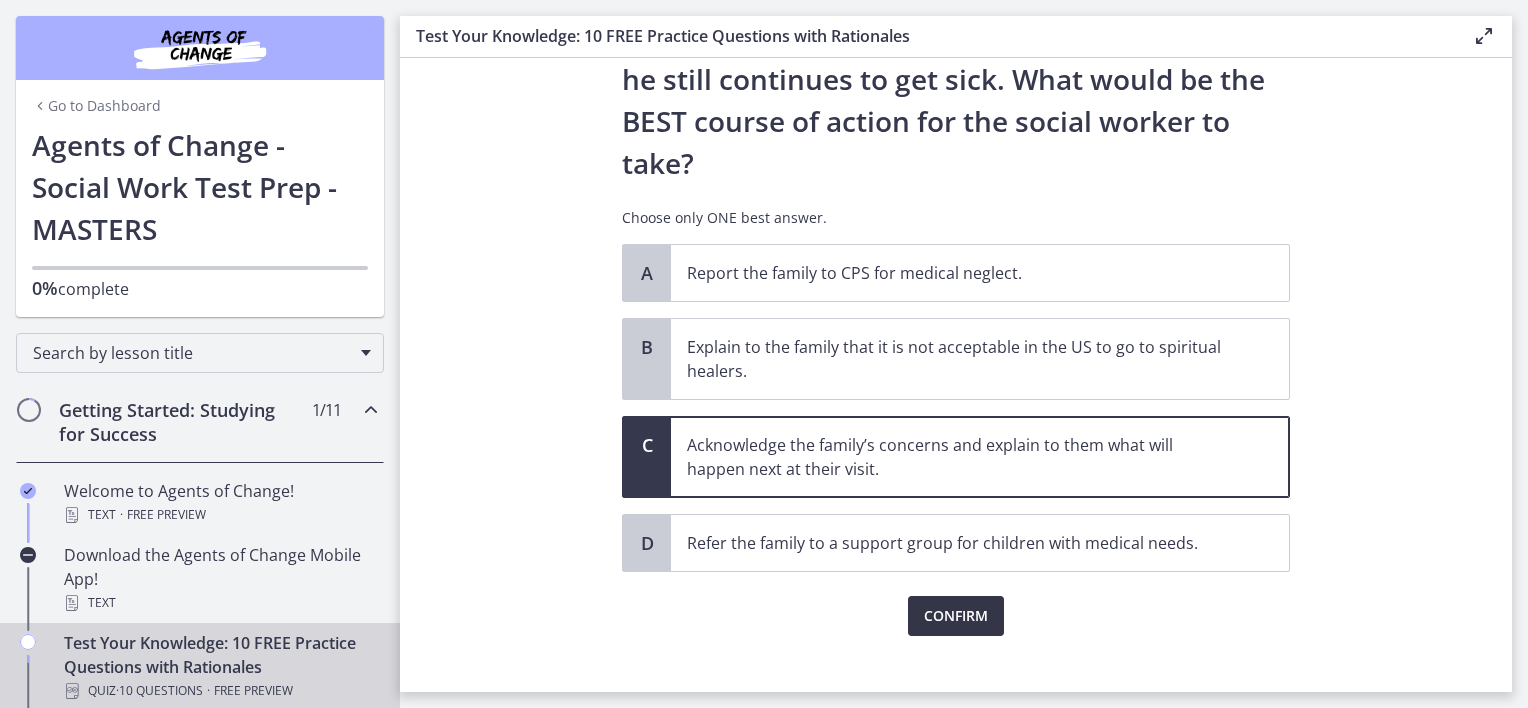 click on "Confirm" at bounding box center (956, 616) 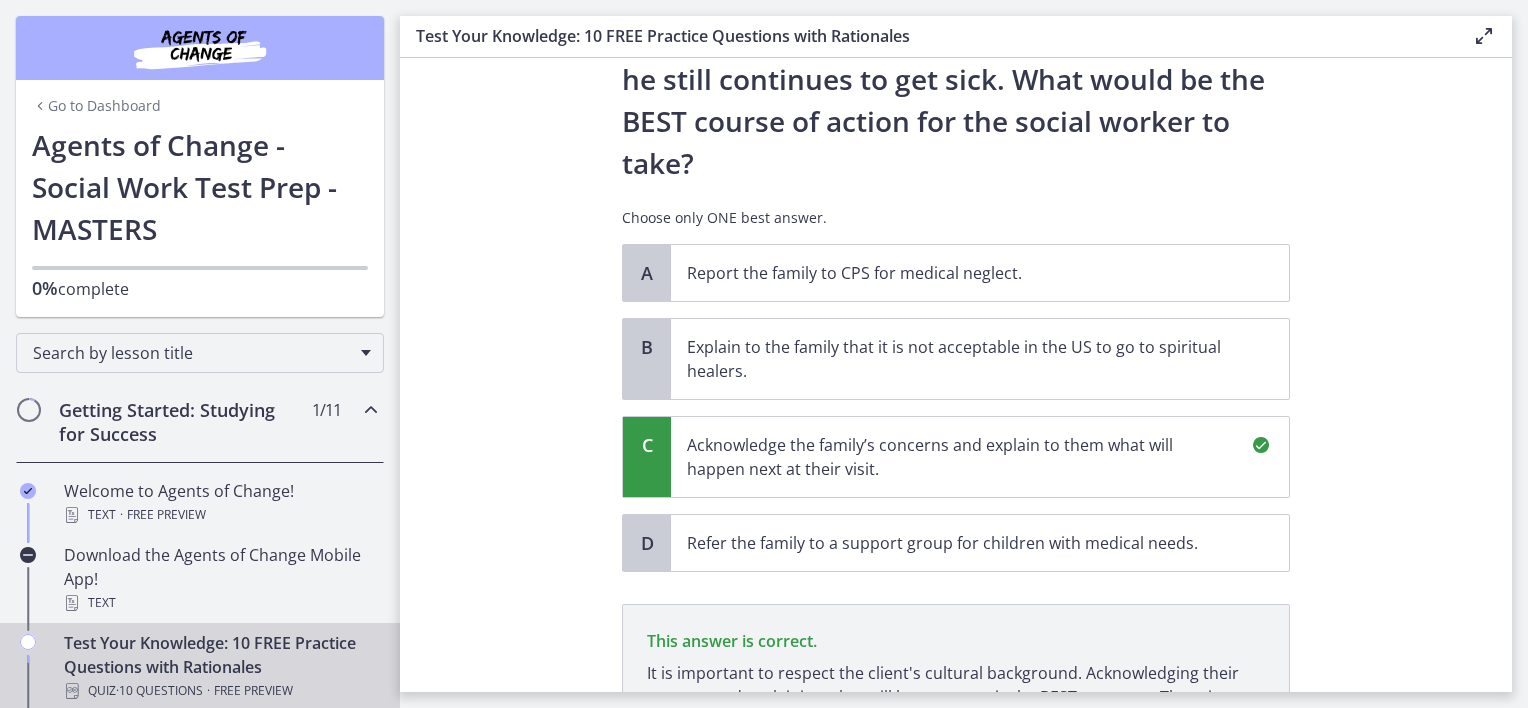 scroll, scrollTop: 656, scrollLeft: 0, axis: vertical 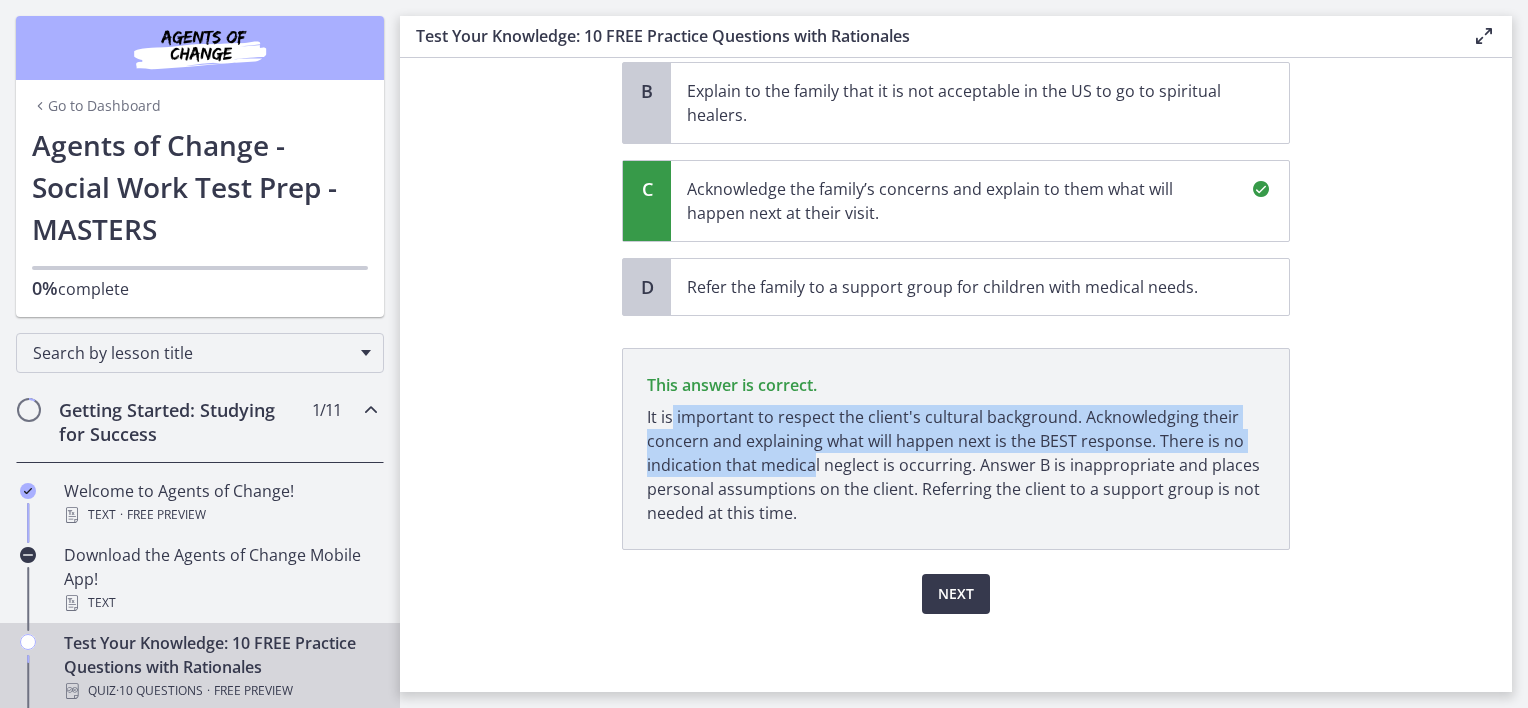 drag, startPoint x: 664, startPoint y: 411, endPoint x: 804, endPoint y: 468, distance: 151.15886 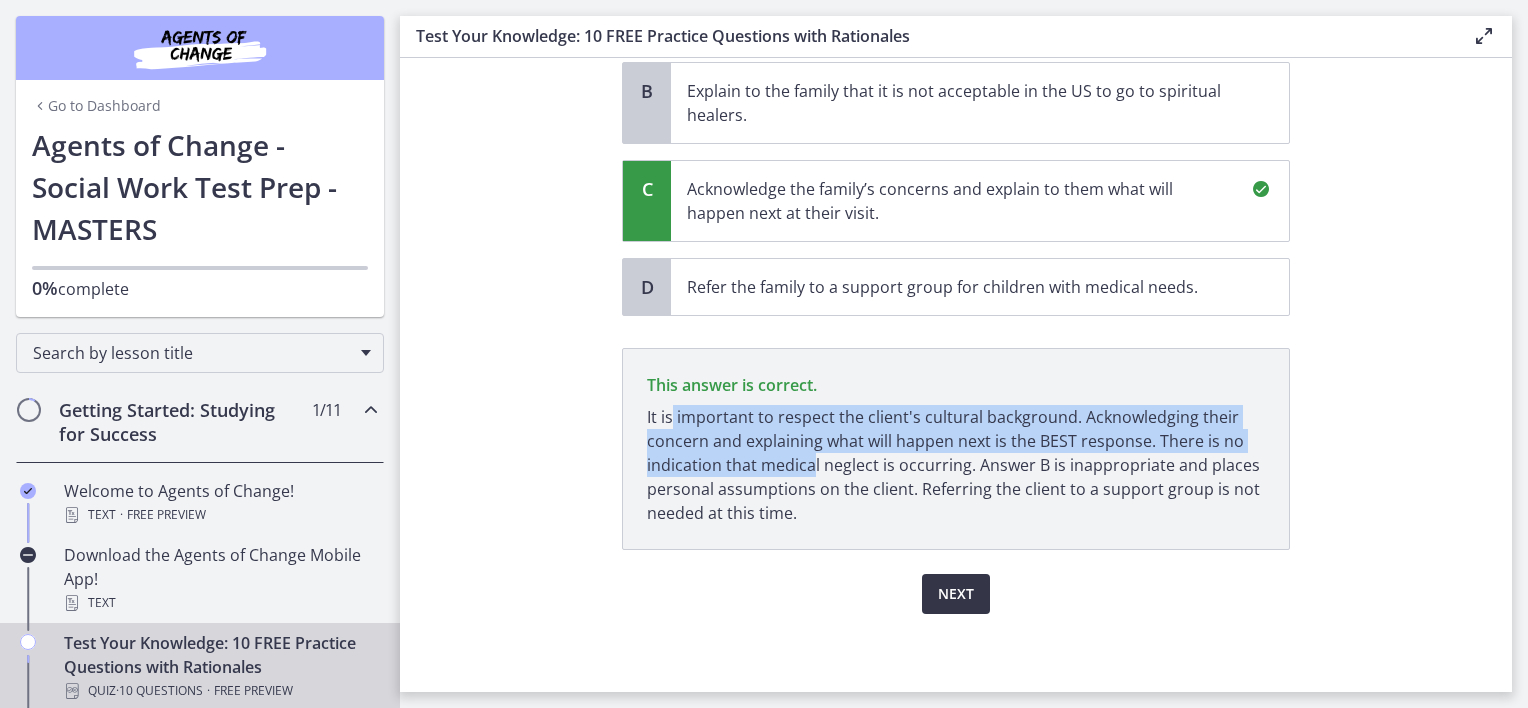 drag, startPoint x: 804, startPoint y: 468, endPoint x: 944, endPoint y: 603, distance: 194.4865 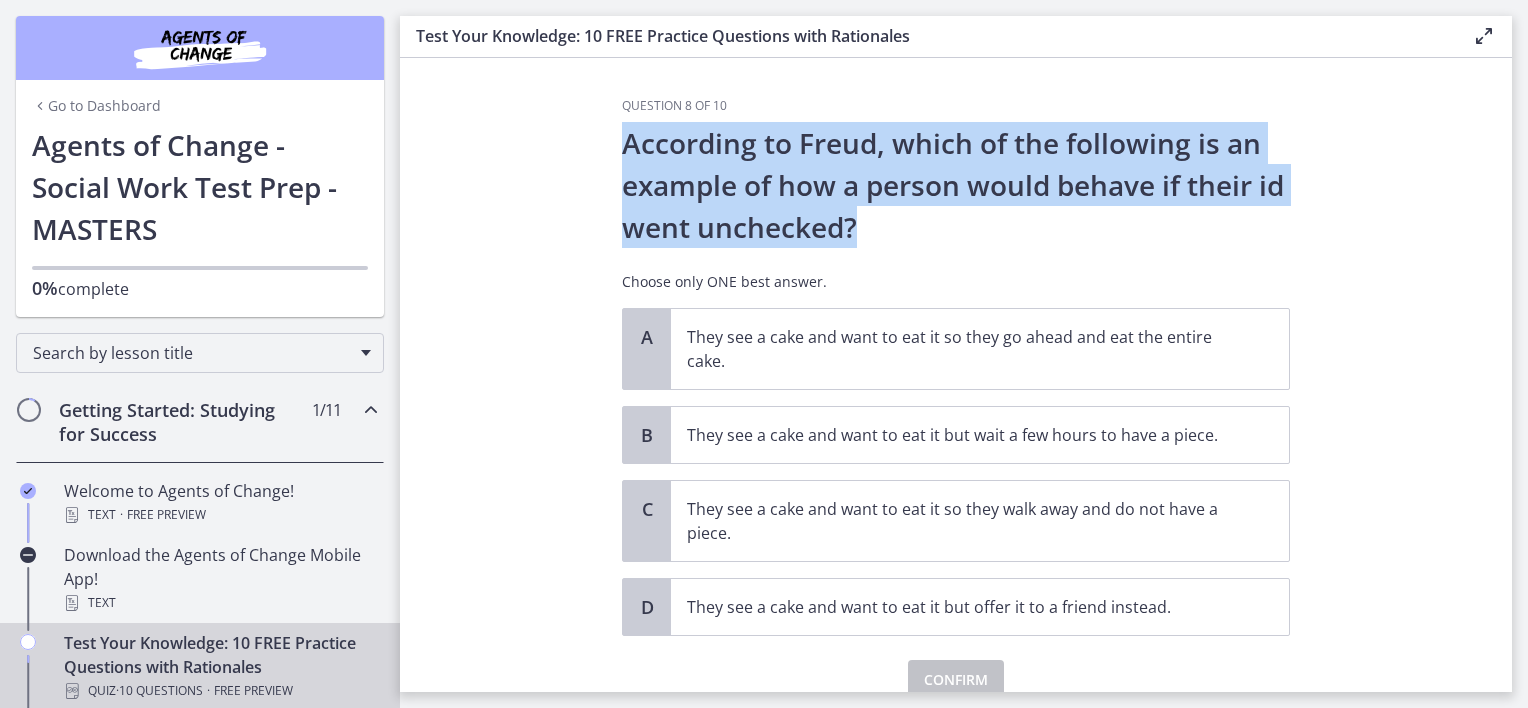 drag, startPoint x: 608, startPoint y: 143, endPoint x: 1348, endPoint y: 216, distance: 743.592 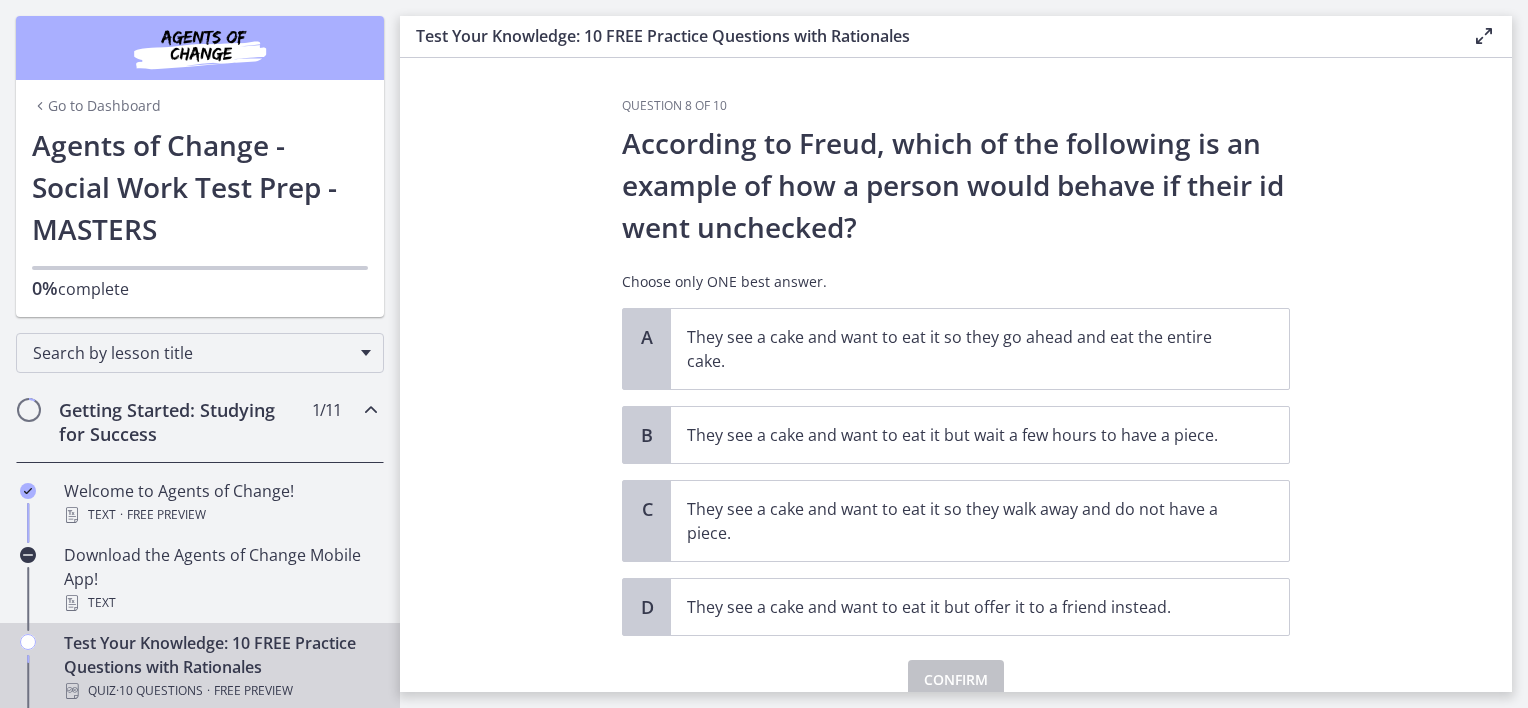 drag, startPoint x: 1348, startPoint y: 216, endPoint x: 1363, endPoint y: 333, distance: 117.95762 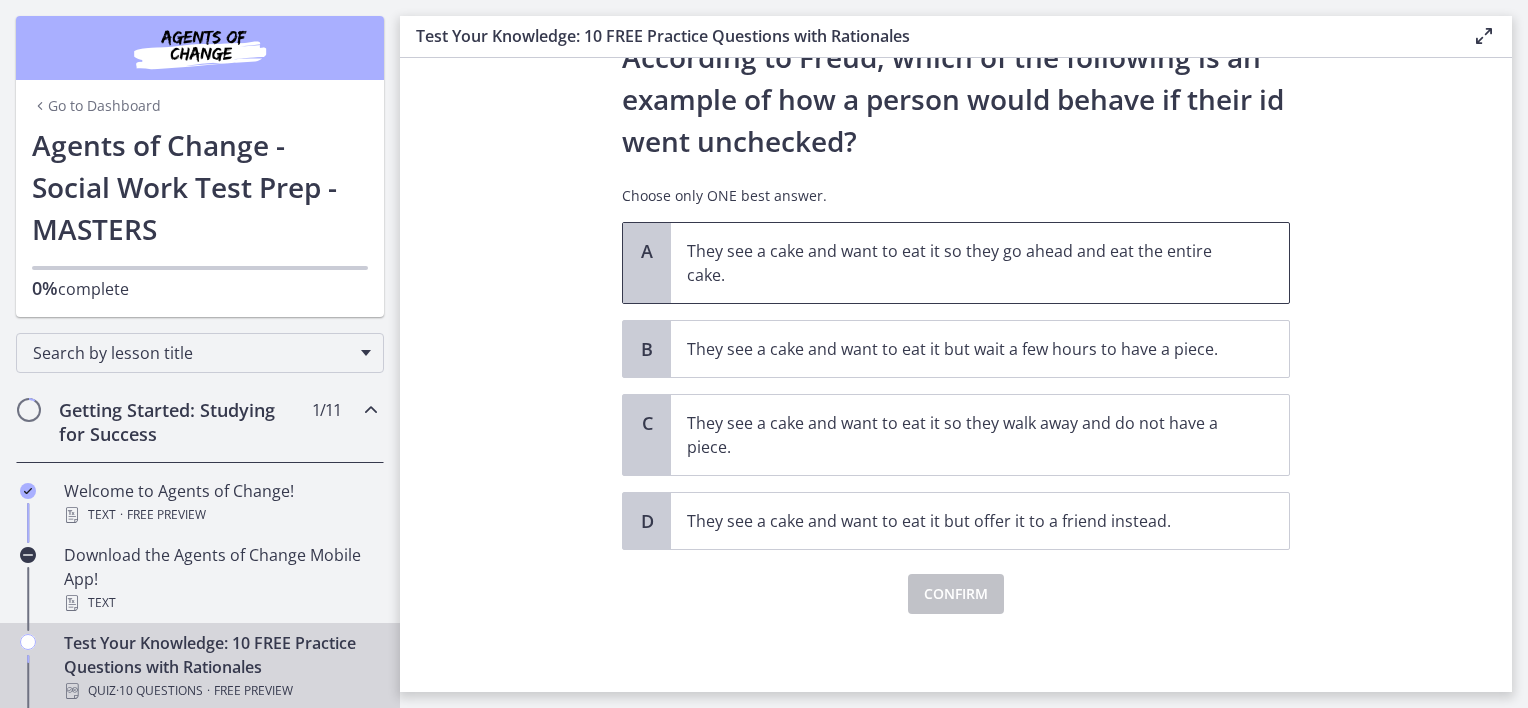 click on "They see a cake and want to eat it so they go ahead and eat the entire cake." at bounding box center (980, 263) 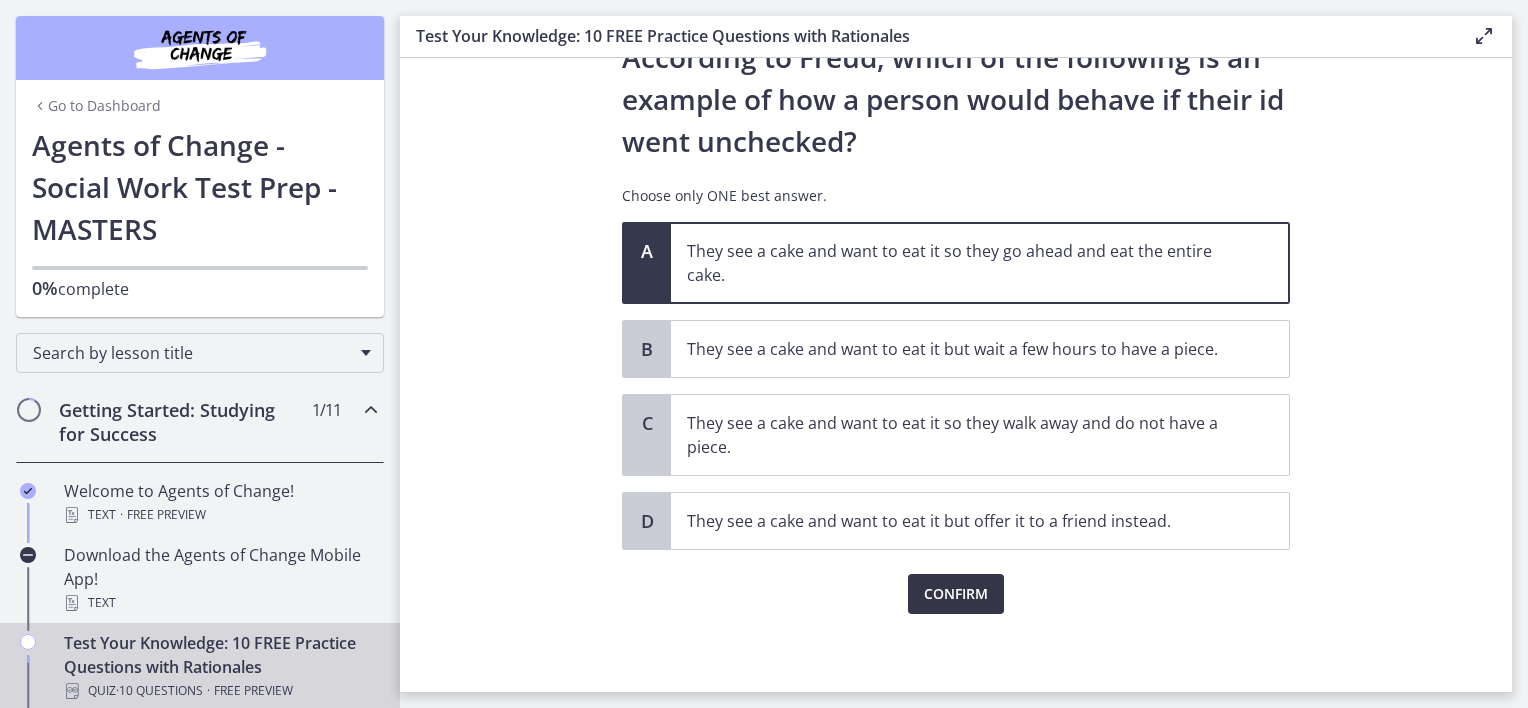 click on "Confirm" at bounding box center (956, 594) 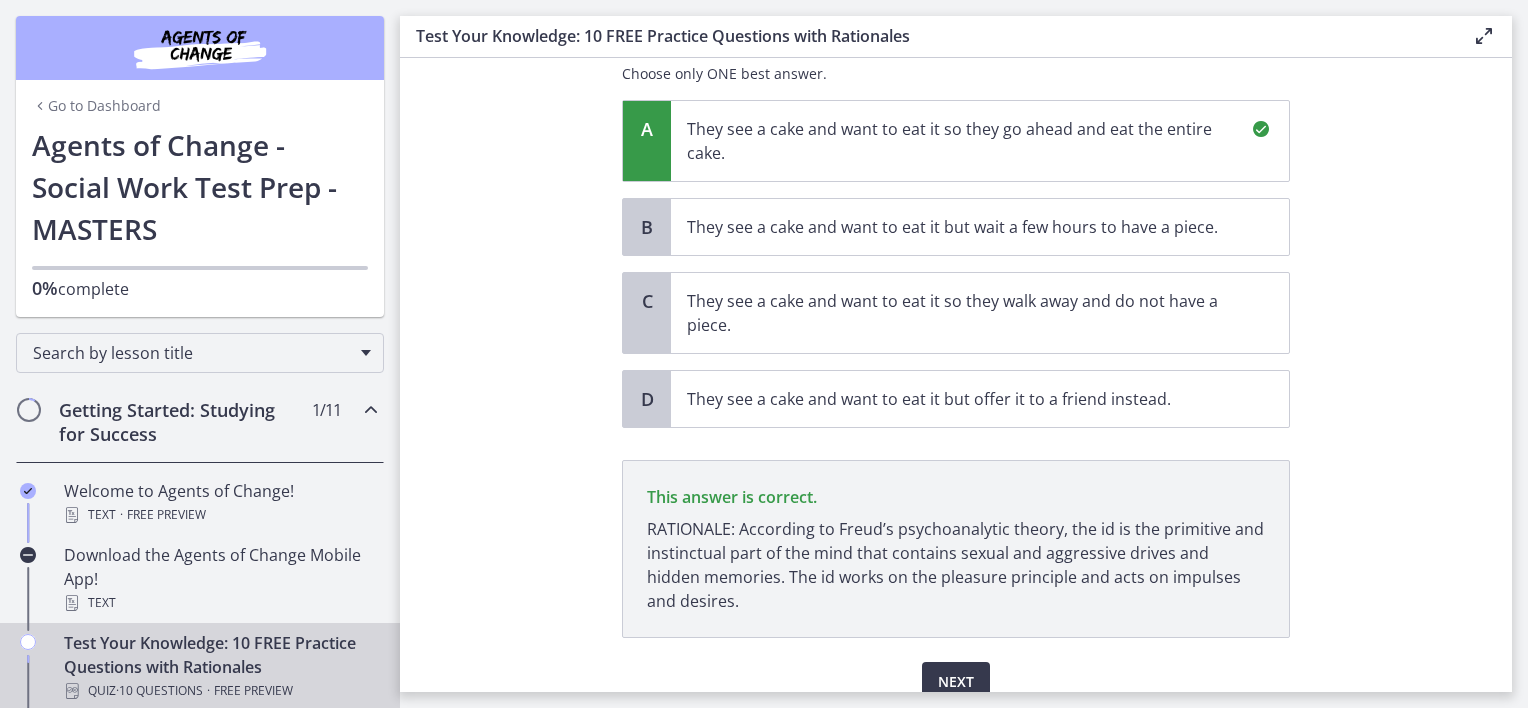 scroll, scrollTop: 296, scrollLeft: 0, axis: vertical 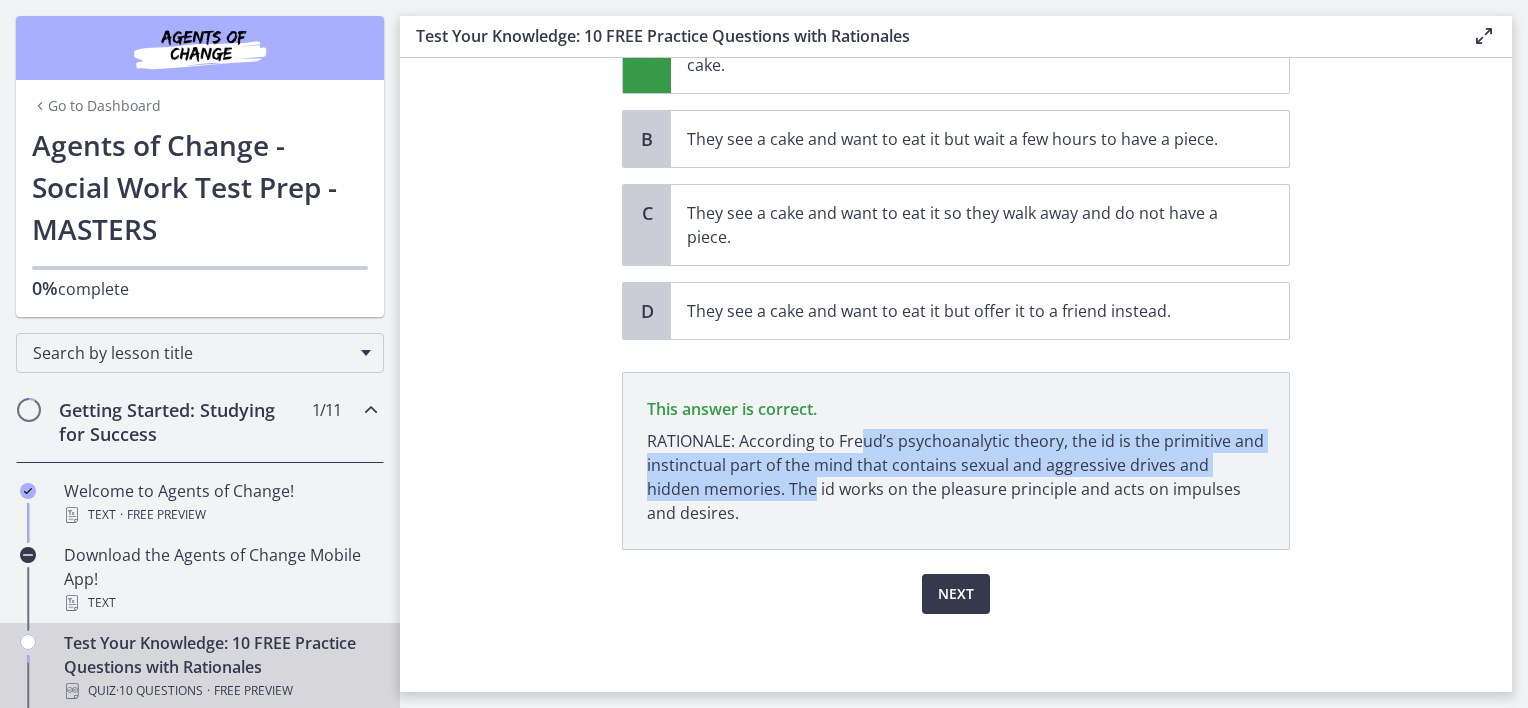 drag, startPoint x: 854, startPoint y: 443, endPoint x: 750, endPoint y: 485, distance: 112.1606 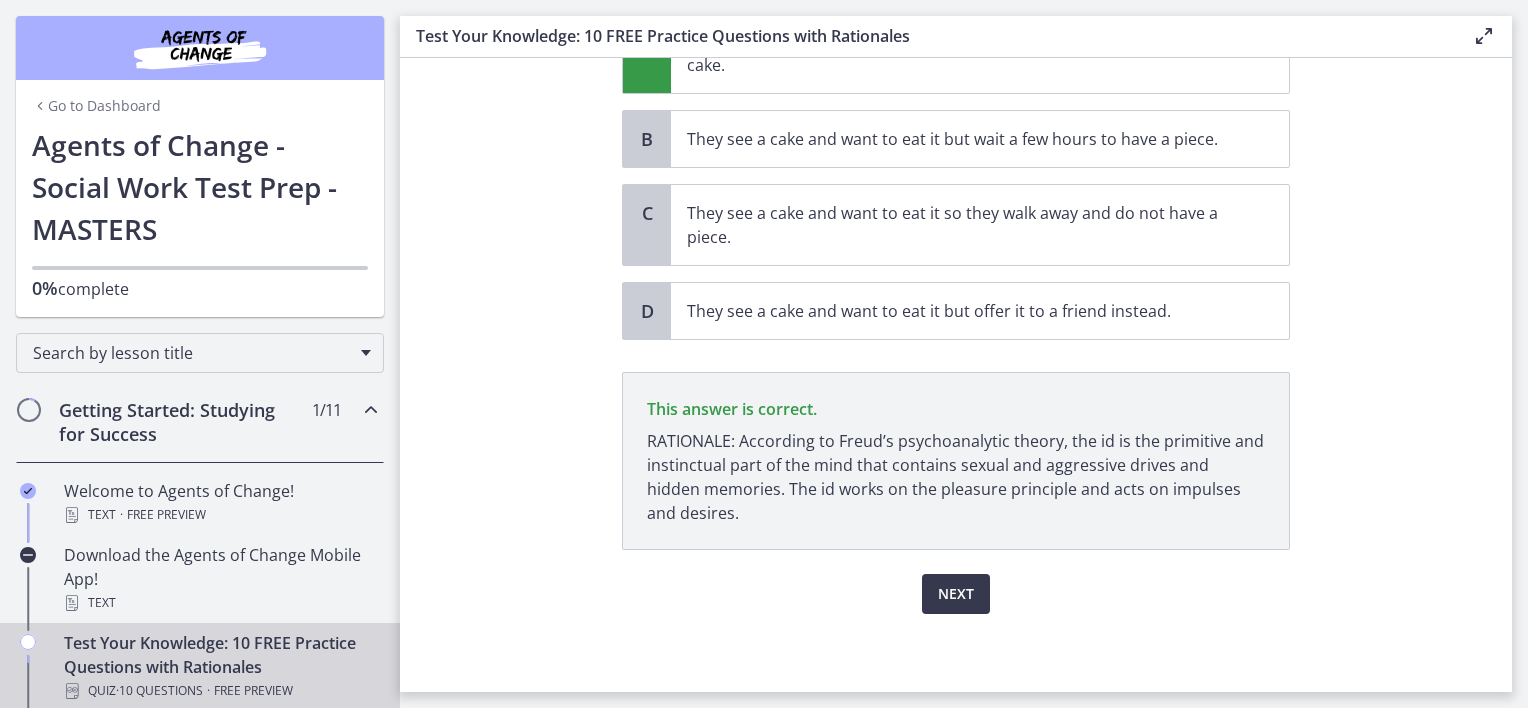click on "Question   8   of   10
According to Freud, which of the following is an example of how a person would behave if their id went unchecked?
Choose only ONE best answer.
A
They see a cake and want to eat it so they go ahead and eat the entire cake.
B
They see a cake and want to eat it but wait a few hours to have a piece.
C
They see a cake and want to eat it so they walk away and do not have a piece.
D
They see a cake and want to eat it but offer it to a friend instead." at bounding box center (956, 375) 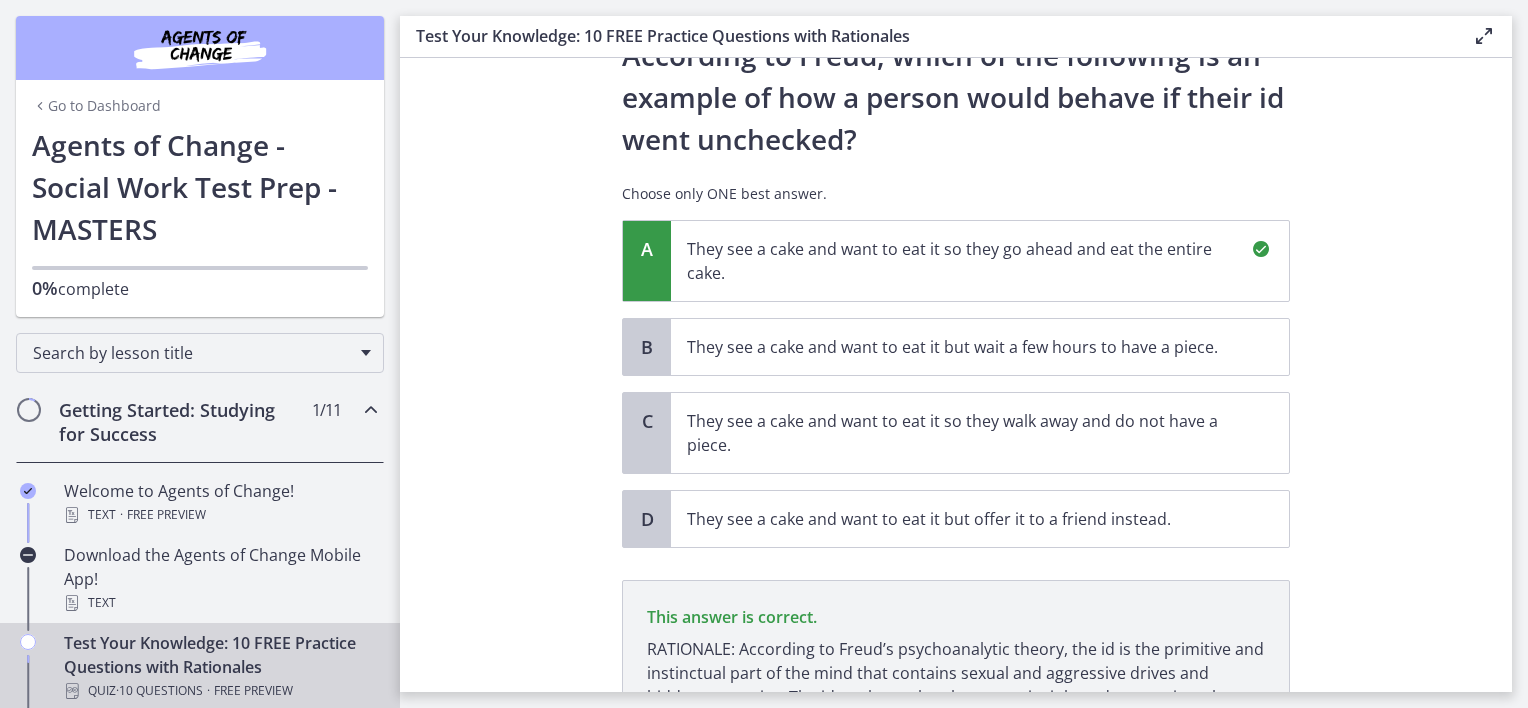 scroll, scrollTop: 0, scrollLeft: 0, axis: both 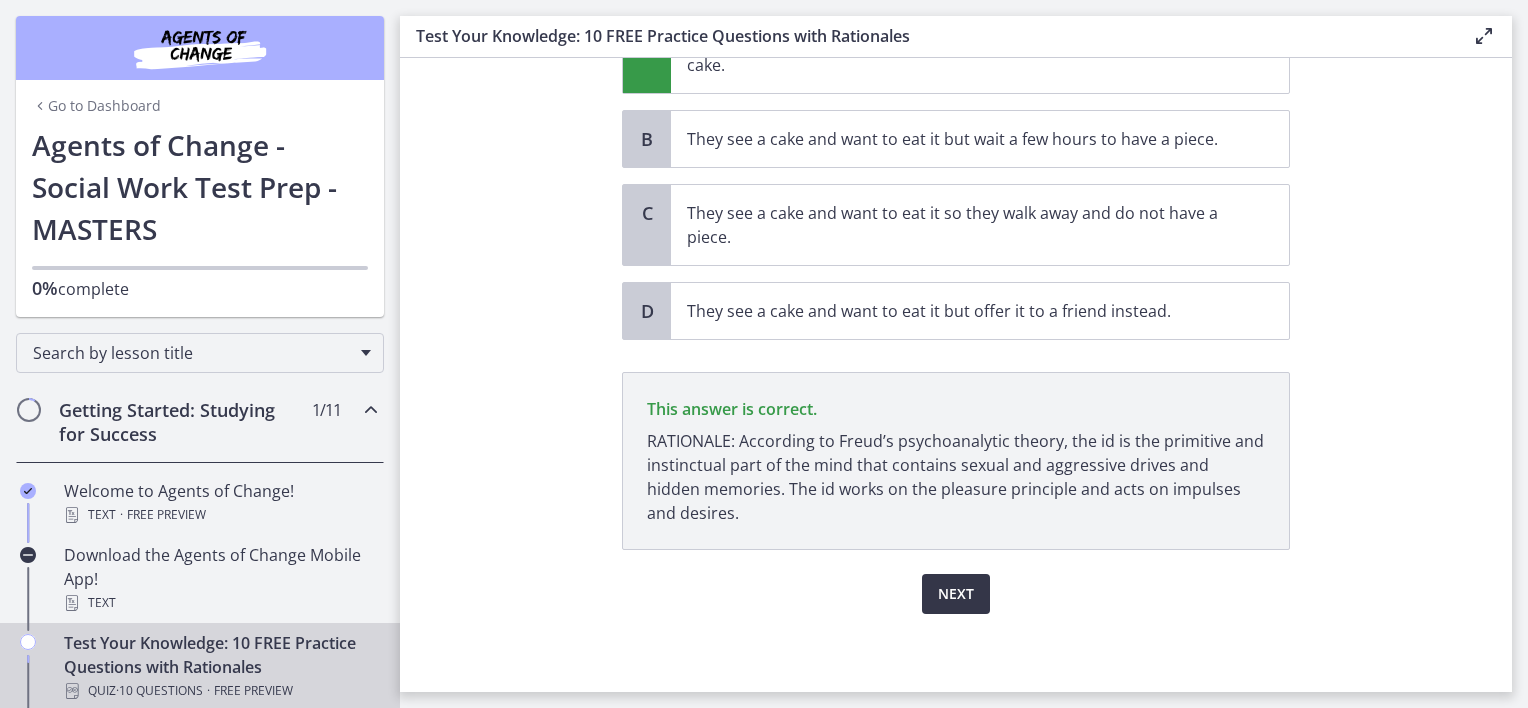 click on "Next" at bounding box center [956, 594] 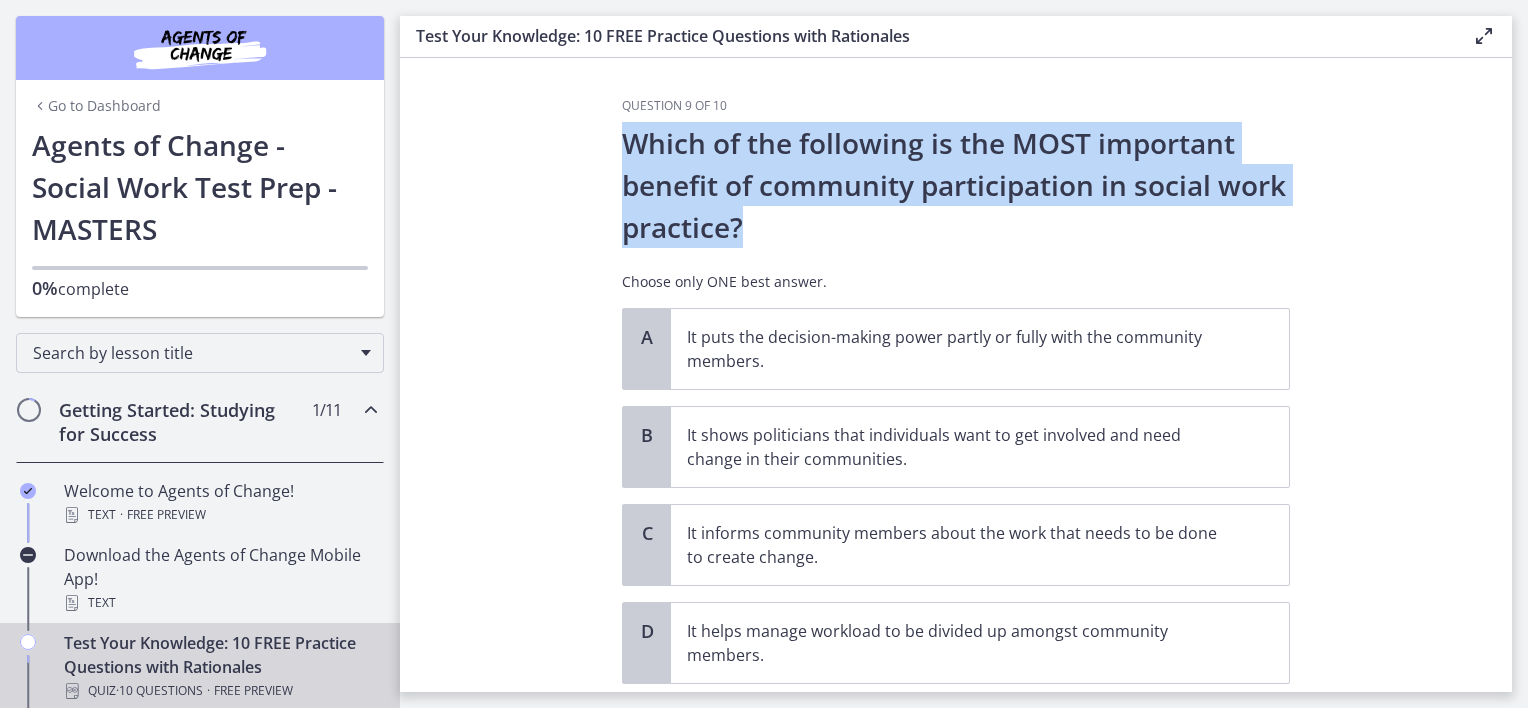 drag, startPoint x: 616, startPoint y: 142, endPoint x: 1296, endPoint y: 215, distance: 683.90717 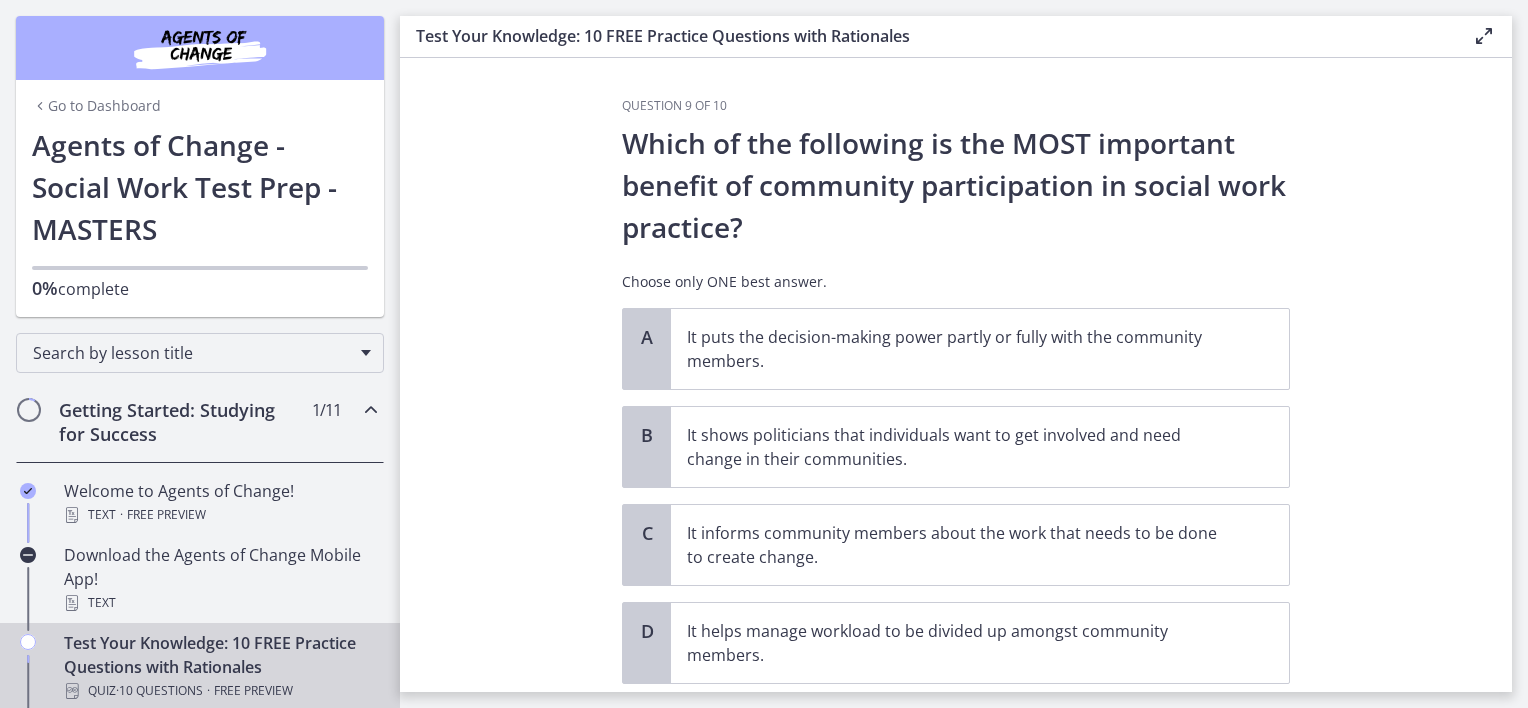 drag, startPoint x: 1296, startPoint y: 215, endPoint x: 1453, endPoint y: 353, distance: 209.0287 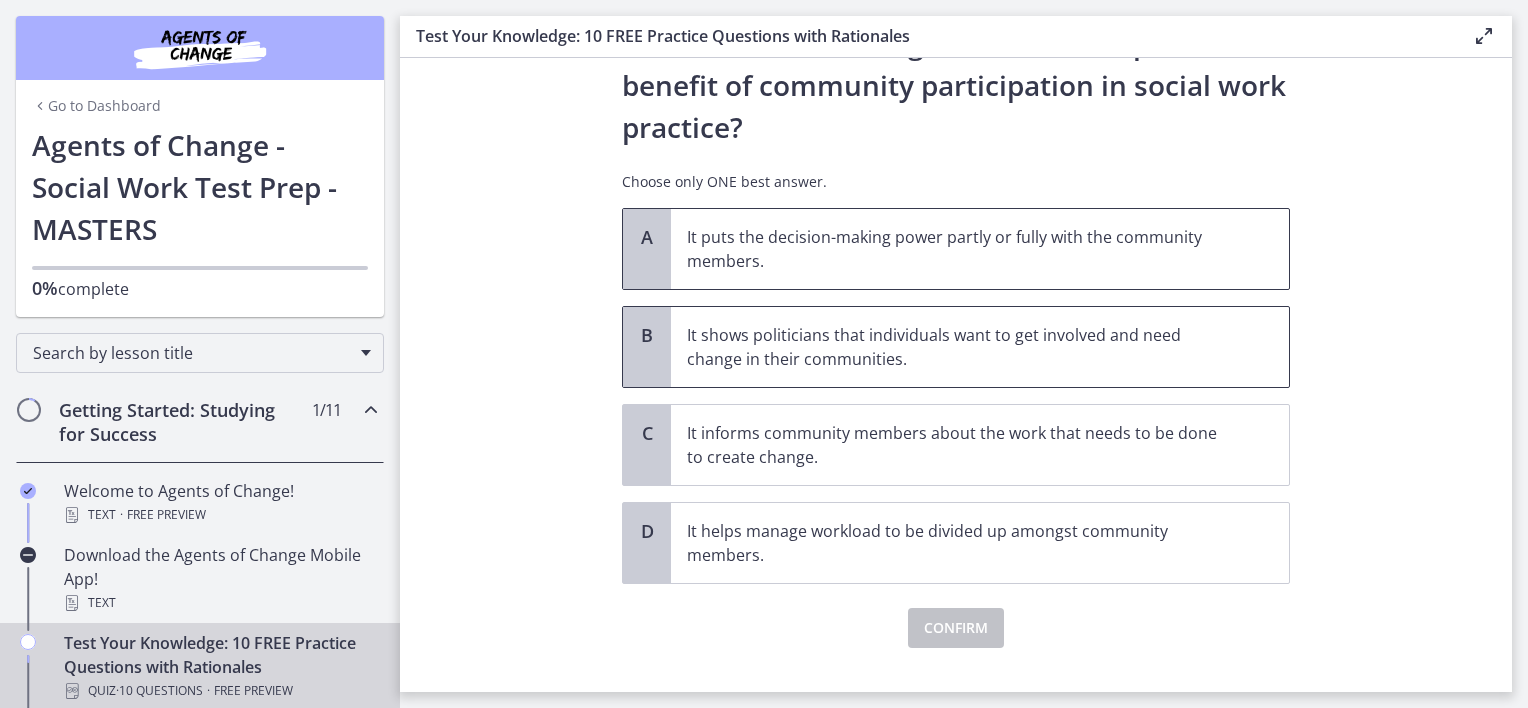 drag, startPoint x: 1016, startPoint y: 248, endPoint x: 1064, endPoint y: 347, distance: 110.02273 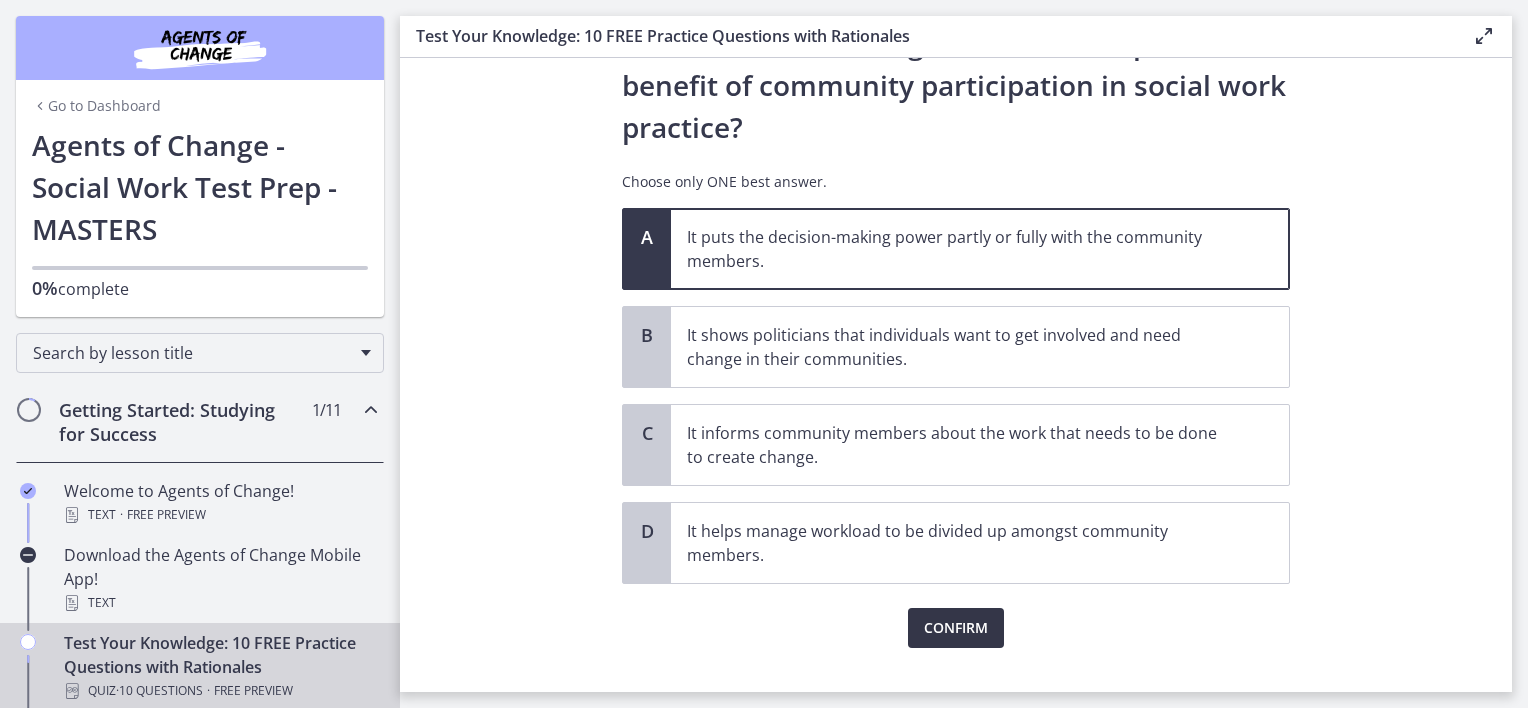 click on "Confirm" at bounding box center (956, 628) 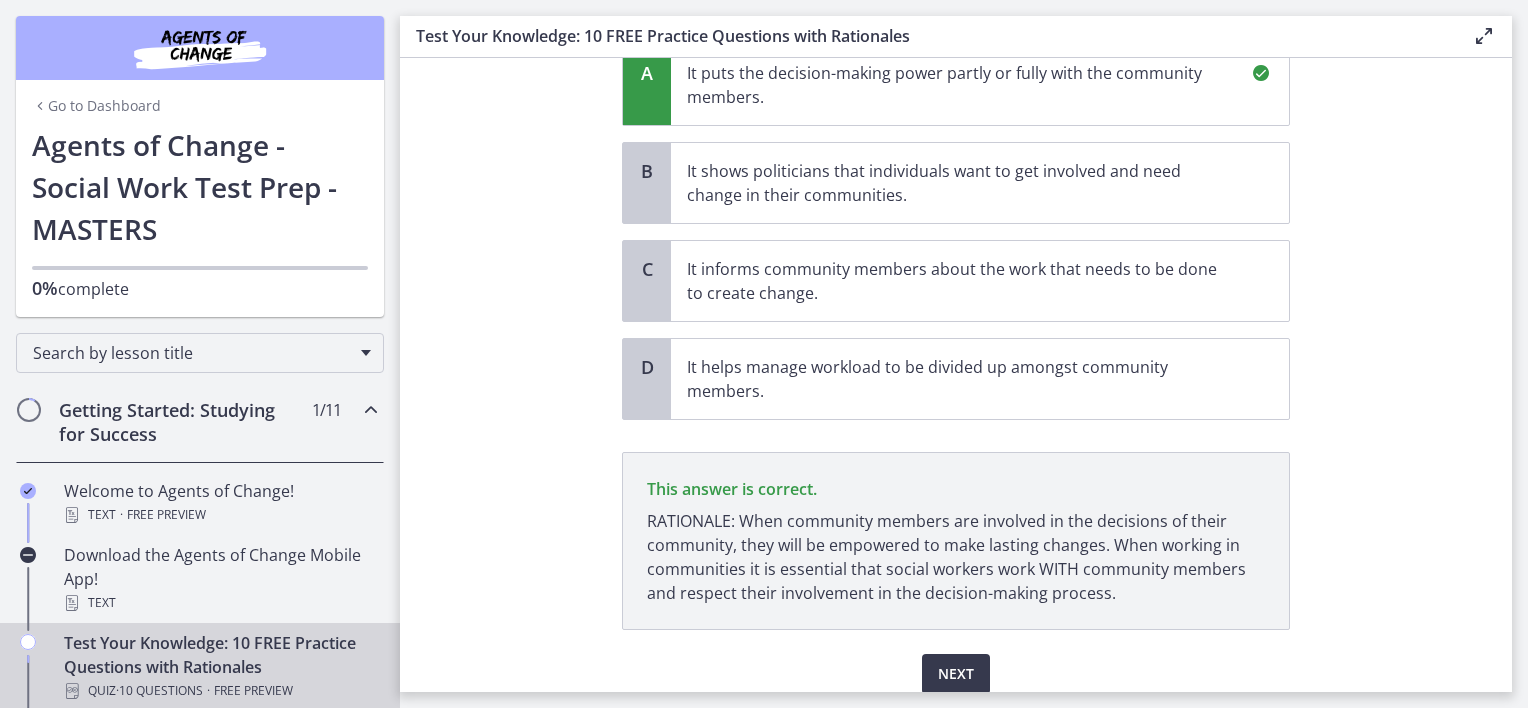 scroll, scrollTop: 344, scrollLeft: 0, axis: vertical 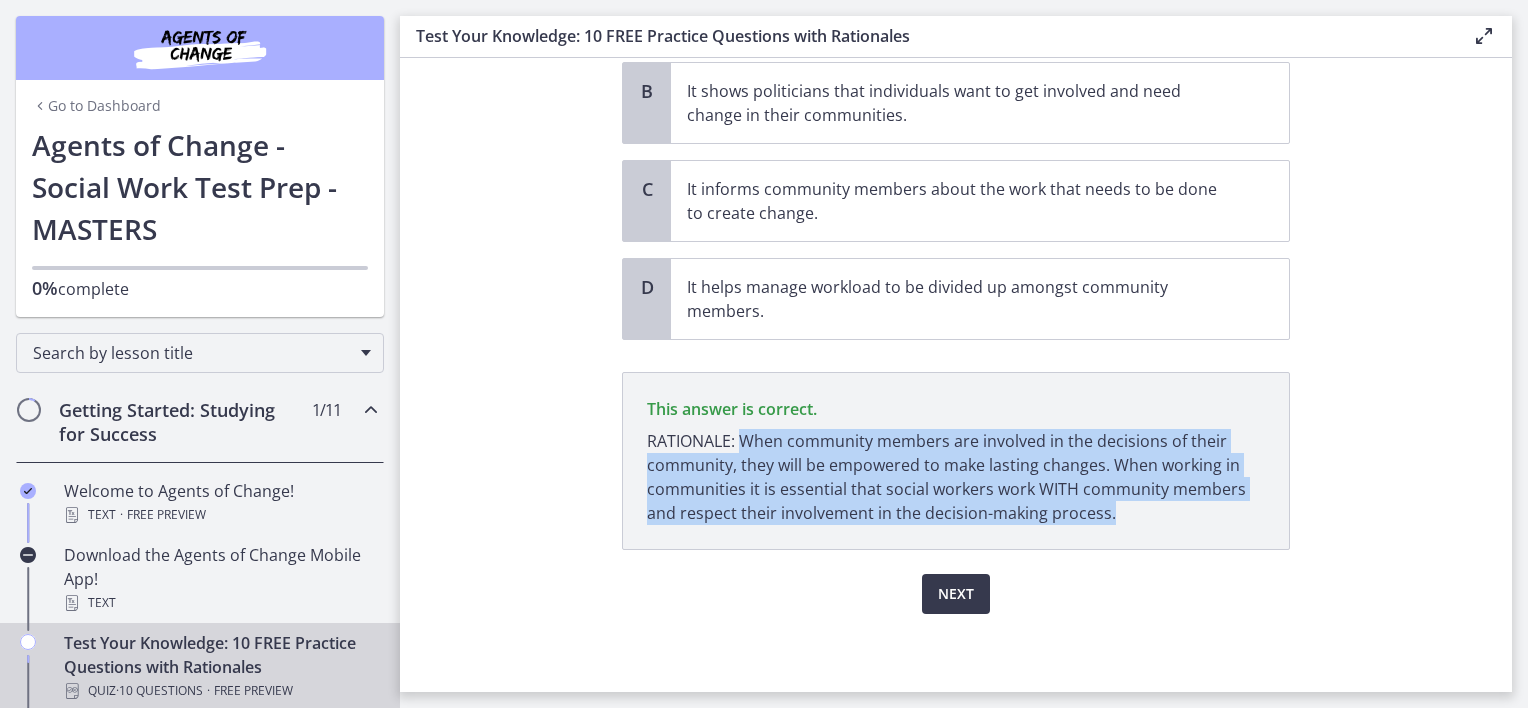 drag, startPoint x: 739, startPoint y: 444, endPoint x: 1210, endPoint y: 507, distance: 475.1947 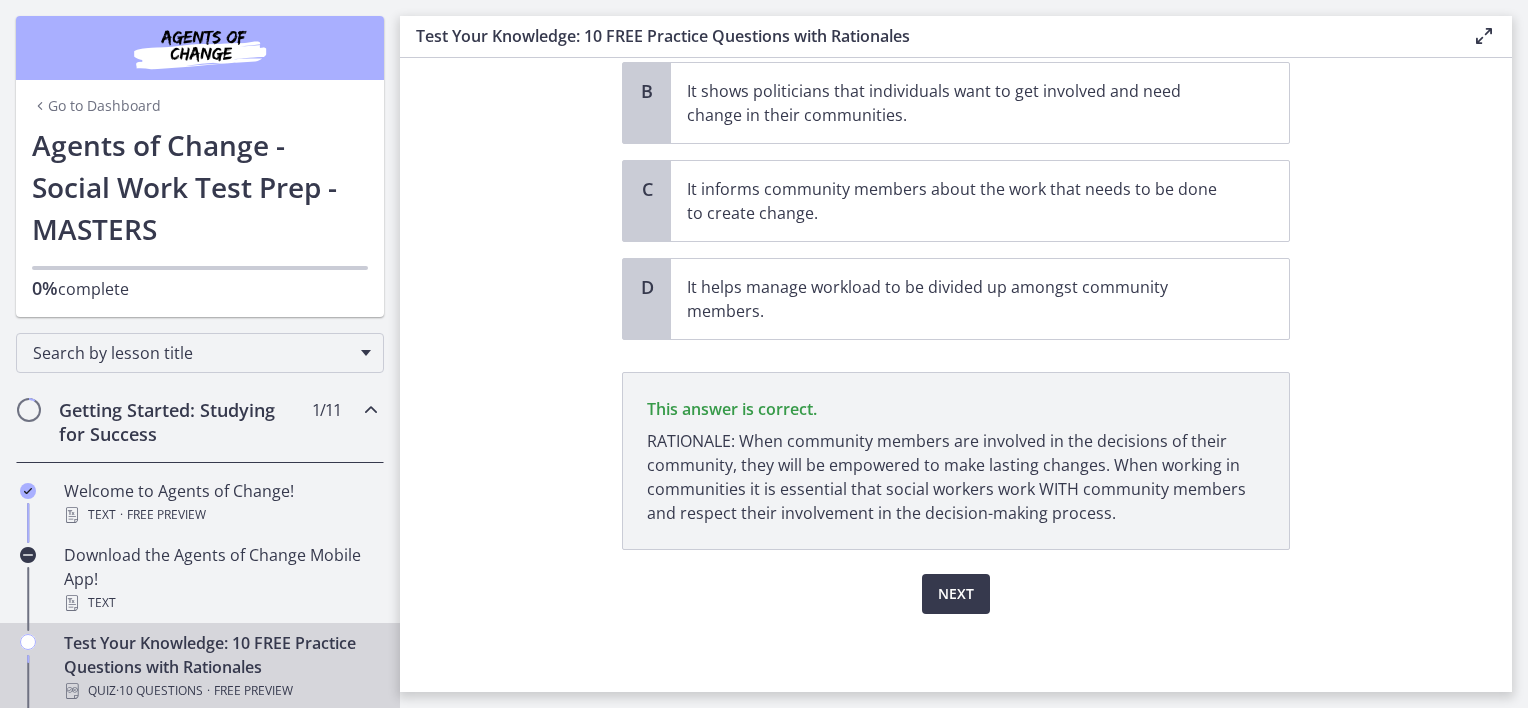 drag, startPoint x: 1210, startPoint y: 507, endPoint x: 1279, endPoint y: 628, distance: 139.29106 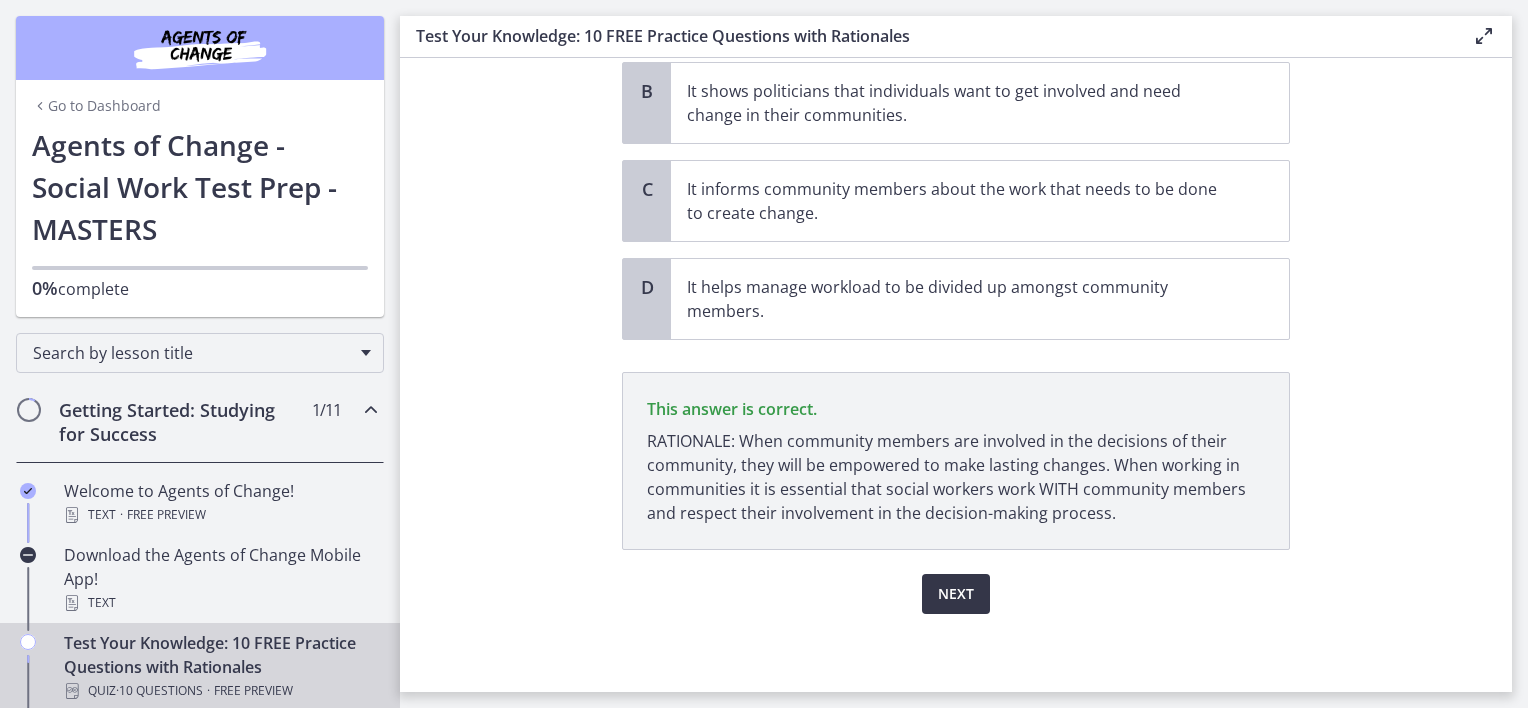 click on "Next" at bounding box center [956, 594] 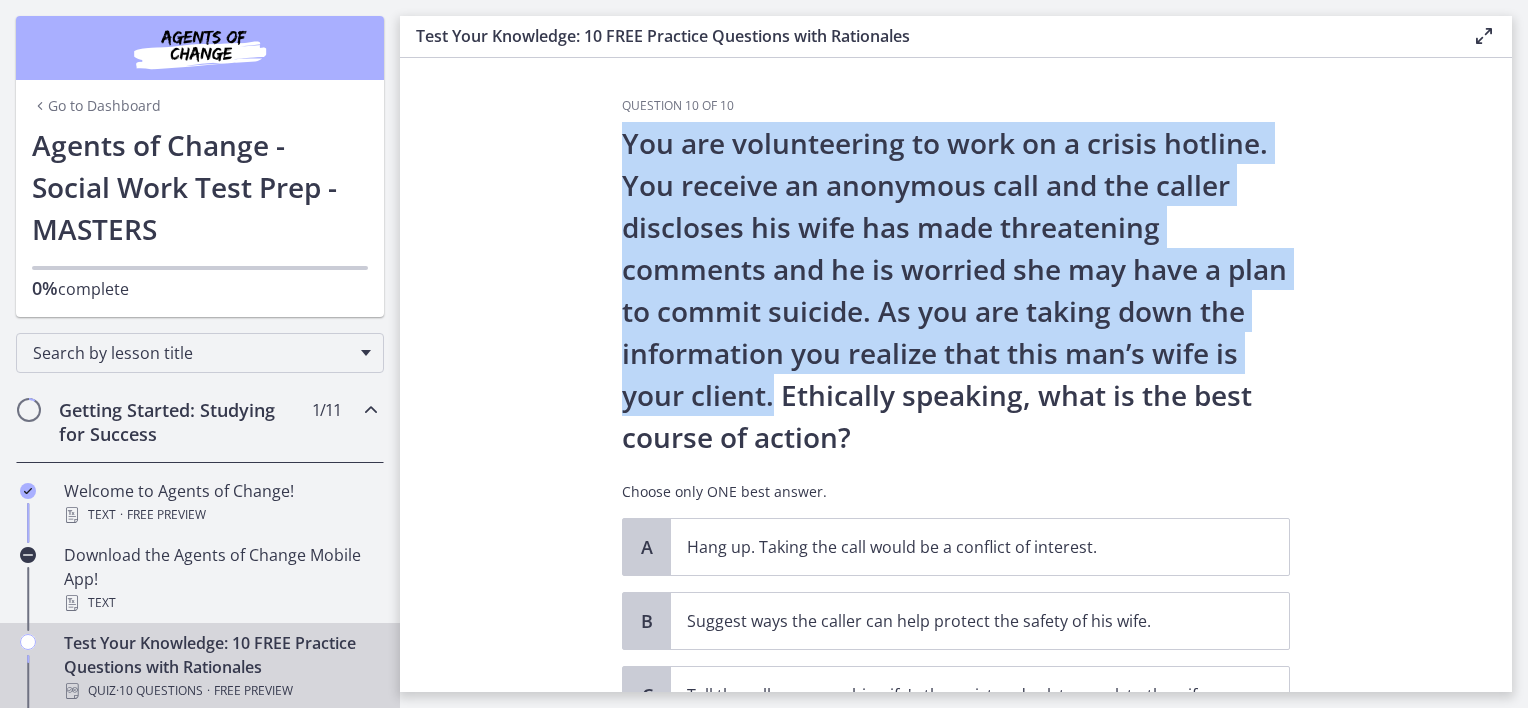 drag, startPoint x: 621, startPoint y: 147, endPoint x: 764, endPoint y: 400, distance: 290.61658 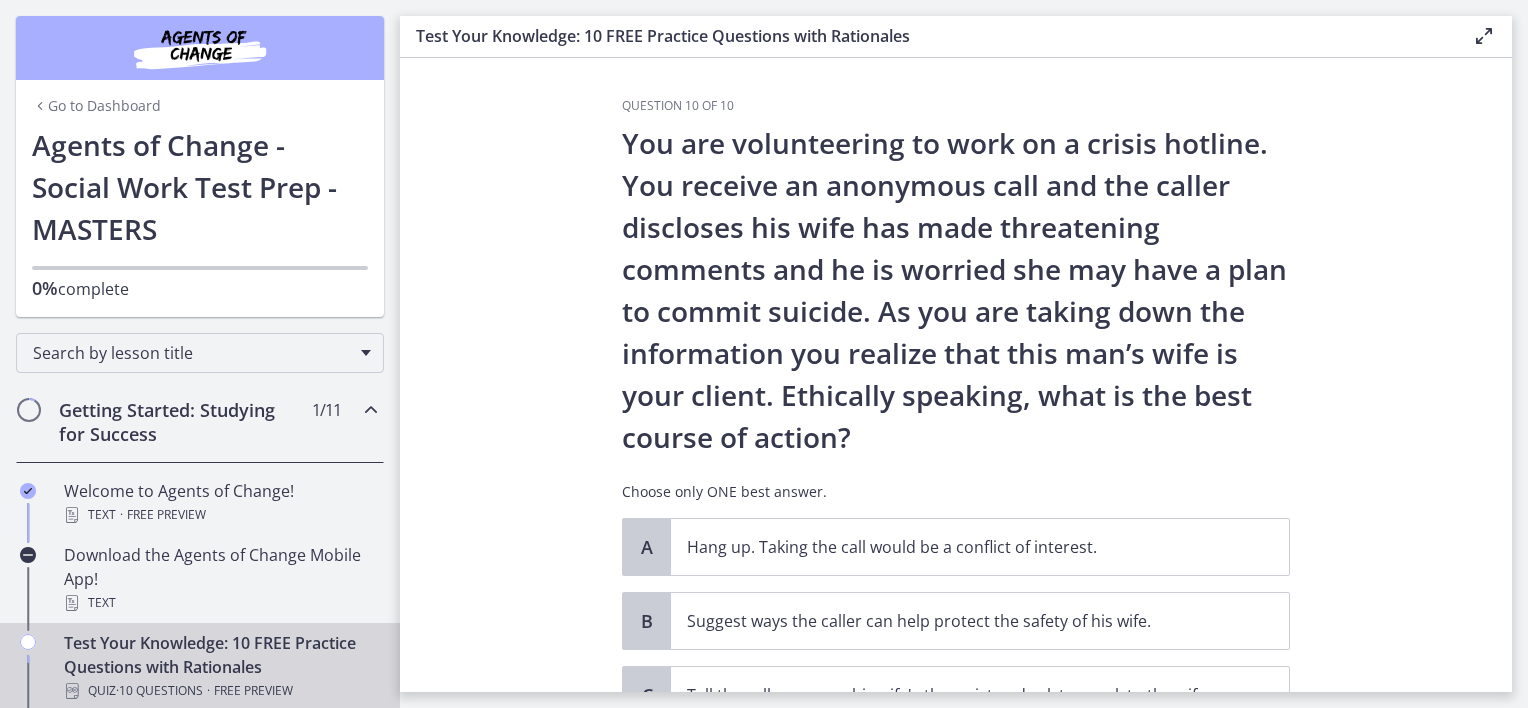 click on "Question   10   of   10
You are volunteering to work on a crisis hotline. You receive an anonymous call and the caller discloses his wife has made threatening comments and he is worried she may have a plan to commit suicide. As you are taking down the information you realize that this man’s wife is your client. Ethically speaking, what is the best course of action?
Choose only ONE best answer.
A
Hang up. Taking the call would be a conflict of interest.
B
Suggest ways the caller can help protect the safety of his wife.
C
Tell the caller you are his wife's therapist and ask to speak to the wife directly.
D" at bounding box center [956, 375] 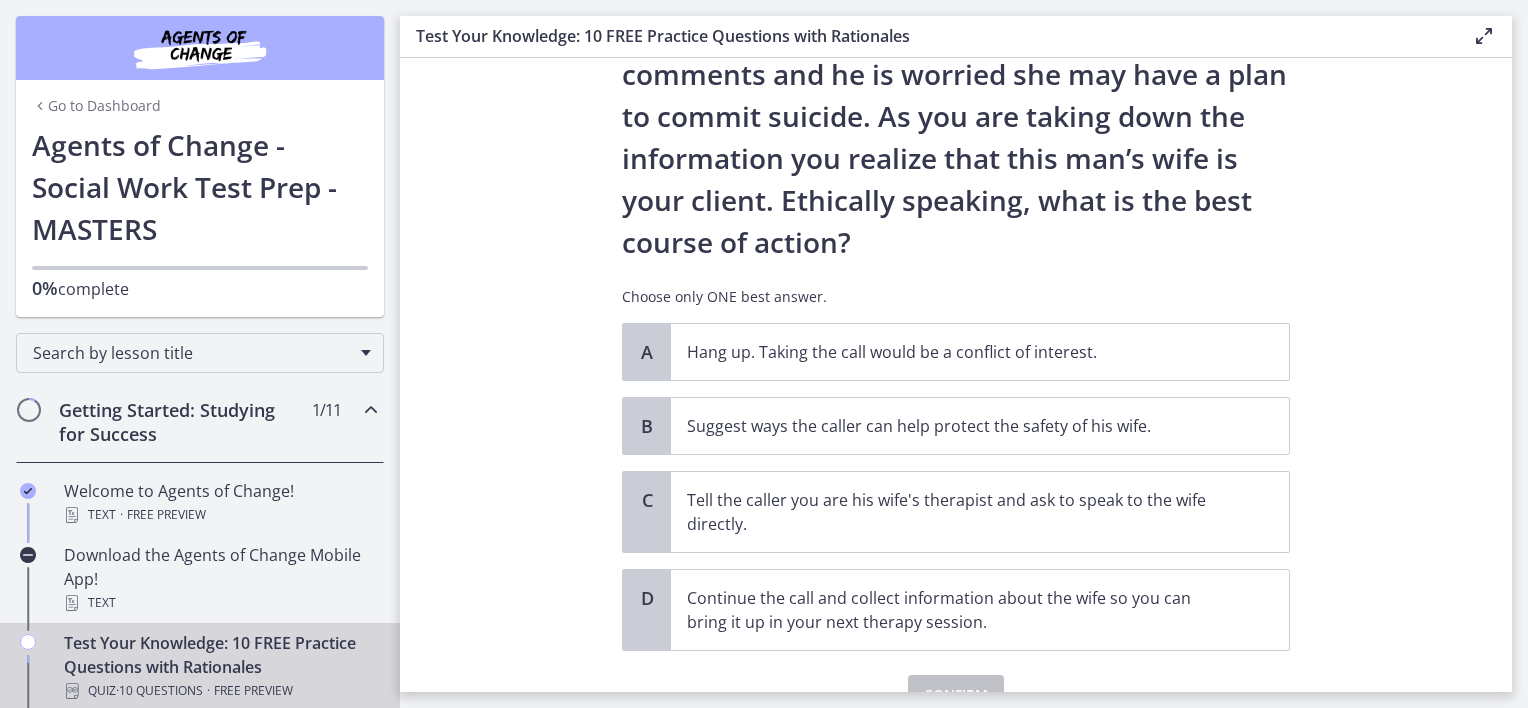 scroll, scrollTop: 200, scrollLeft: 0, axis: vertical 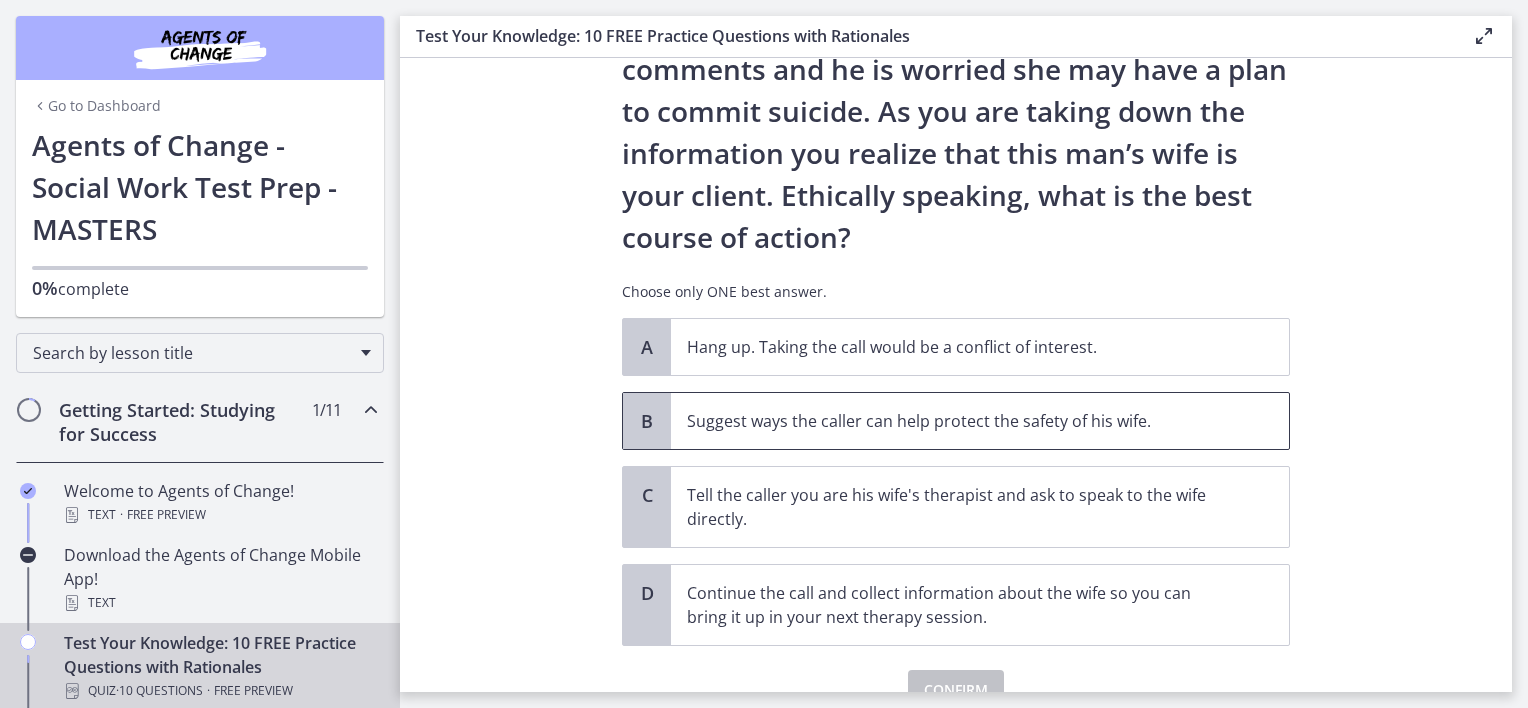 click on "Suggest ways the caller can help protect the safety of his wife." at bounding box center [960, 421] 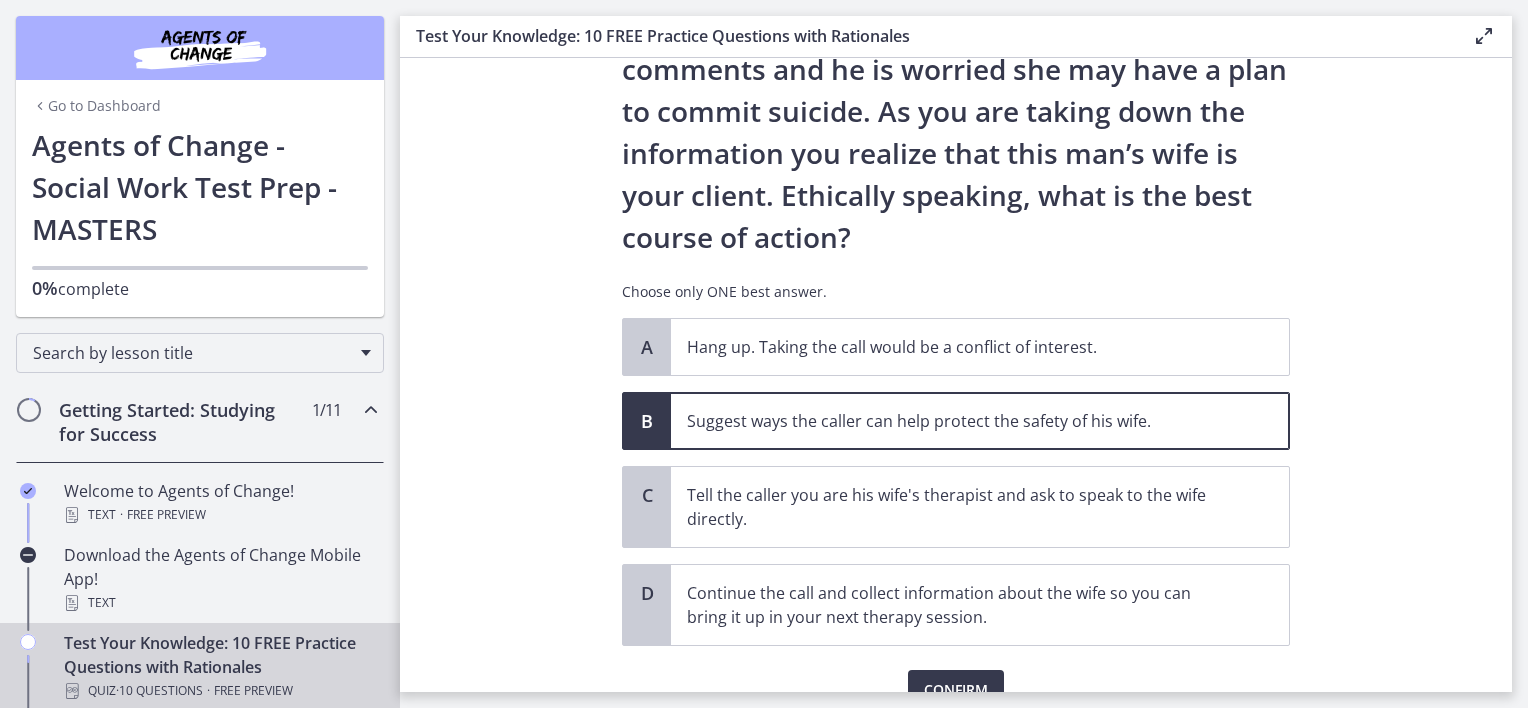 scroll, scrollTop: 296, scrollLeft: 0, axis: vertical 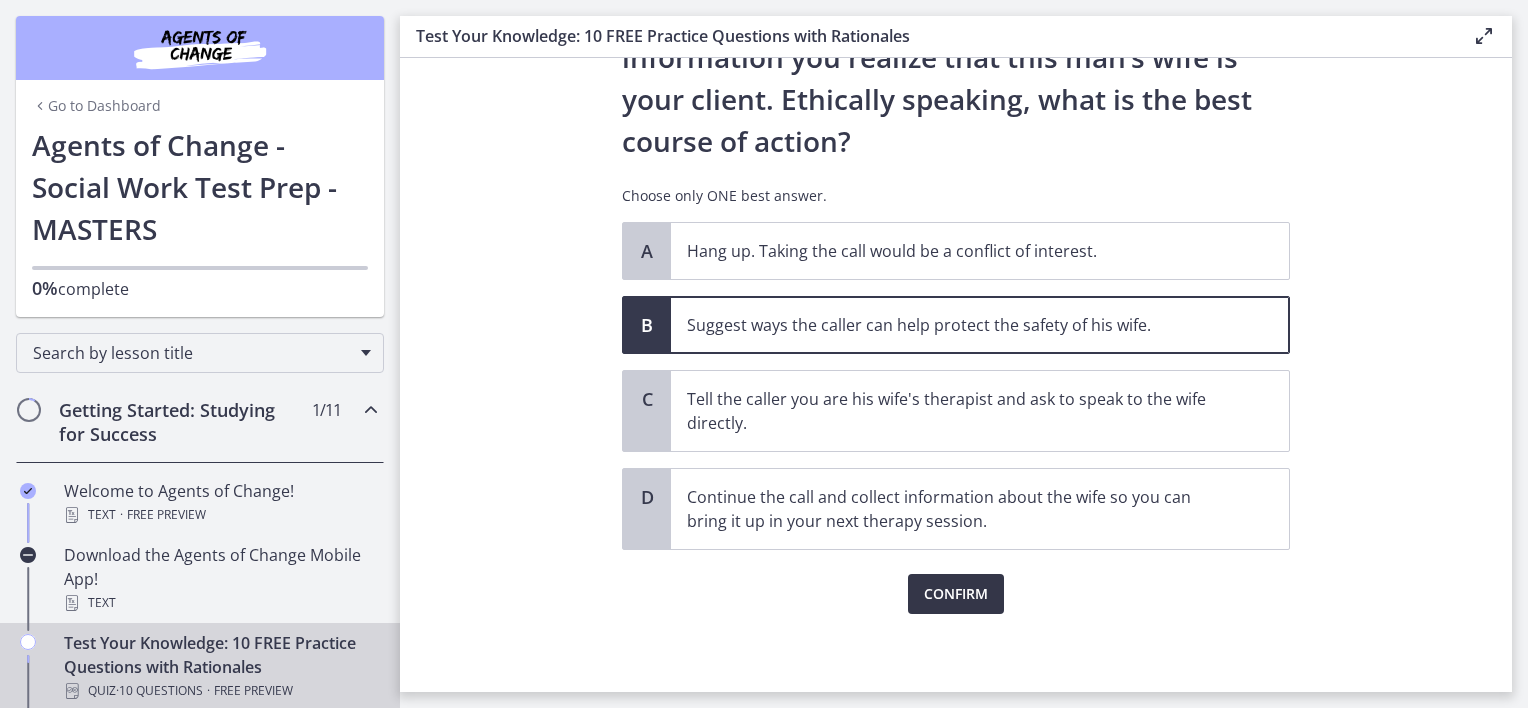 click on "Confirm" at bounding box center [956, 594] 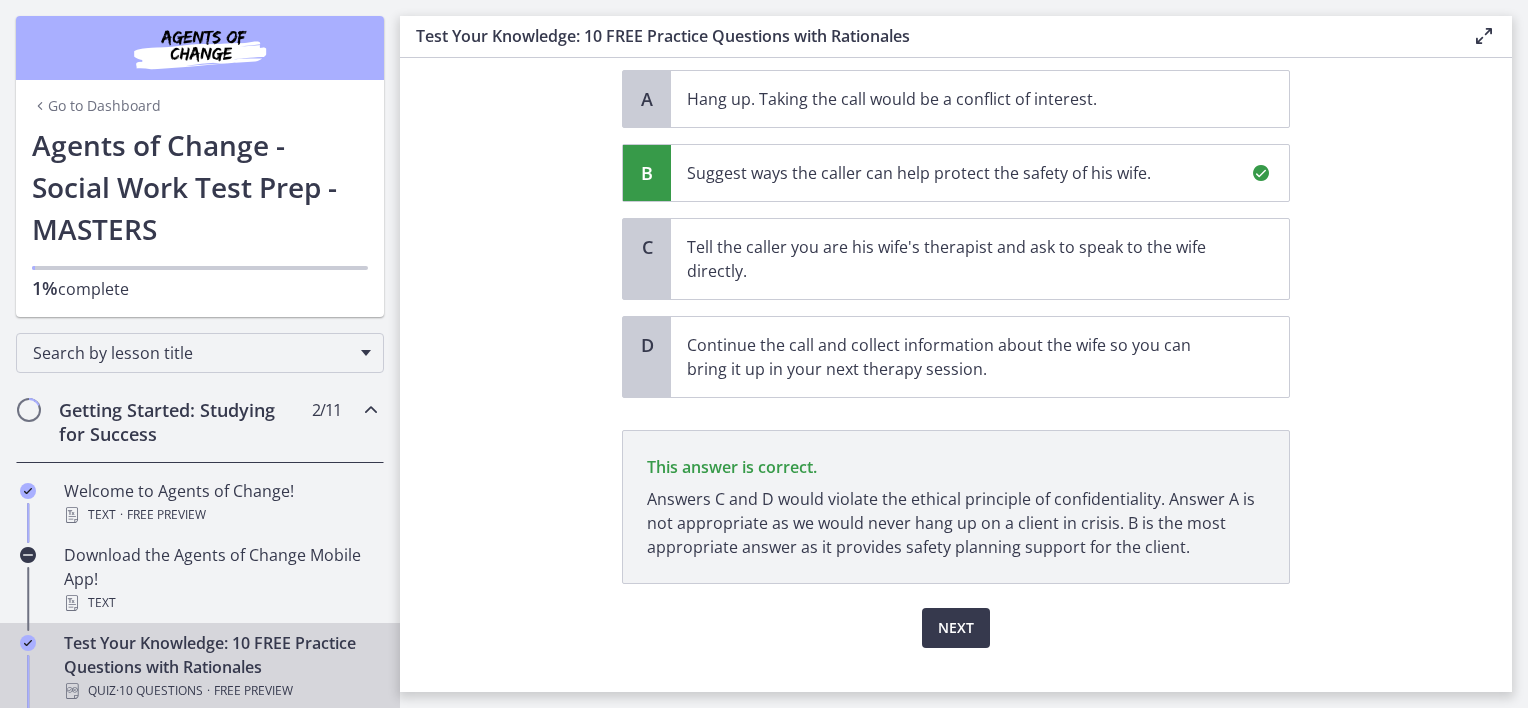 scroll, scrollTop: 481, scrollLeft: 0, axis: vertical 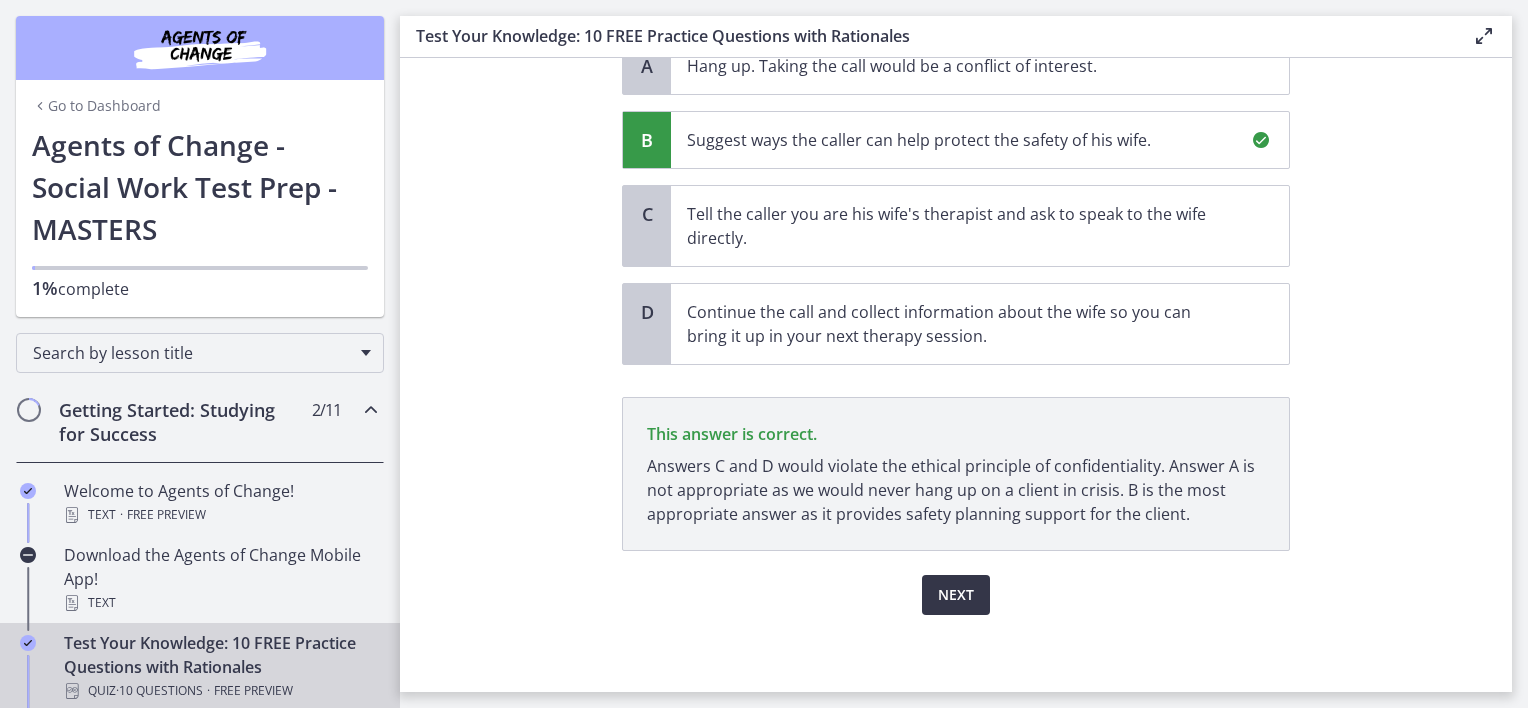 click on "Next" at bounding box center (956, 595) 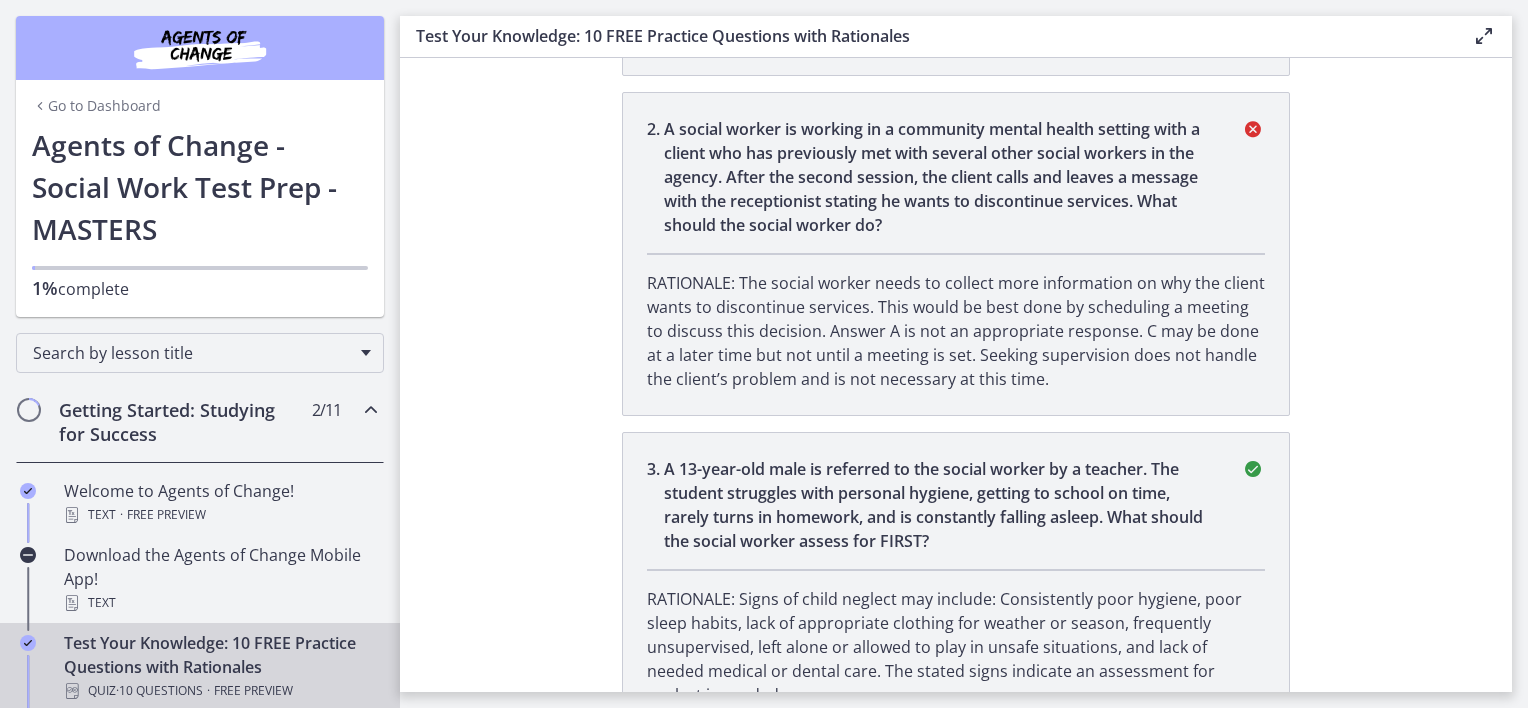 scroll, scrollTop: 542, scrollLeft: 0, axis: vertical 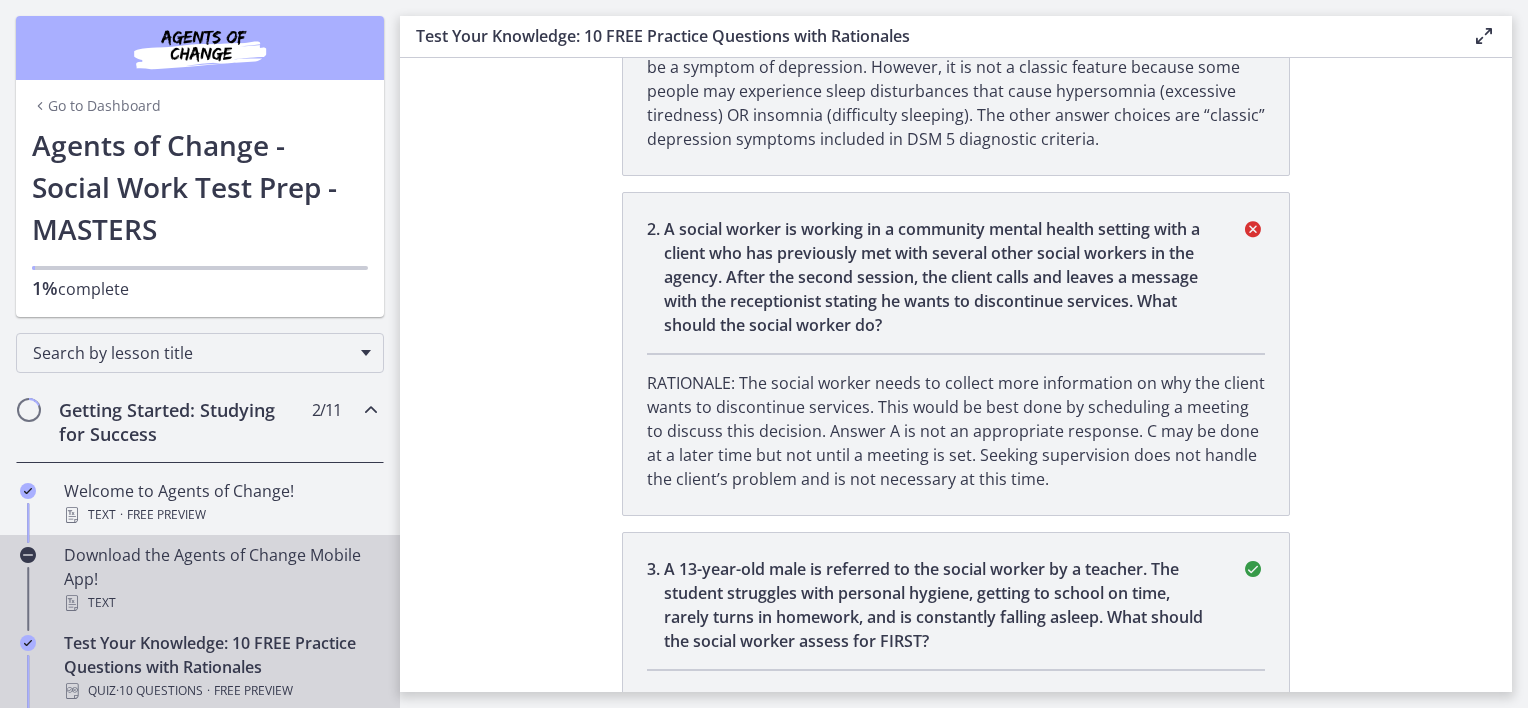 click on "Download the Agents of Change Mobile App!
Text" at bounding box center [220, 579] 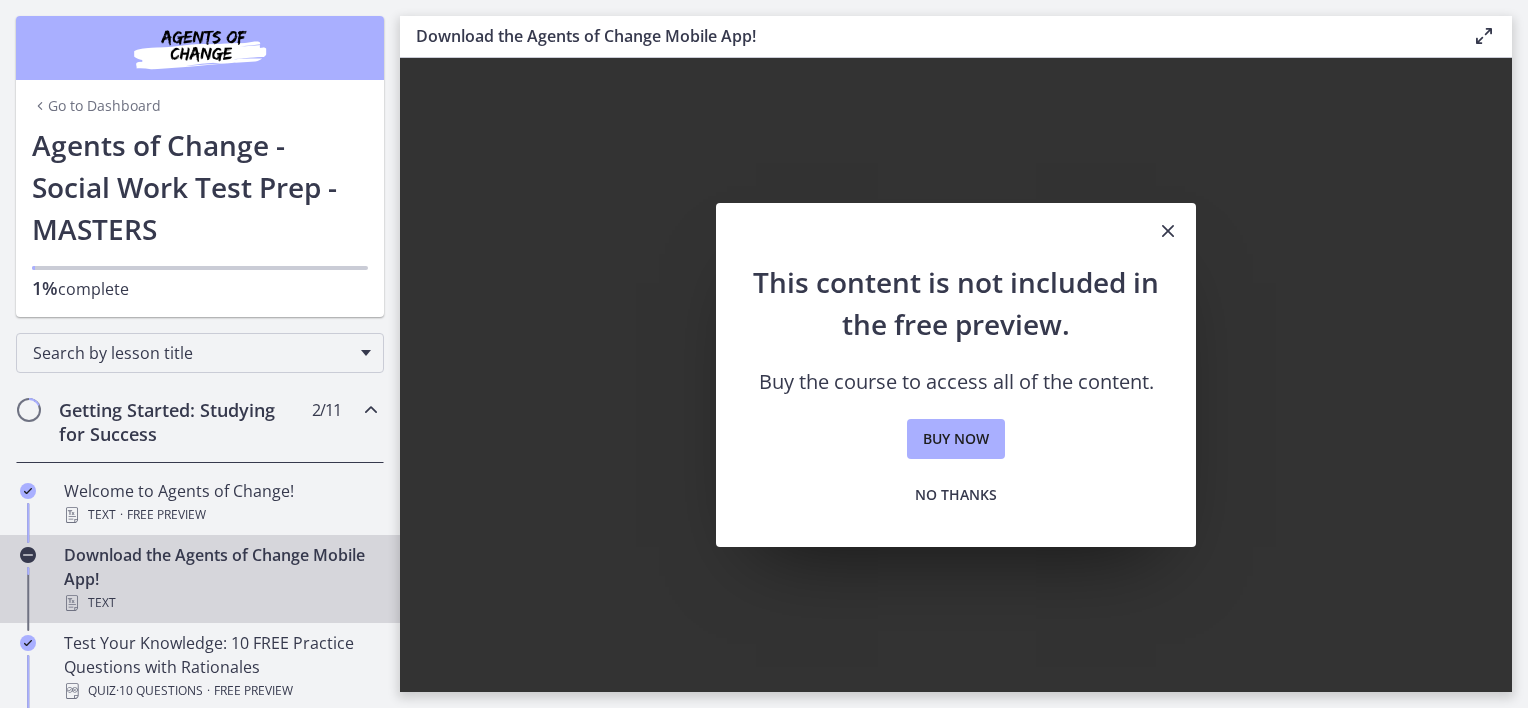 scroll, scrollTop: 0, scrollLeft: 0, axis: both 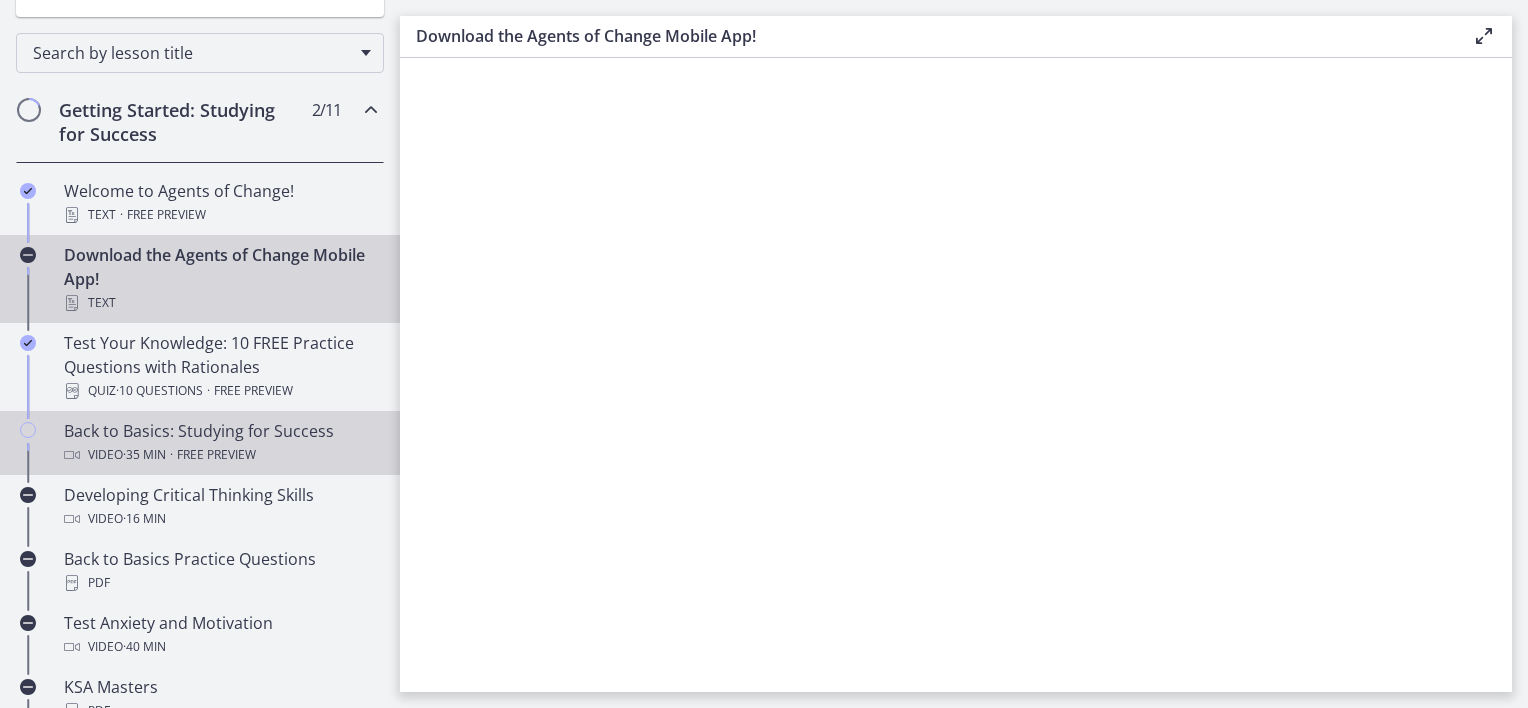 click on "Video
·  35 min
·
Free preview" at bounding box center [220, 455] 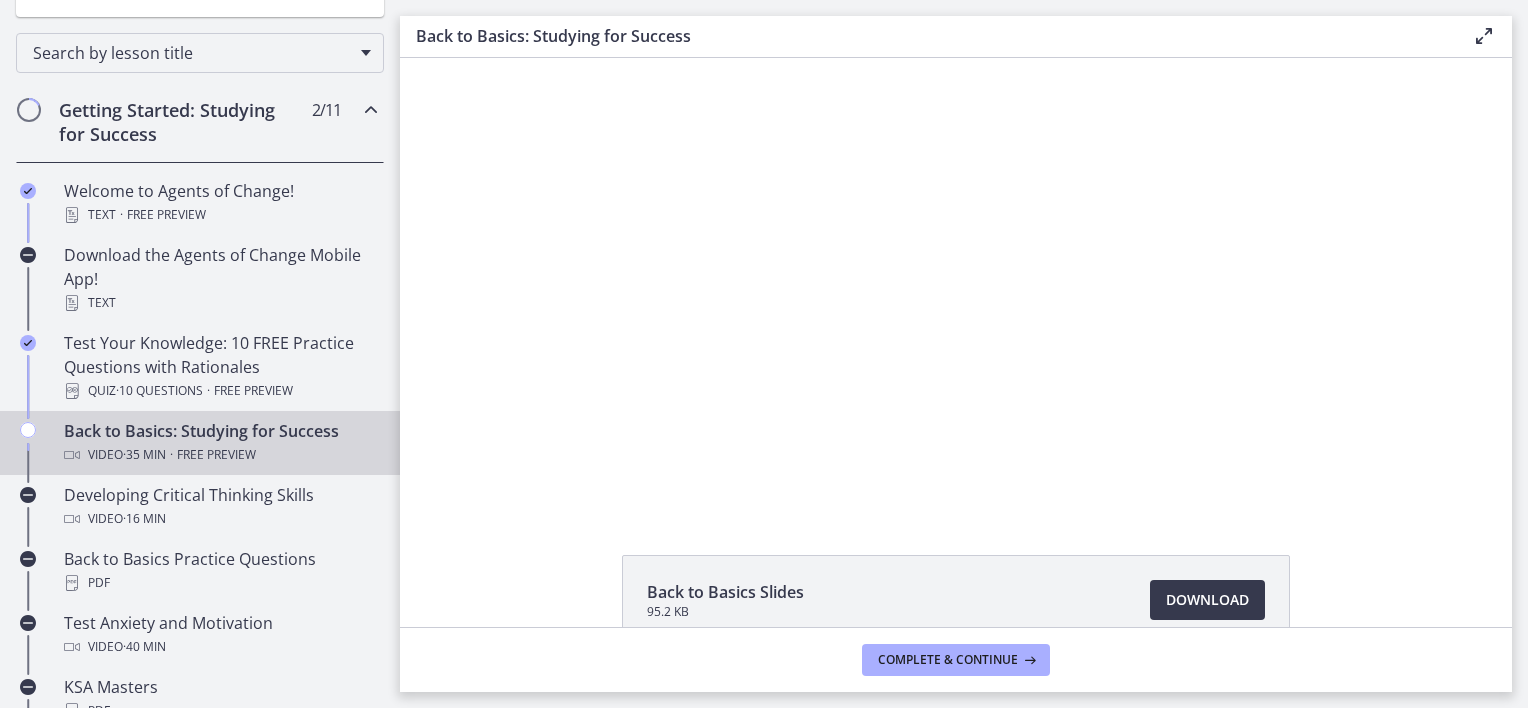 scroll, scrollTop: 0, scrollLeft: 0, axis: both 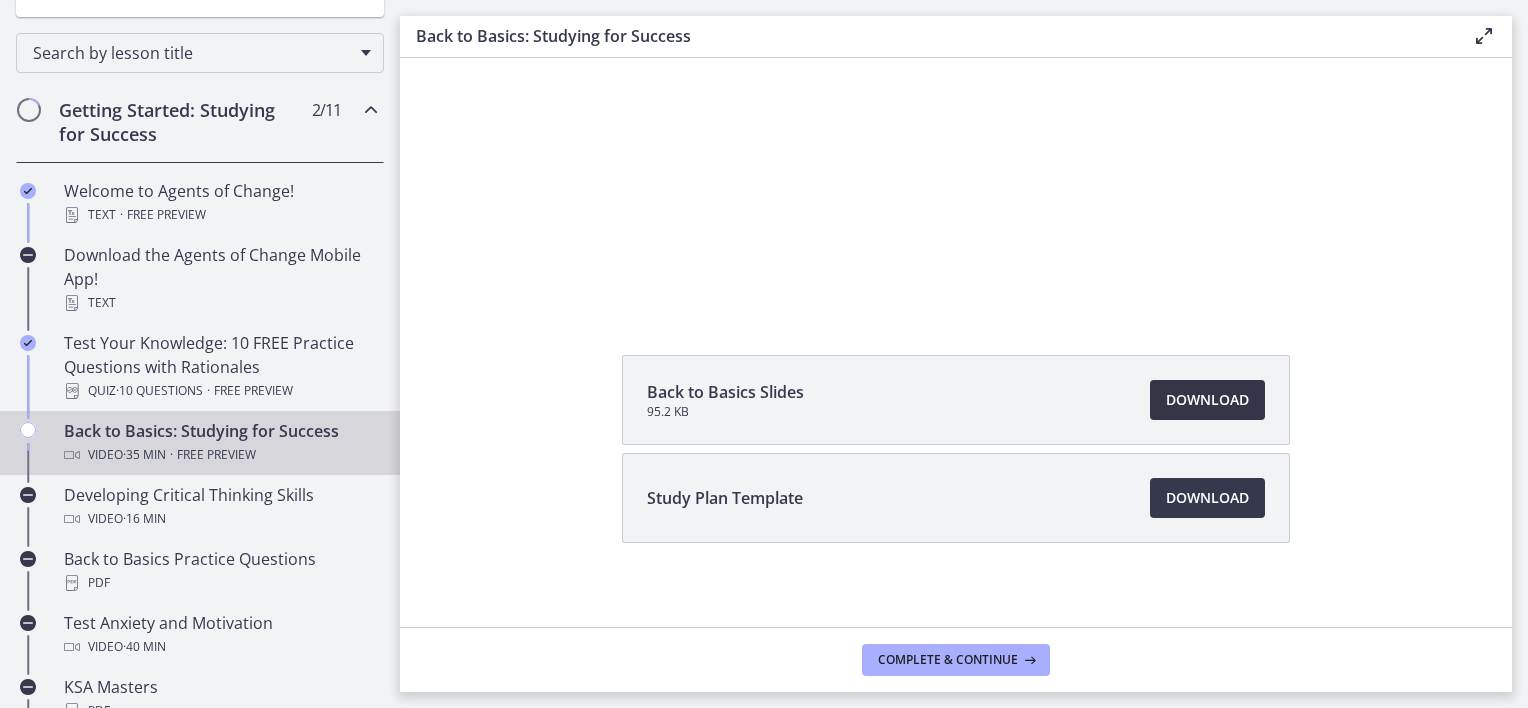 click on "Download
Opens in a new window" at bounding box center [1207, 400] 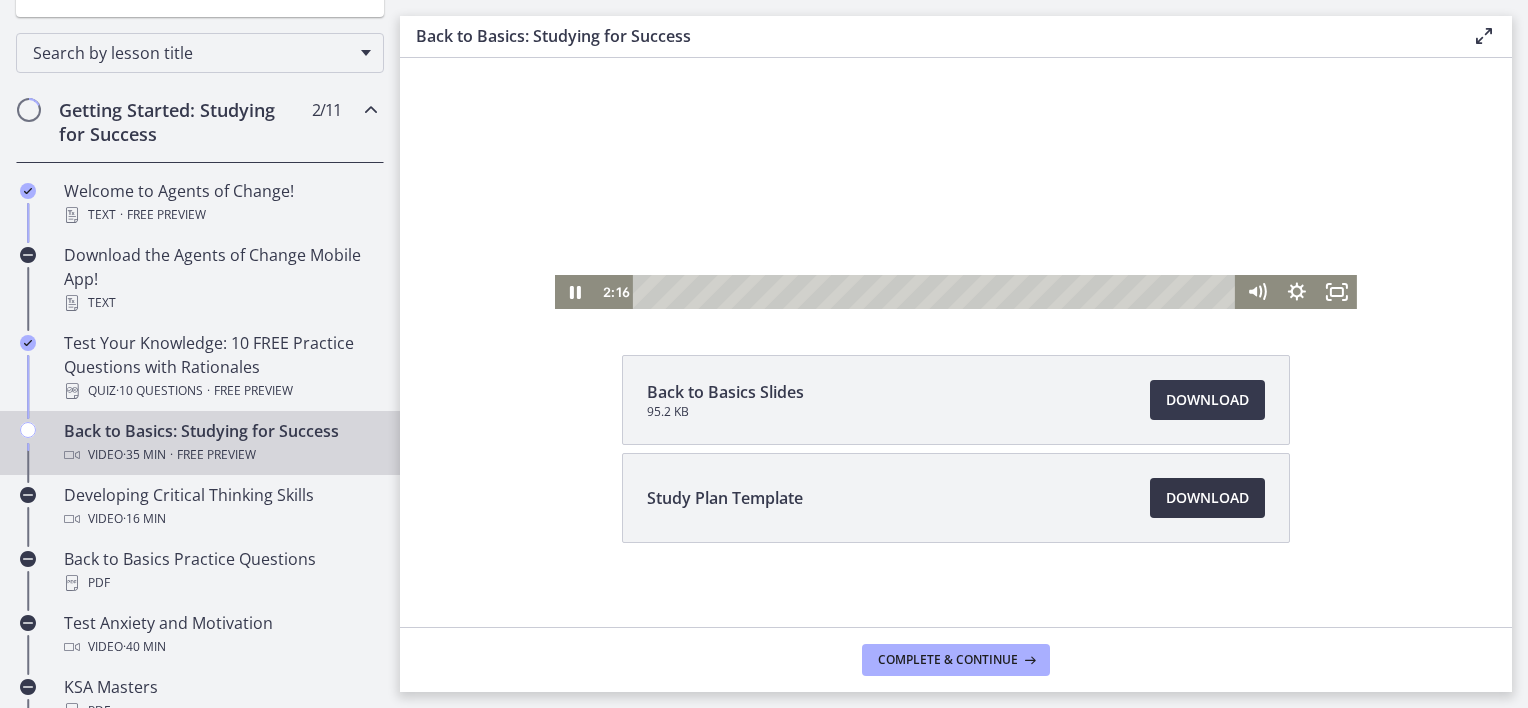 click on "Download
Opens in a new window" at bounding box center (1207, 498) 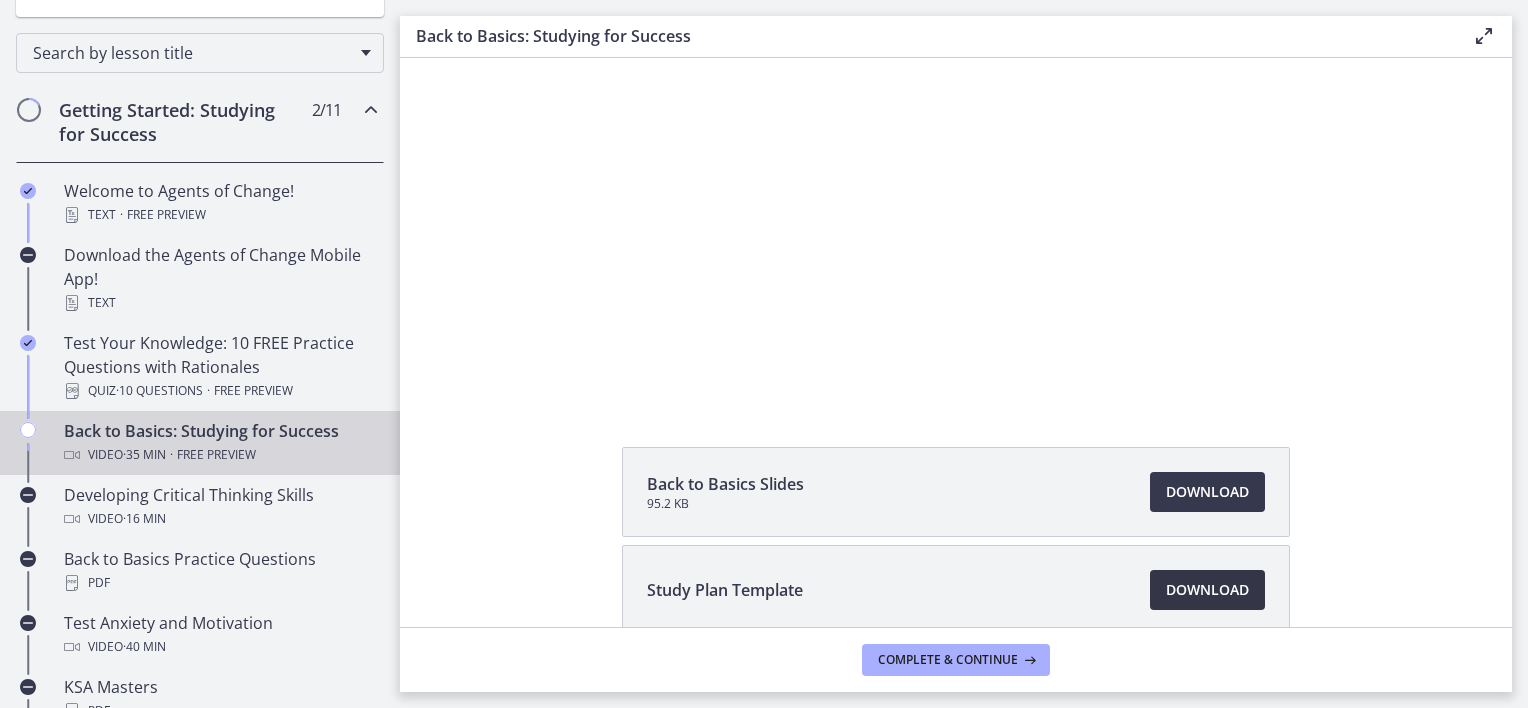 scroll, scrollTop: 0, scrollLeft: 0, axis: both 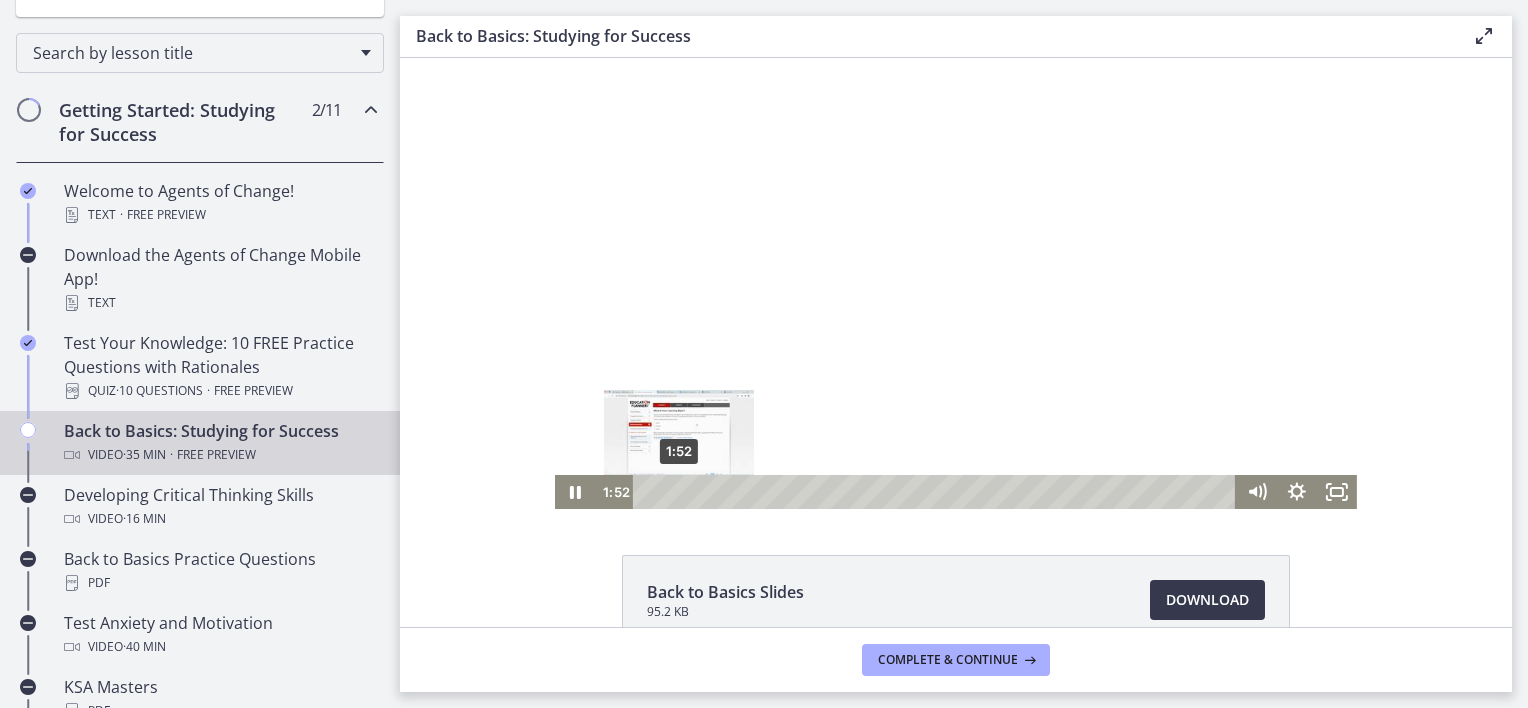 click on "1:52" at bounding box center [937, 492] 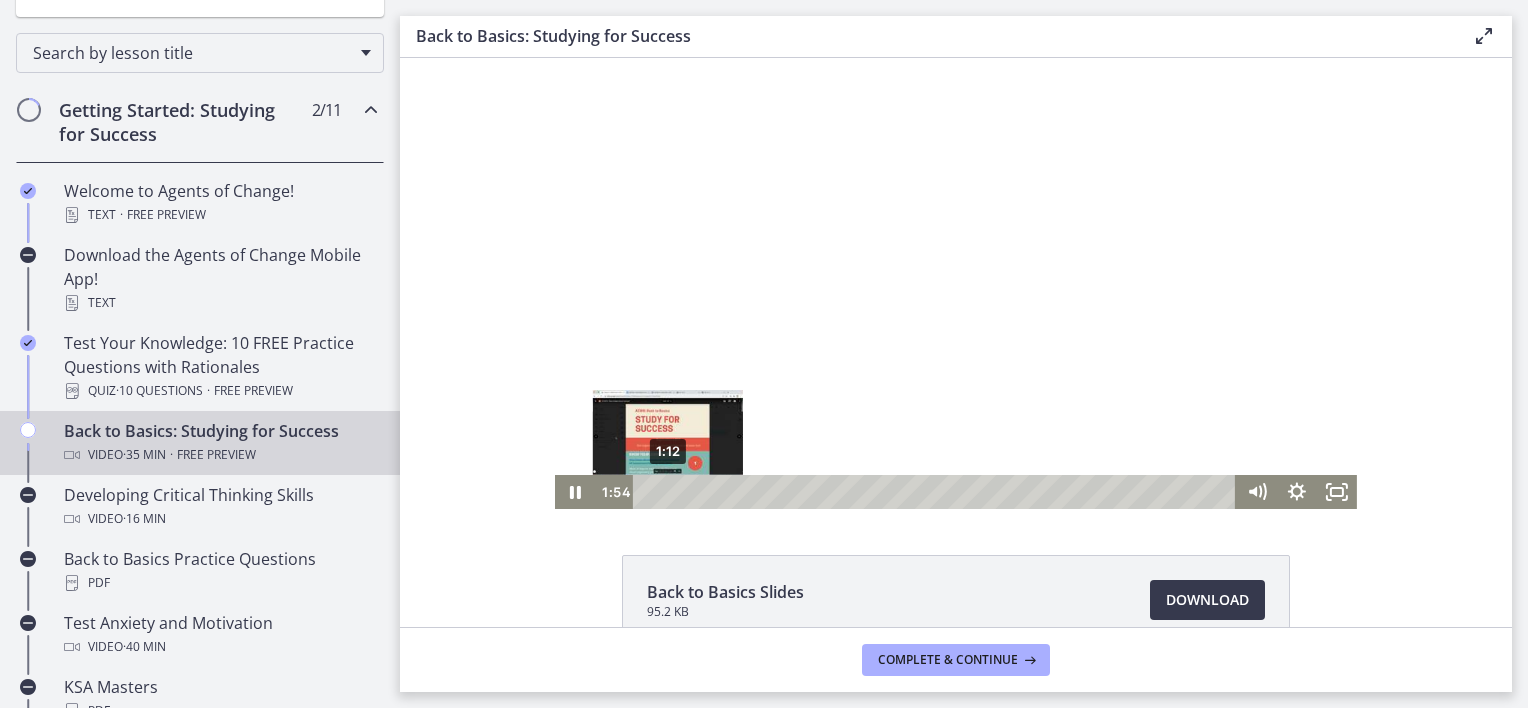 click on "1:12" at bounding box center (937, 492) 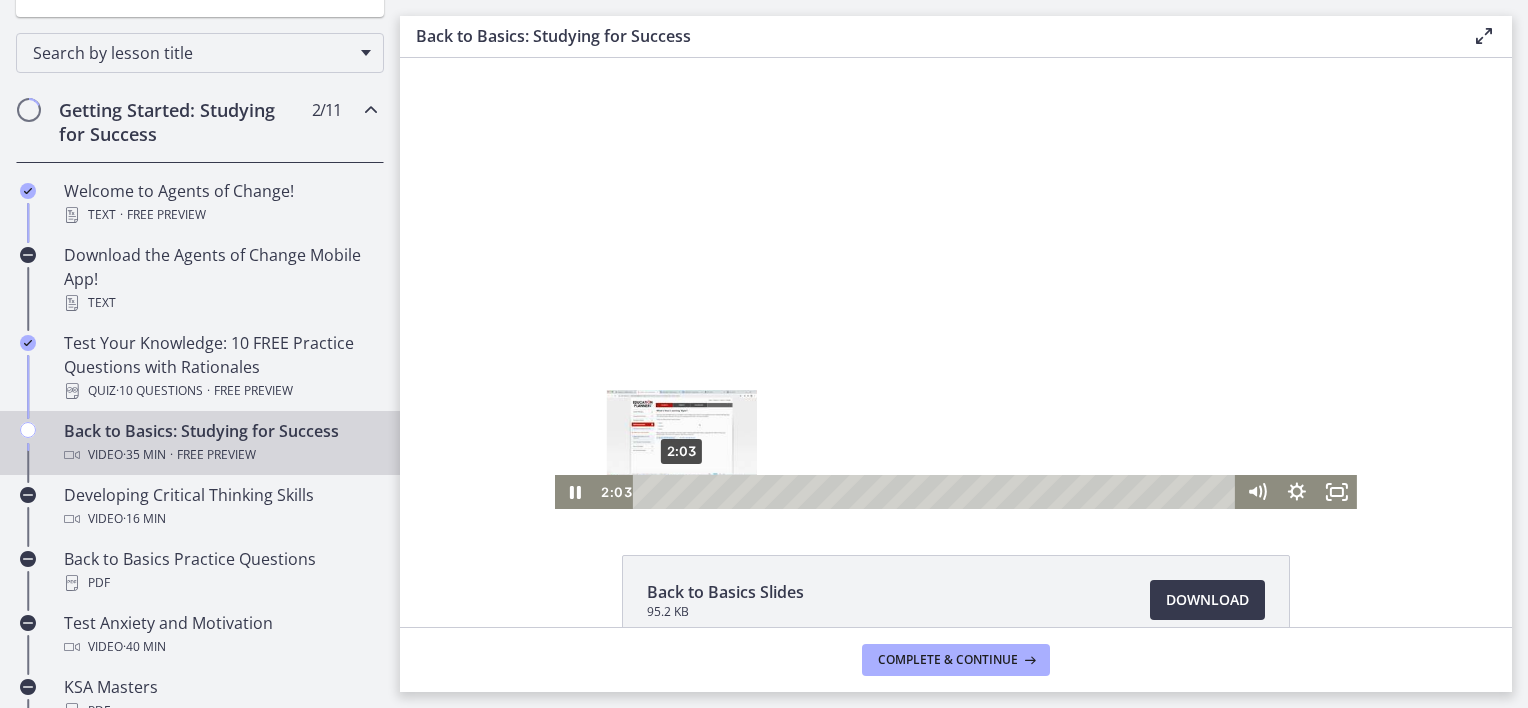 click on "2:03" at bounding box center (937, 492) 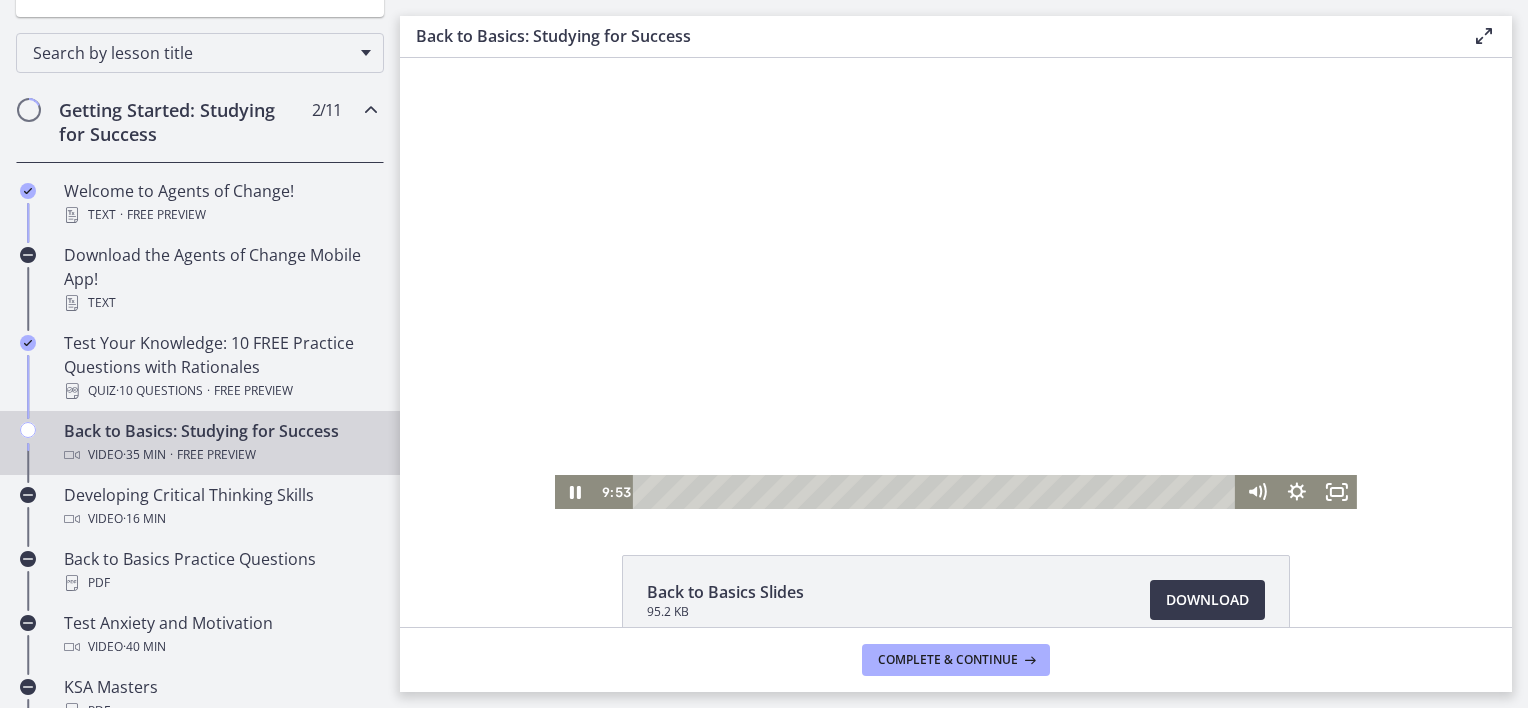 scroll, scrollTop: 100, scrollLeft: 0, axis: vertical 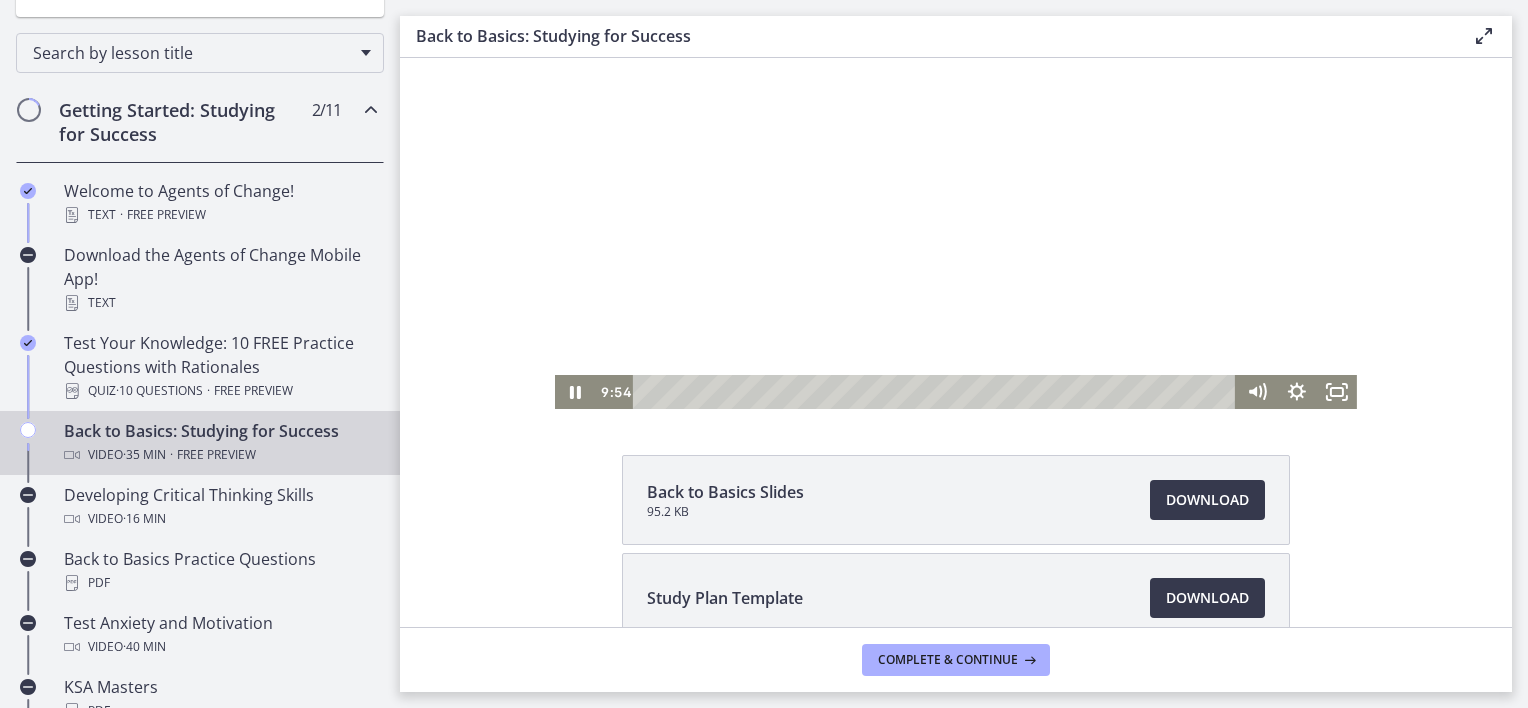 click at bounding box center [956, 183] 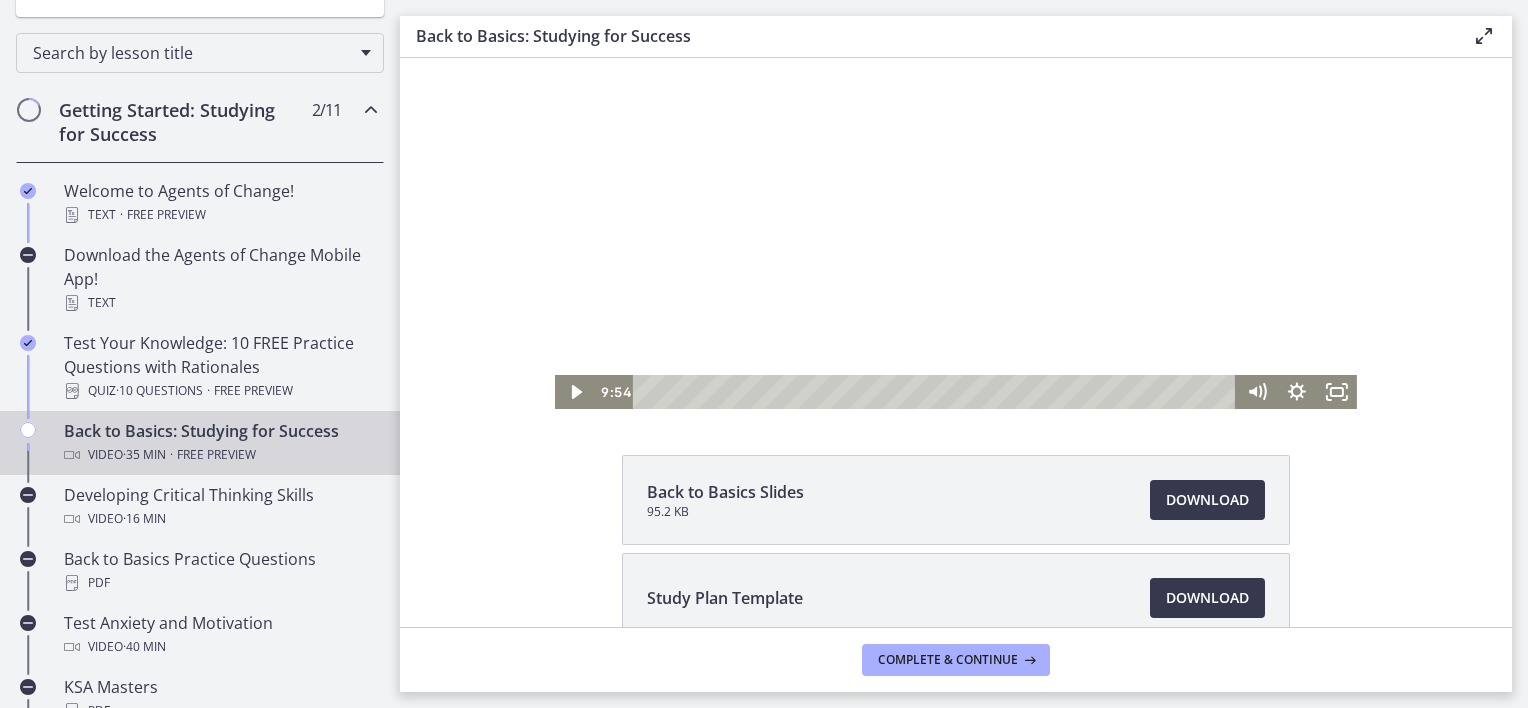 click at bounding box center [956, 183] 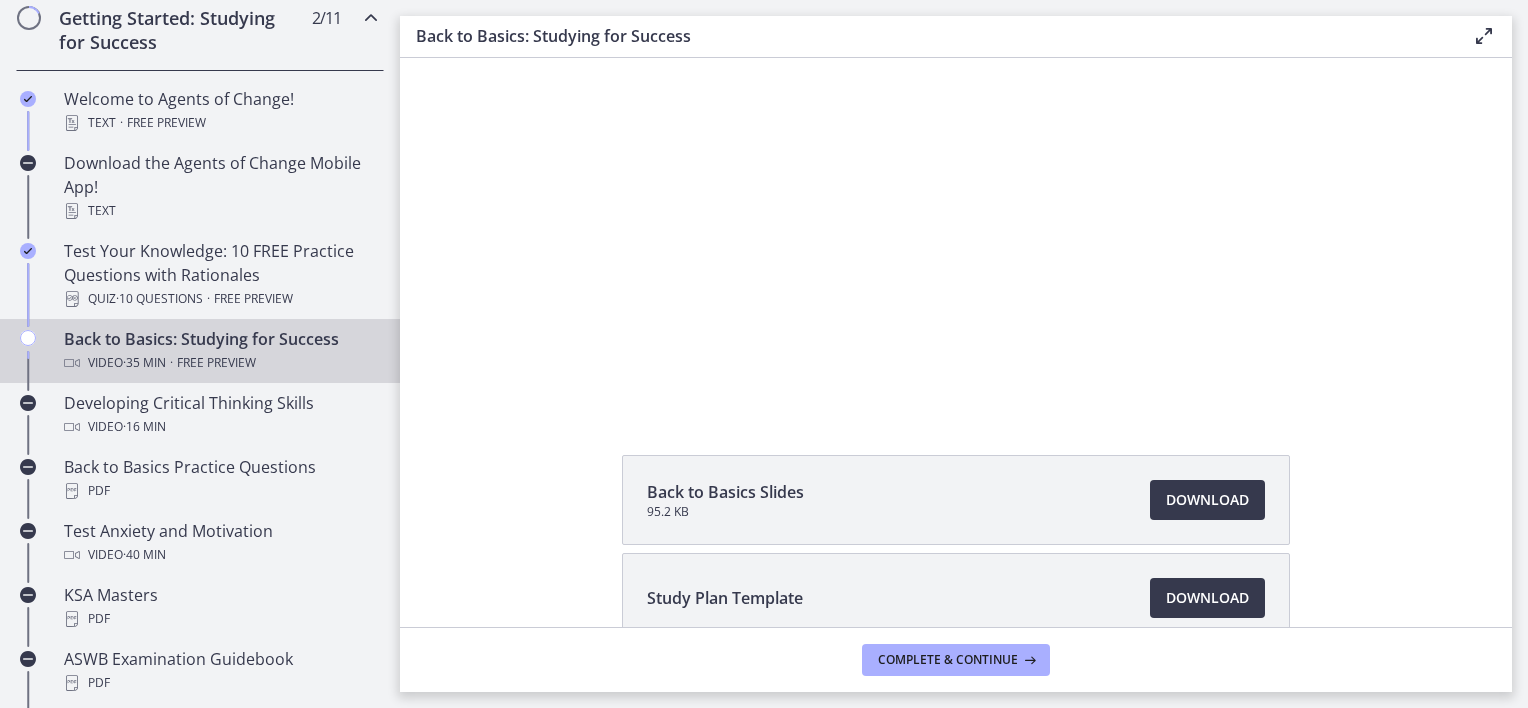 scroll, scrollTop: 451, scrollLeft: 0, axis: vertical 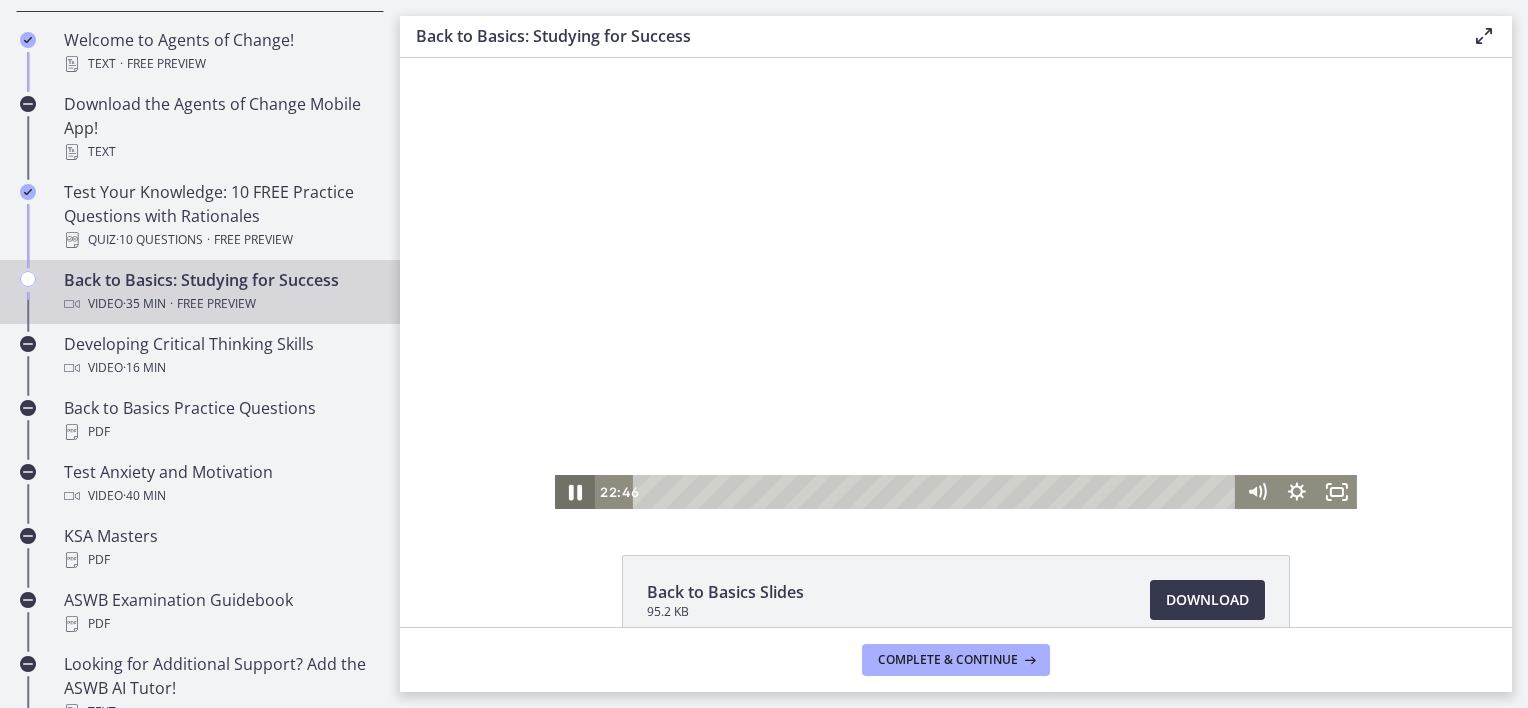 click 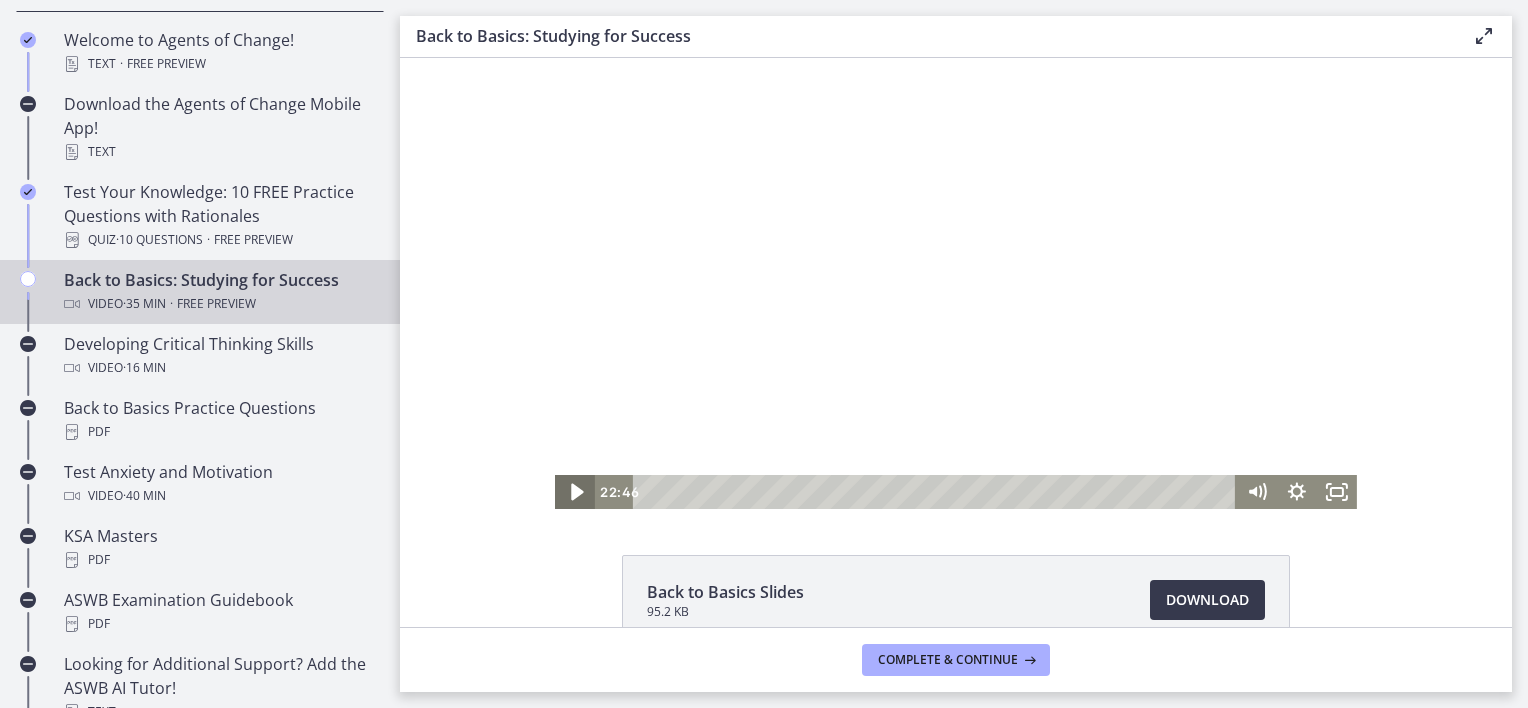 click 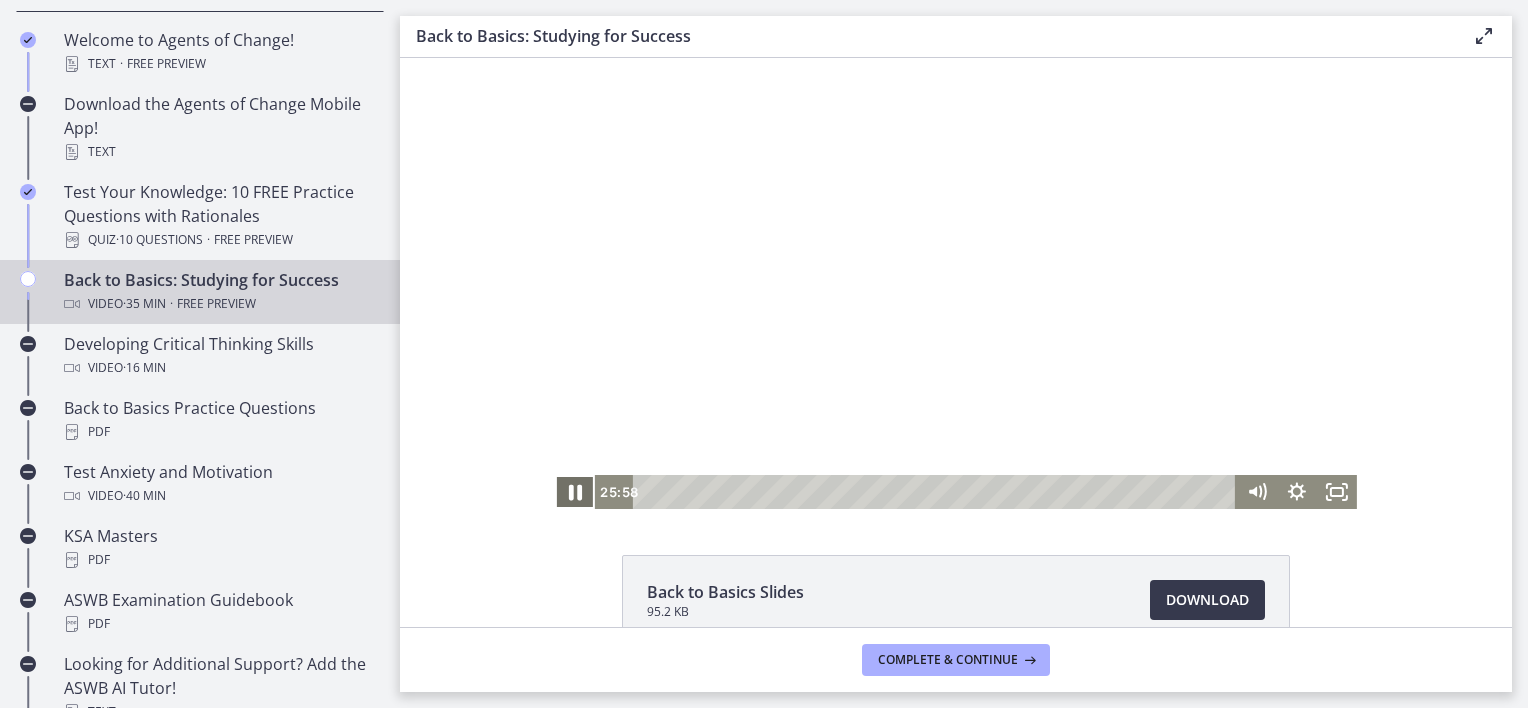 click 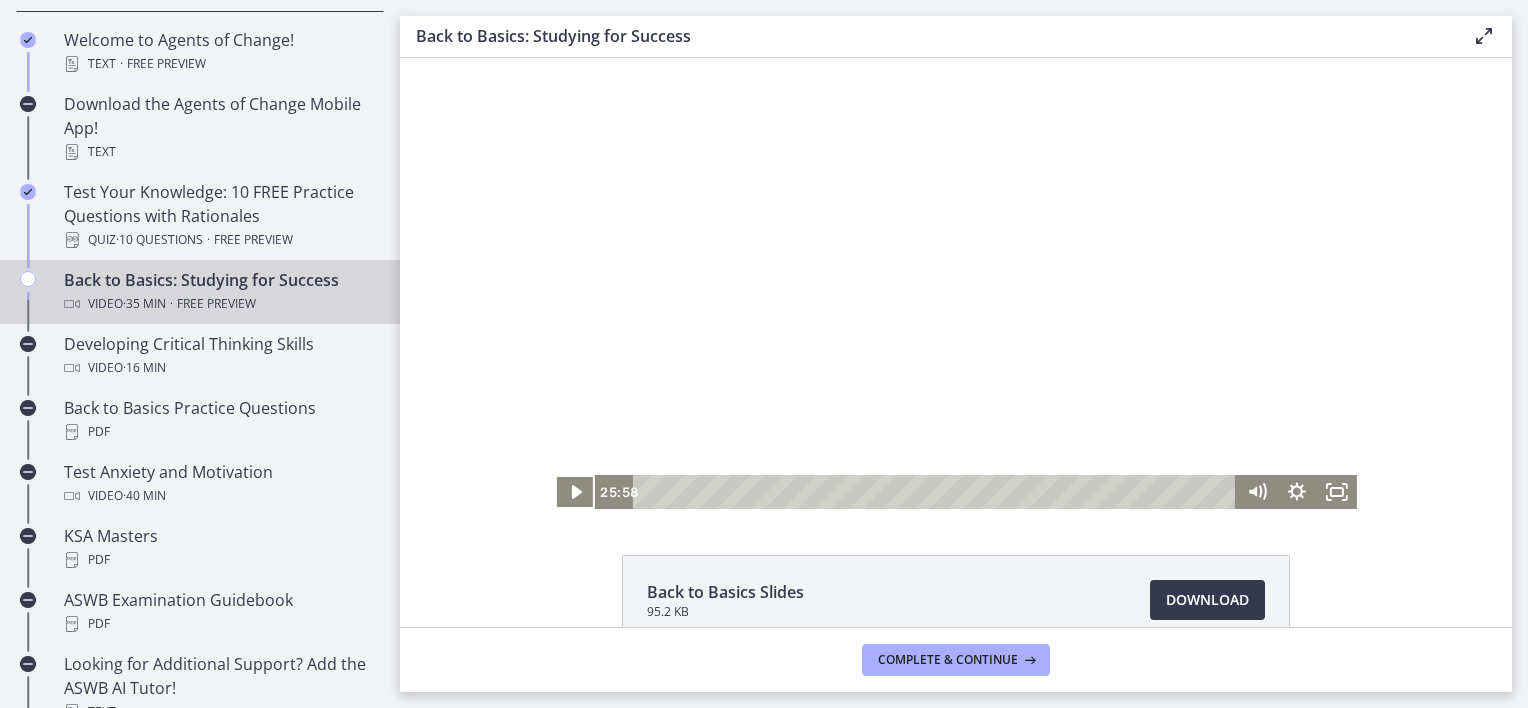 click at bounding box center [956, 283] 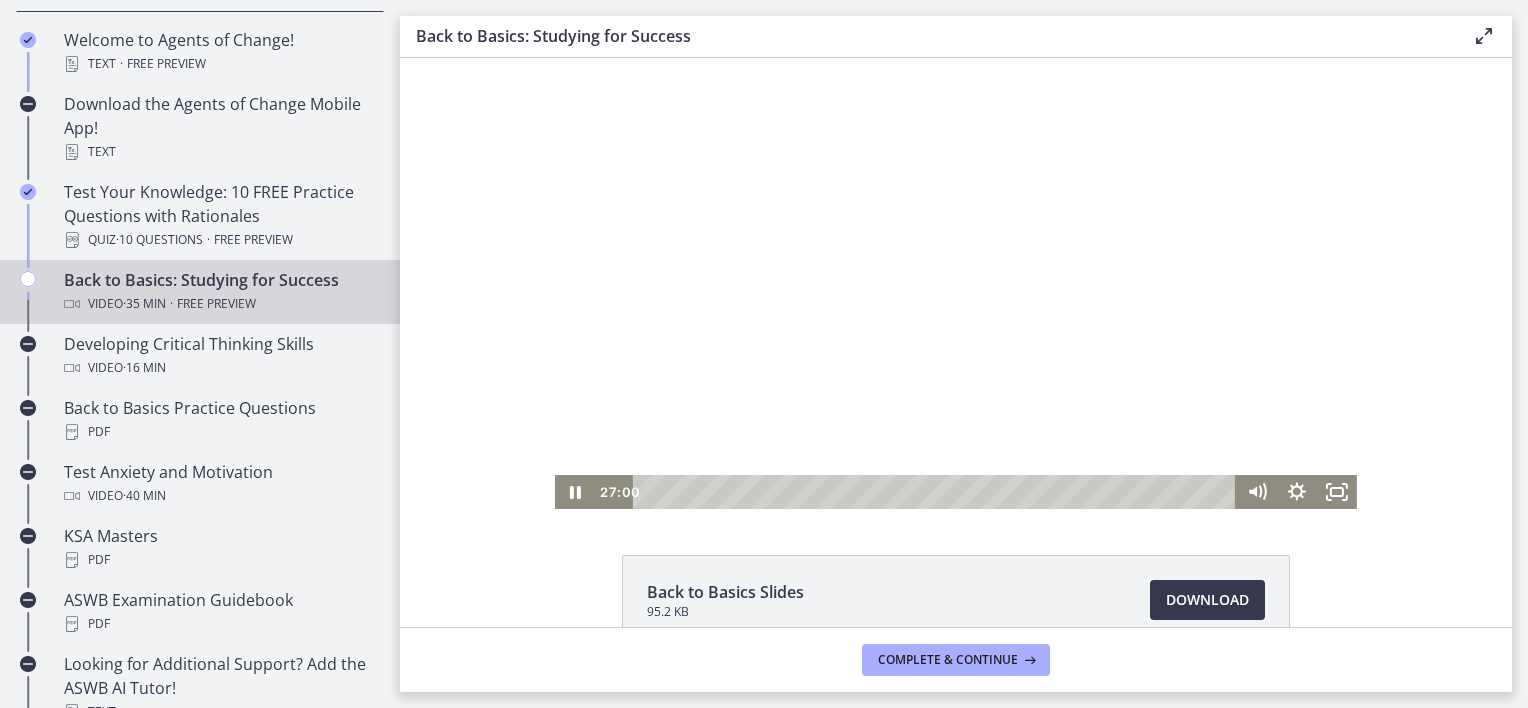 click on "Click for sound
@keyframes VOLUME_SMALL_WAVE_FLASH {
0% { opacity: 0; }
33% { opacity: 1; }
66% { opacity: 1; }
100% { opacity: 0; }
}
@keyframes VOLUME_LARGE_WAVE_FLASH {
0% { opacity: 0; }
33% { opacity: 1; }
66% { opacity: 1; }
100% { opacity: 0; }
}
.volume__small-wave {
animation: VOLUME_SMALL_WAVE_FLASH 2s infinite;
opacity: 0;
}
.volume__large-wave {
animation: VOLUME_LARGE_WAVE_FLASH 2s infinite .3s;
opacity: 0;
}
[TIME] [TIME]" at bounding box center (956, 283) 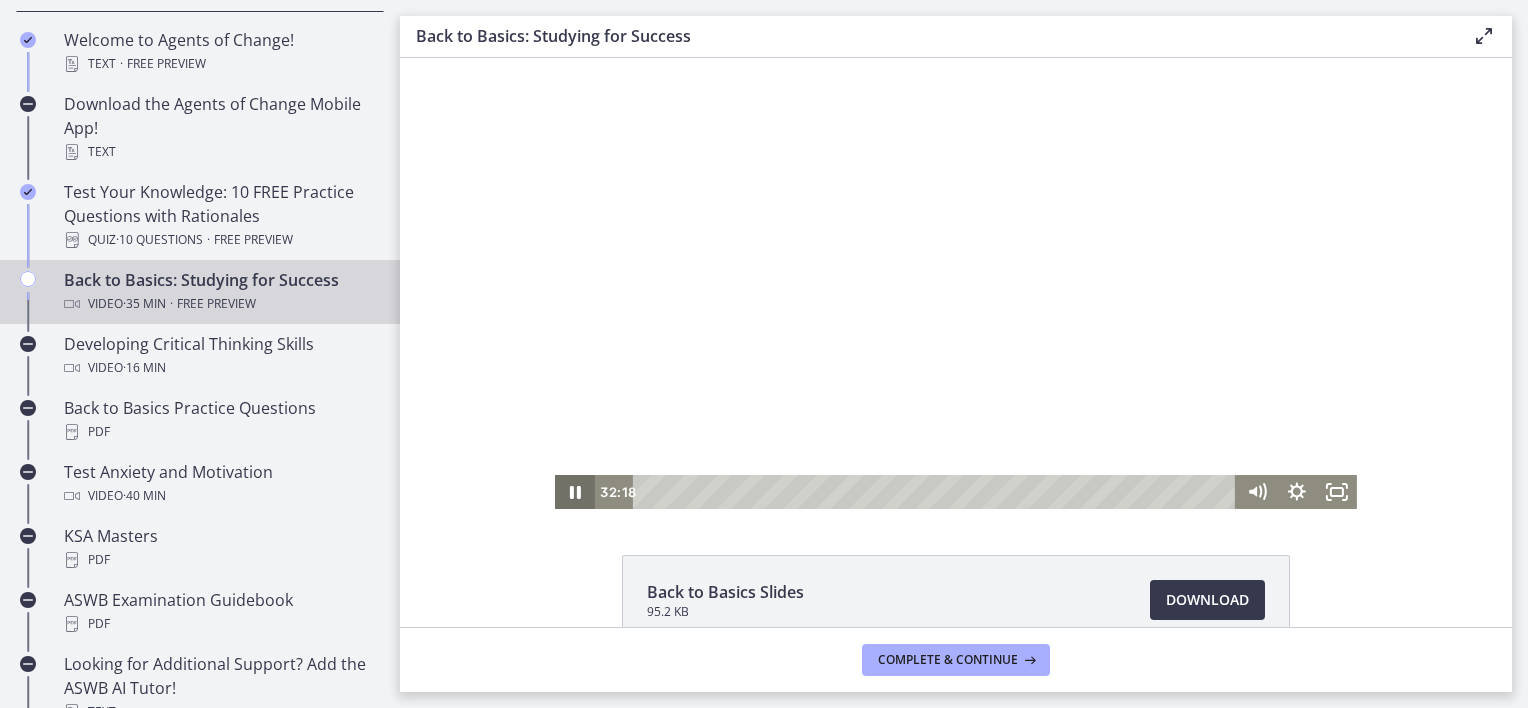 click 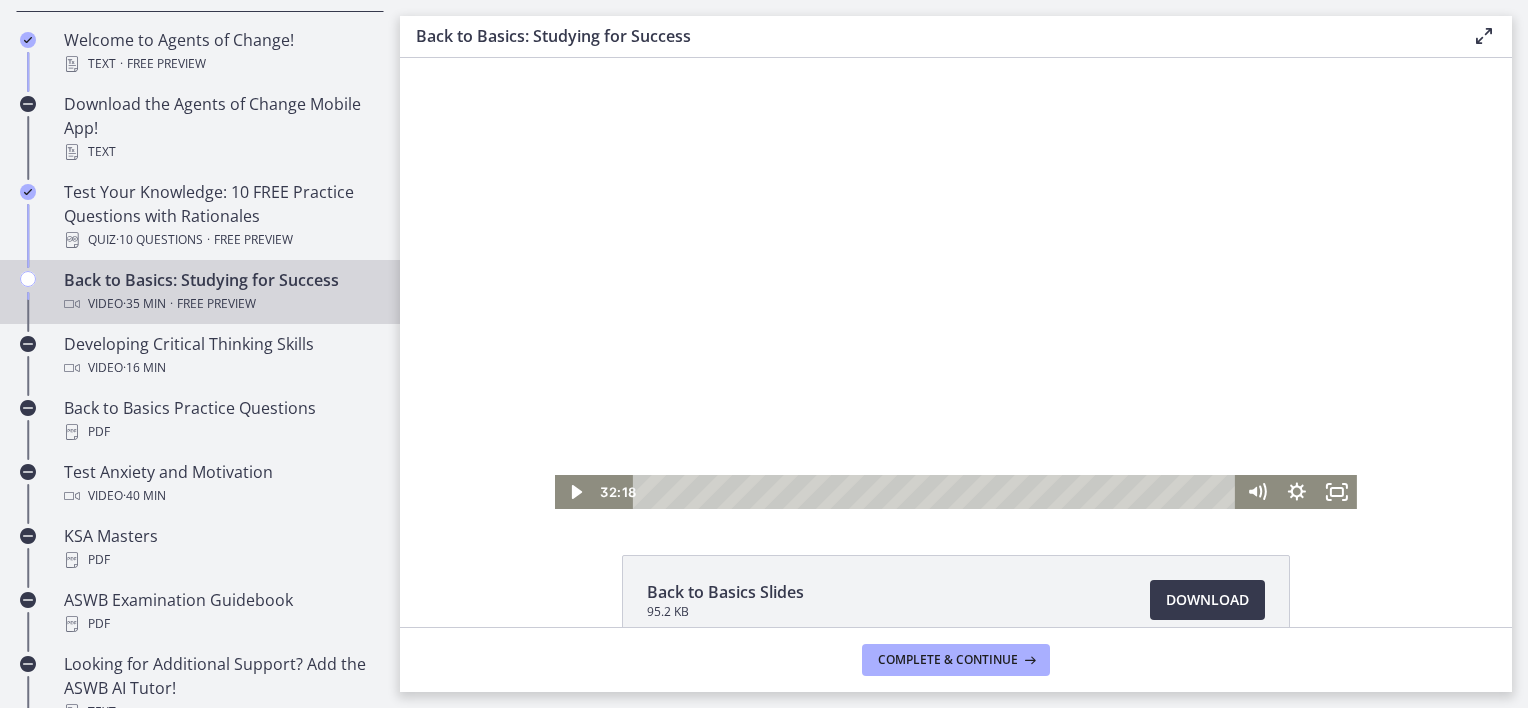 click at bounding box center [956, 283] 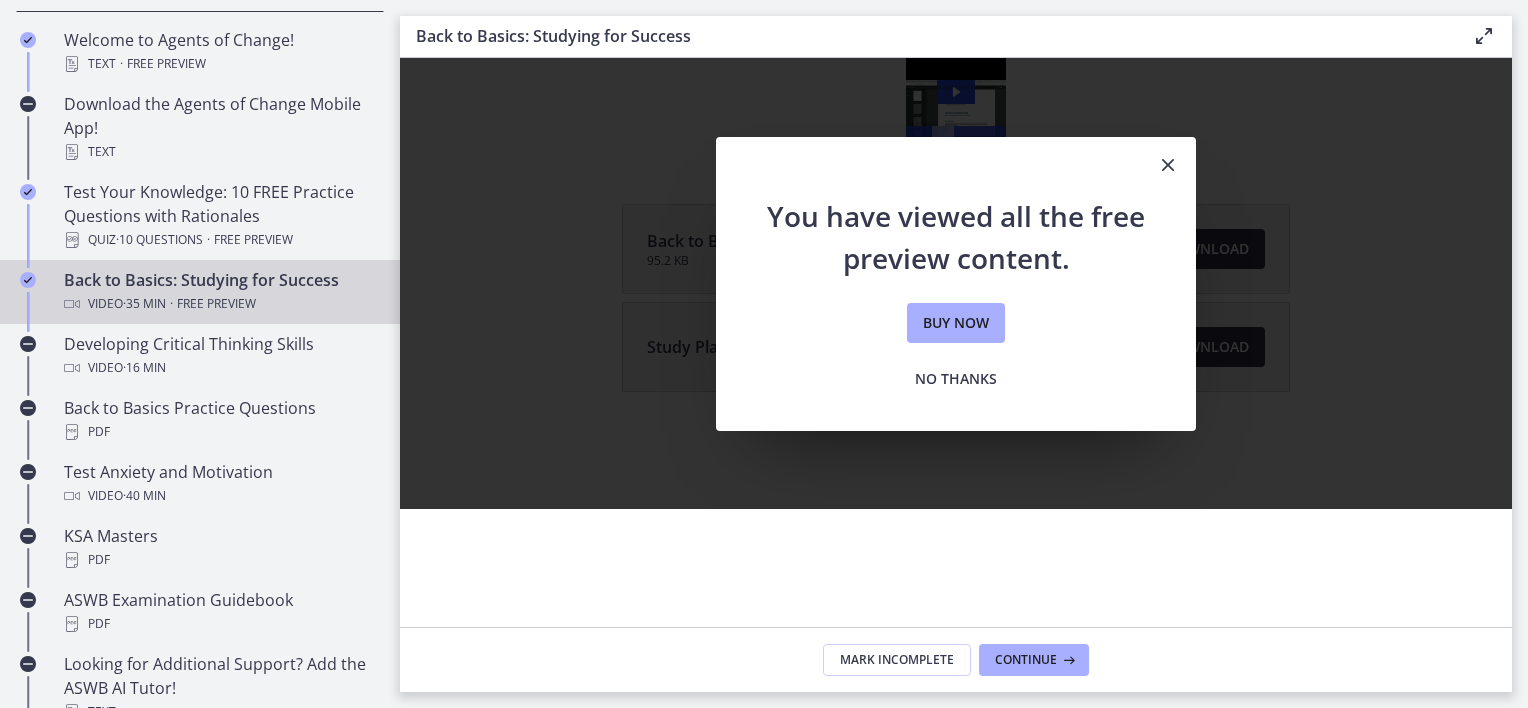 scroll, scrollTop: 0, scrollLeft: 0, axis: both 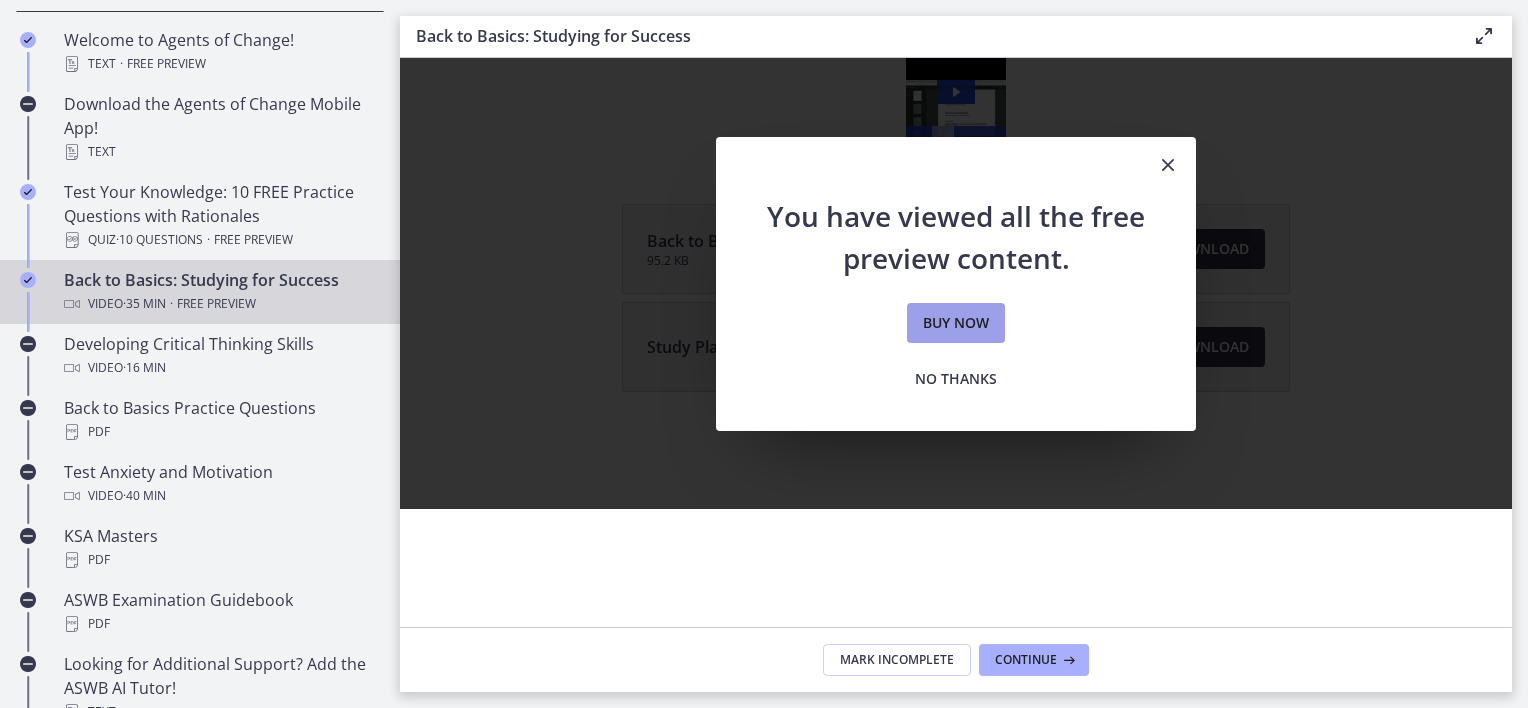 click on "Buy now" at bounding box center [956, 323] 